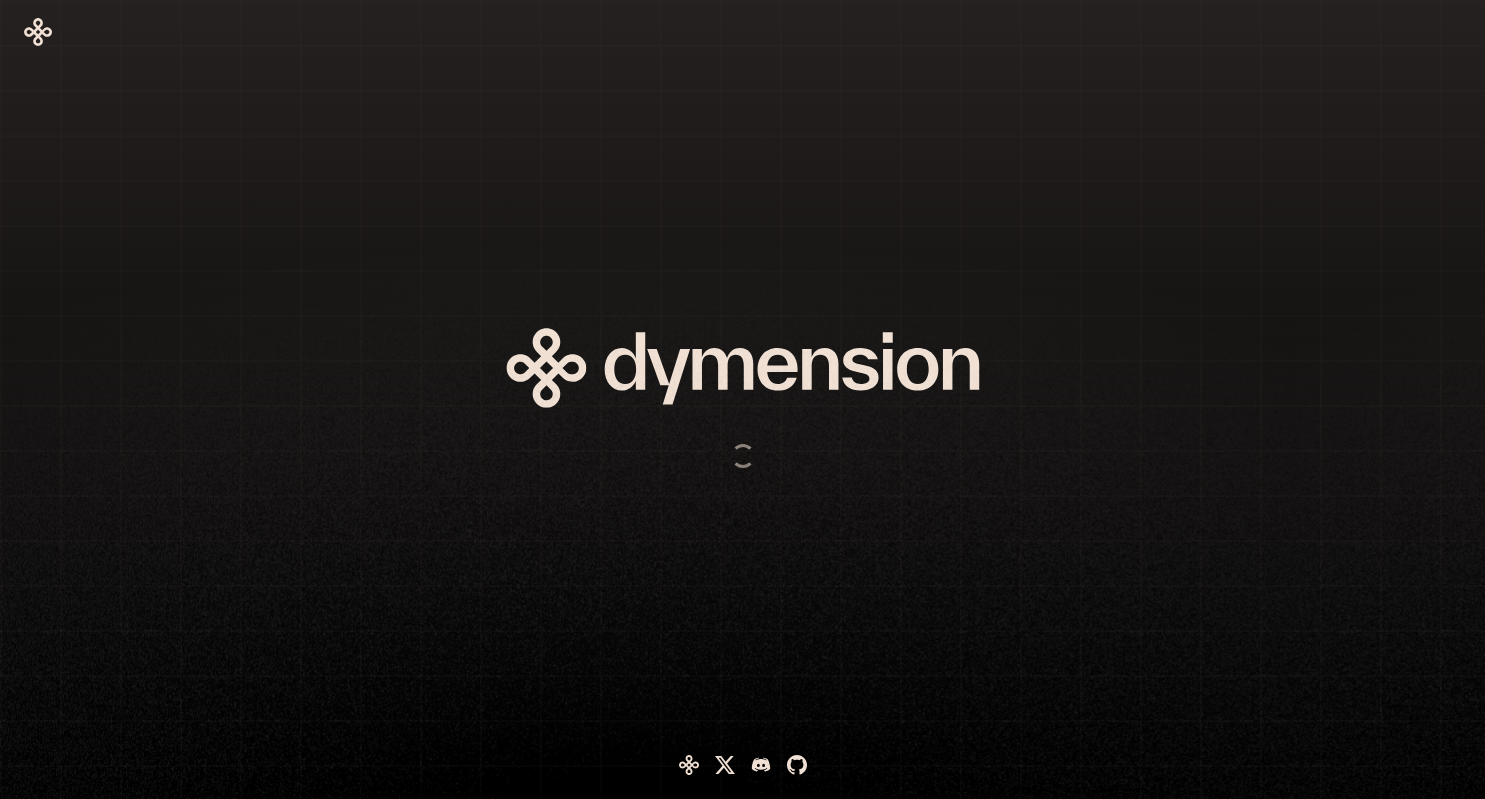 scroll, scrollTop: 0, scrollLeft: 0, axis: both 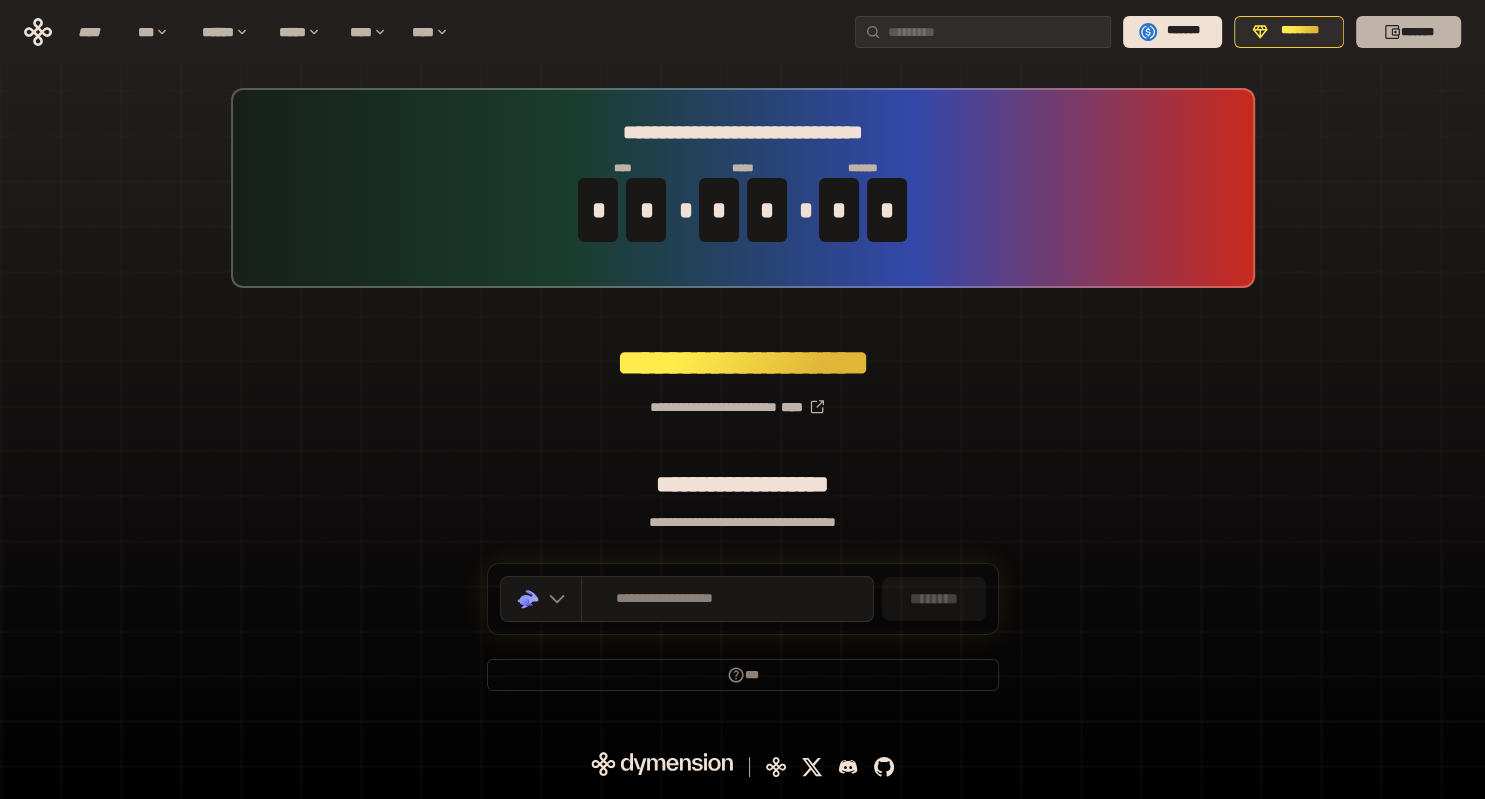 click on "*******" at bounding box center [1408, 32] 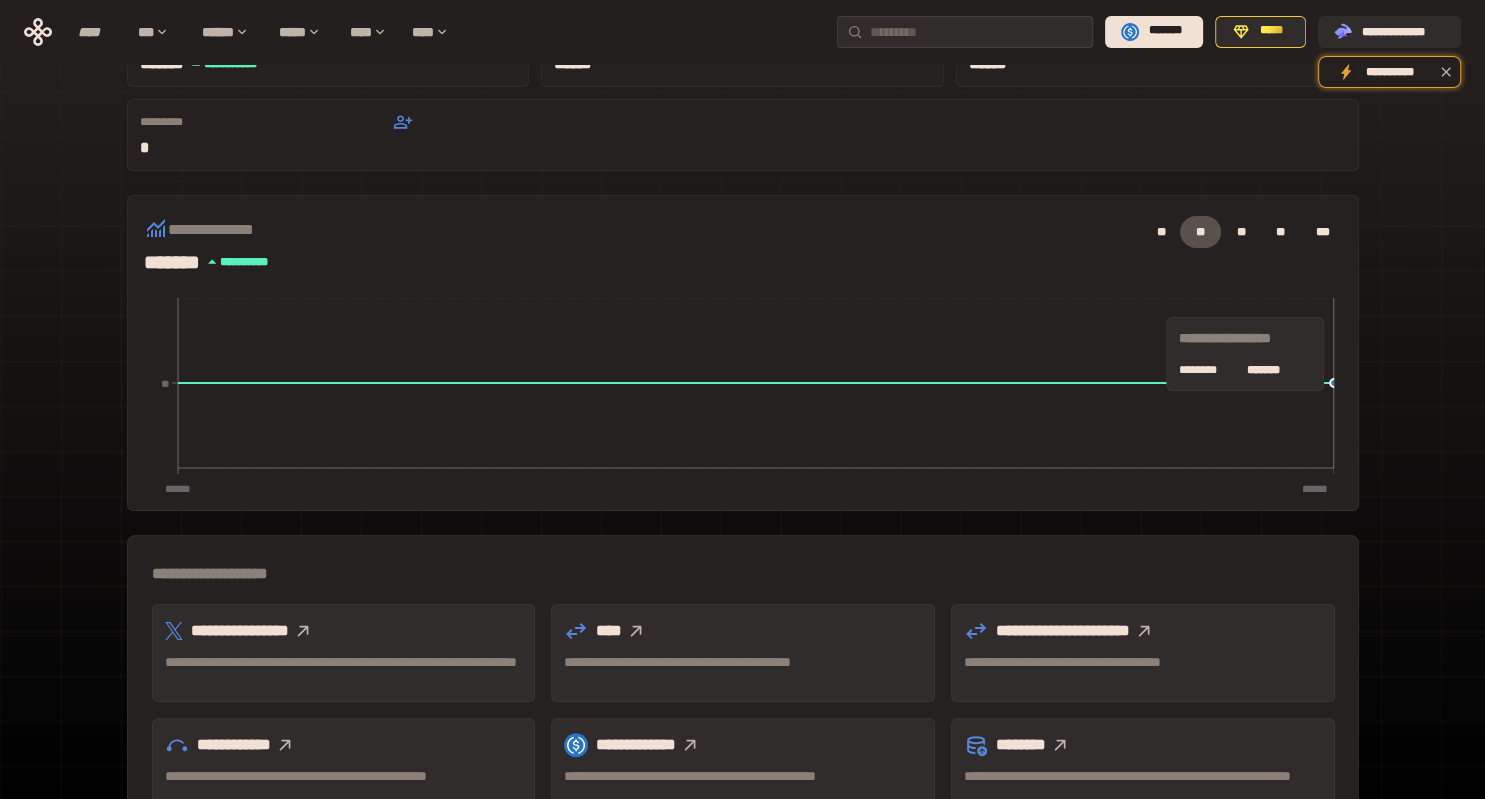 scroll, scrollTop: 316, scrollLeft: 0, axis: vertical 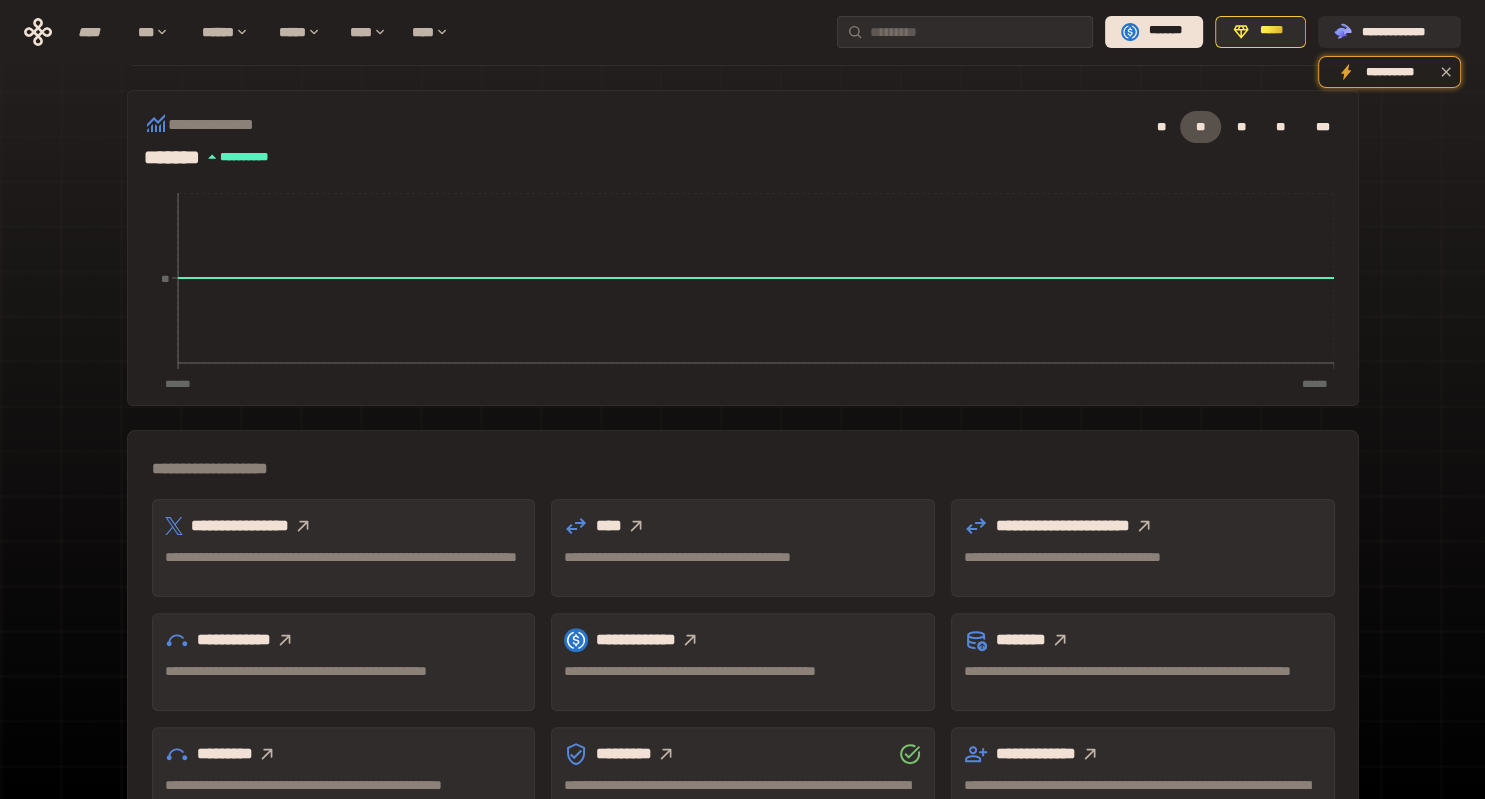 click 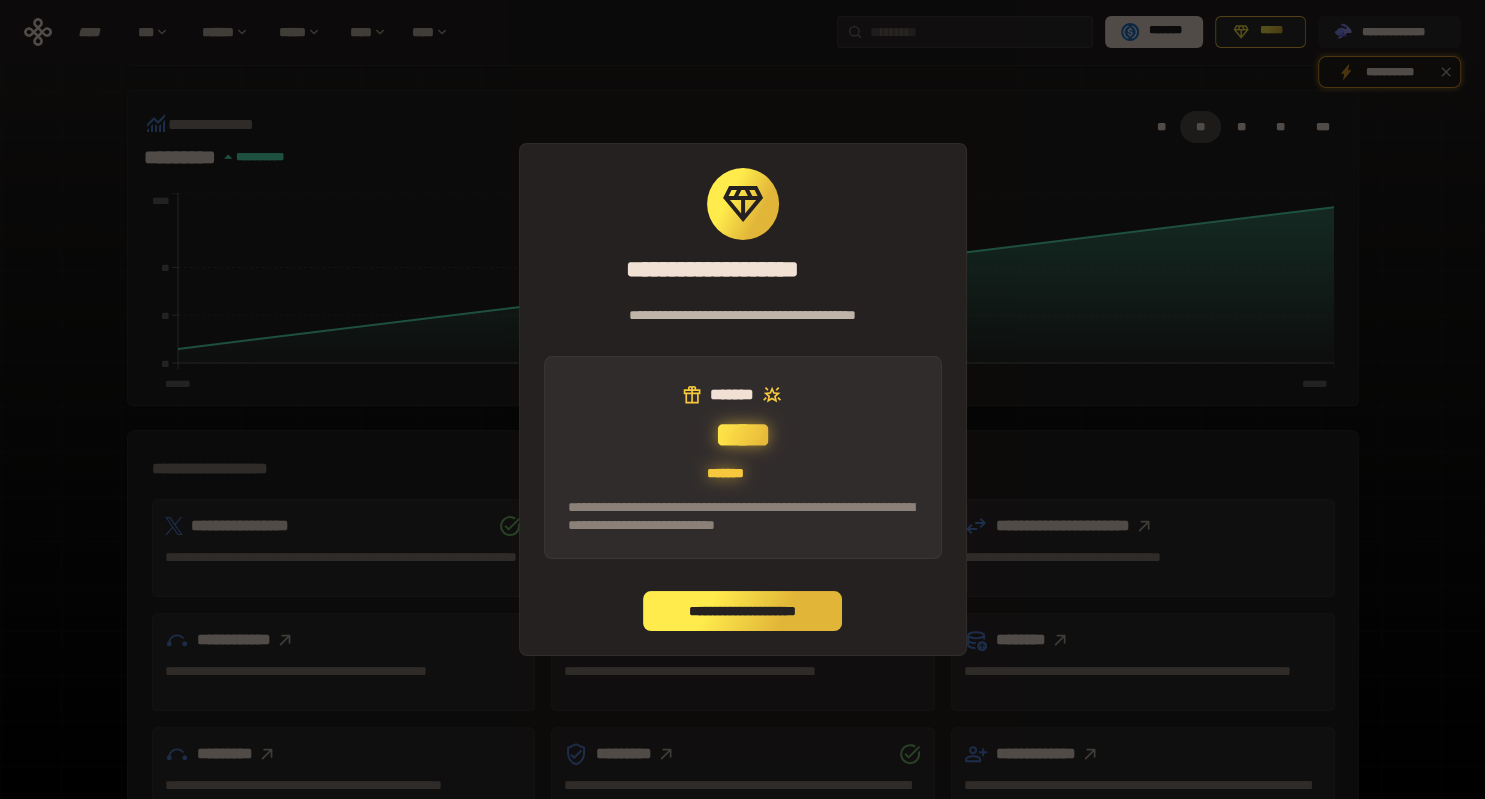 click on "**********" at bounding box center (743, 611) 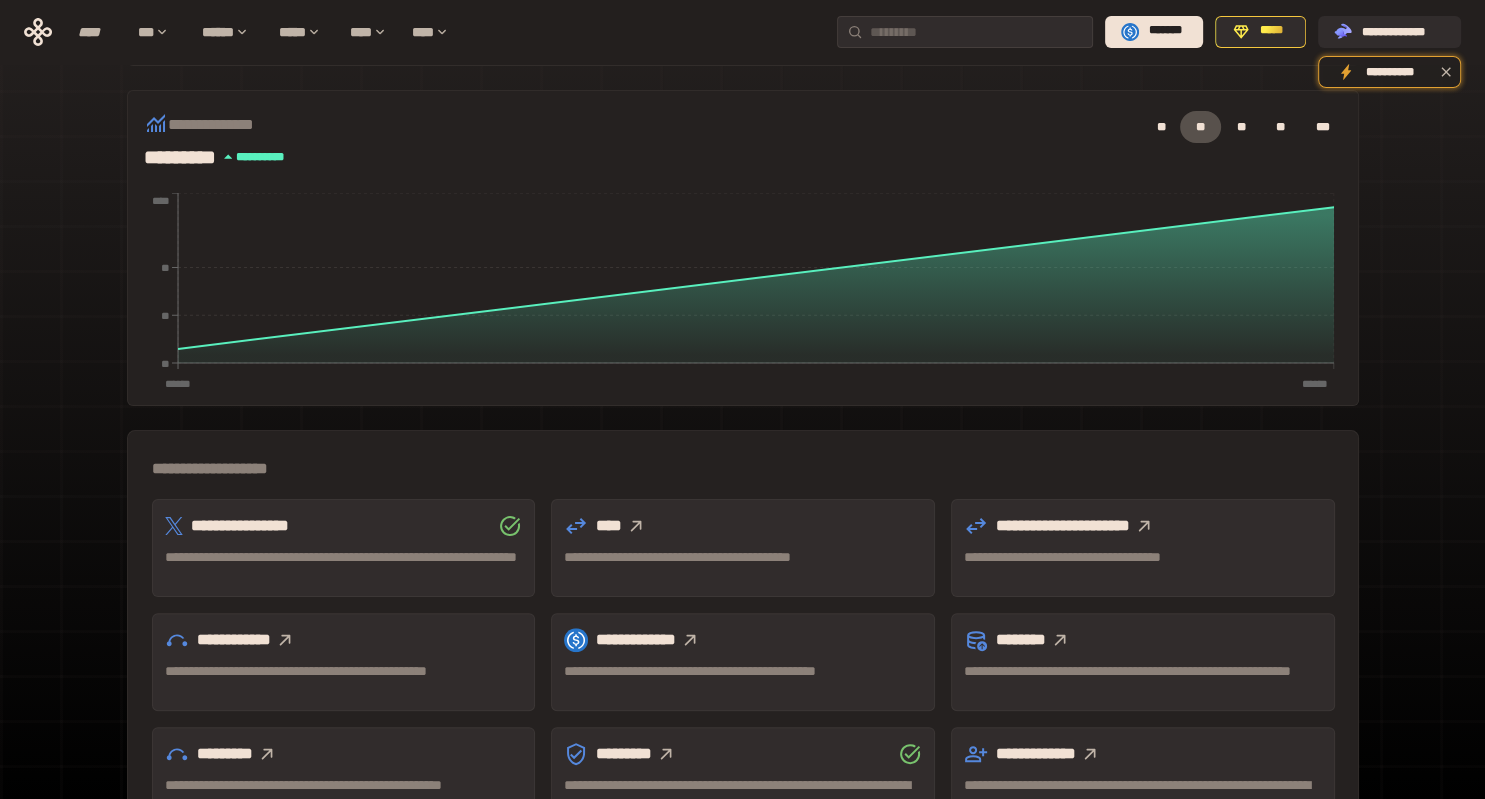 click 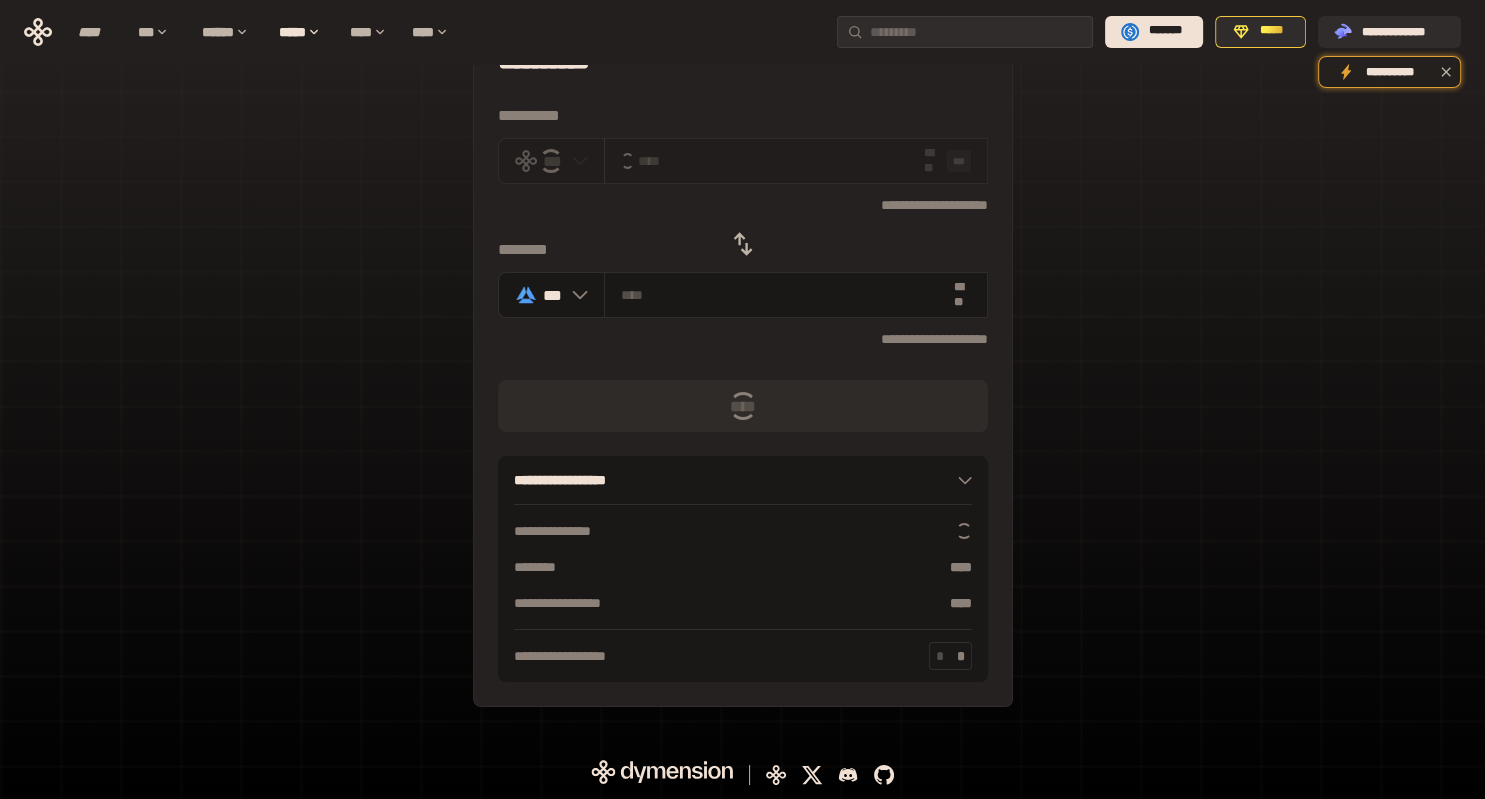 scroll, scrollTop: 0, scrollLeft: 0, axis: both 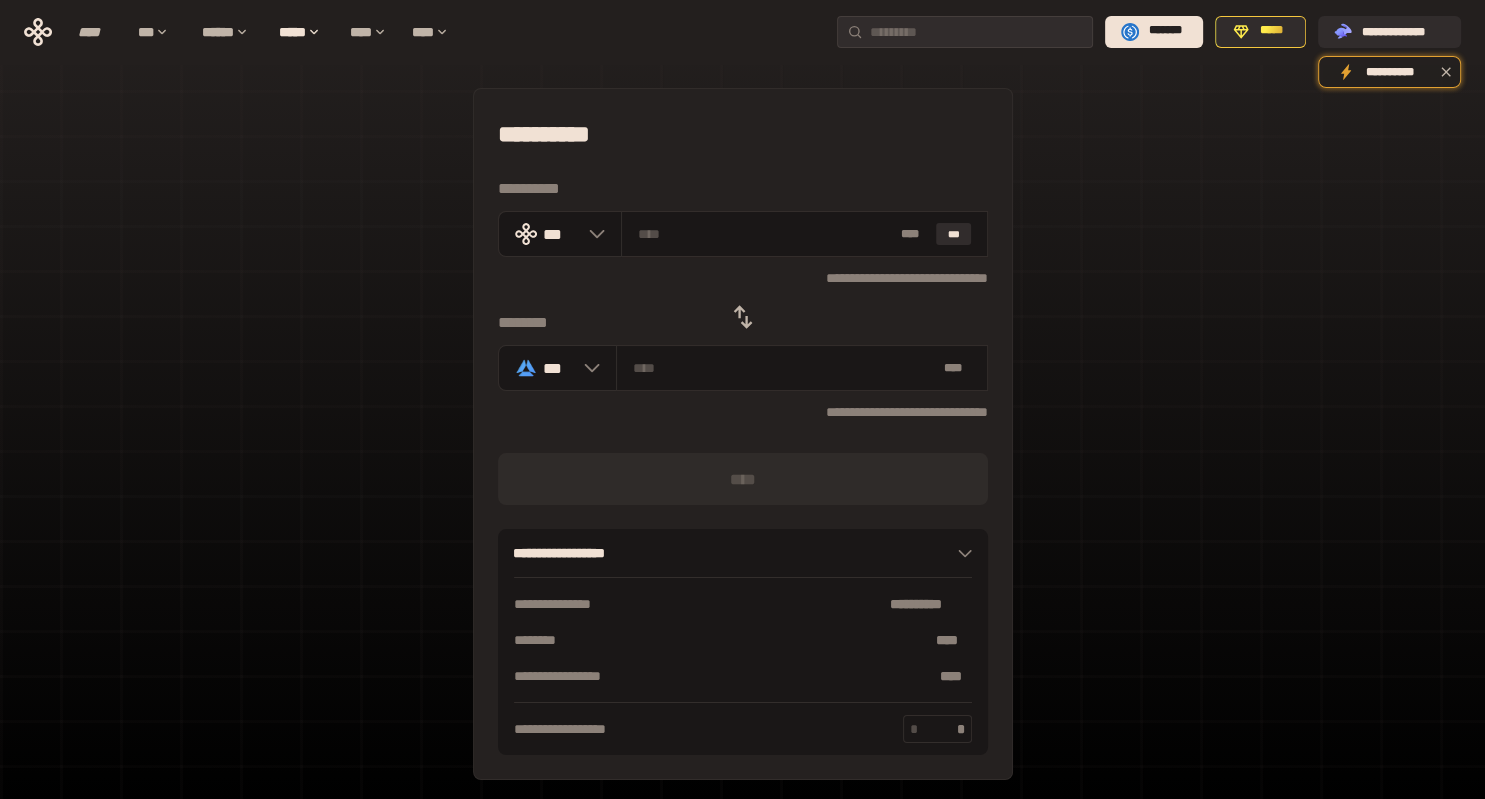 click 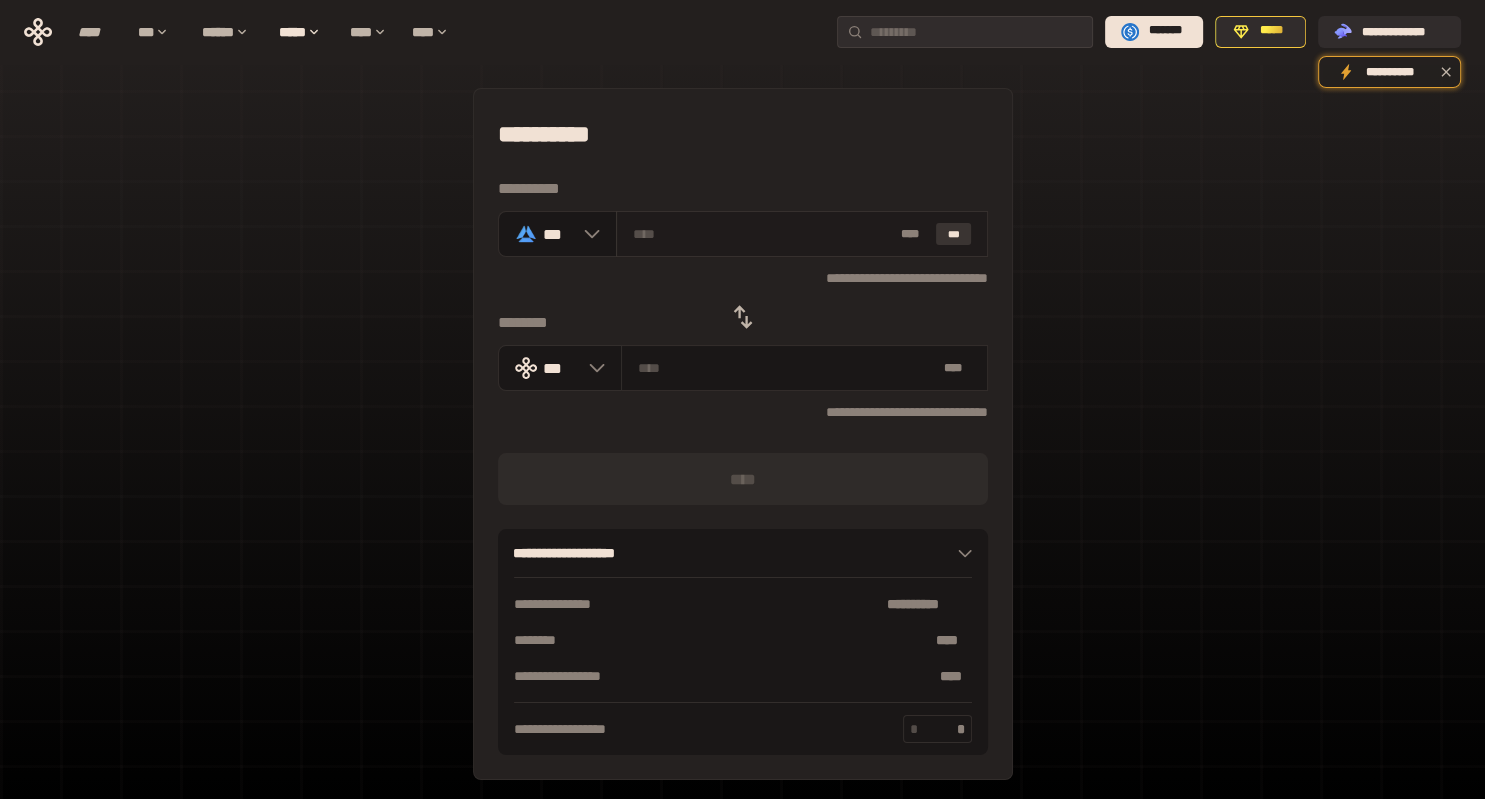 click on "***" at bounding box center (954, 234) 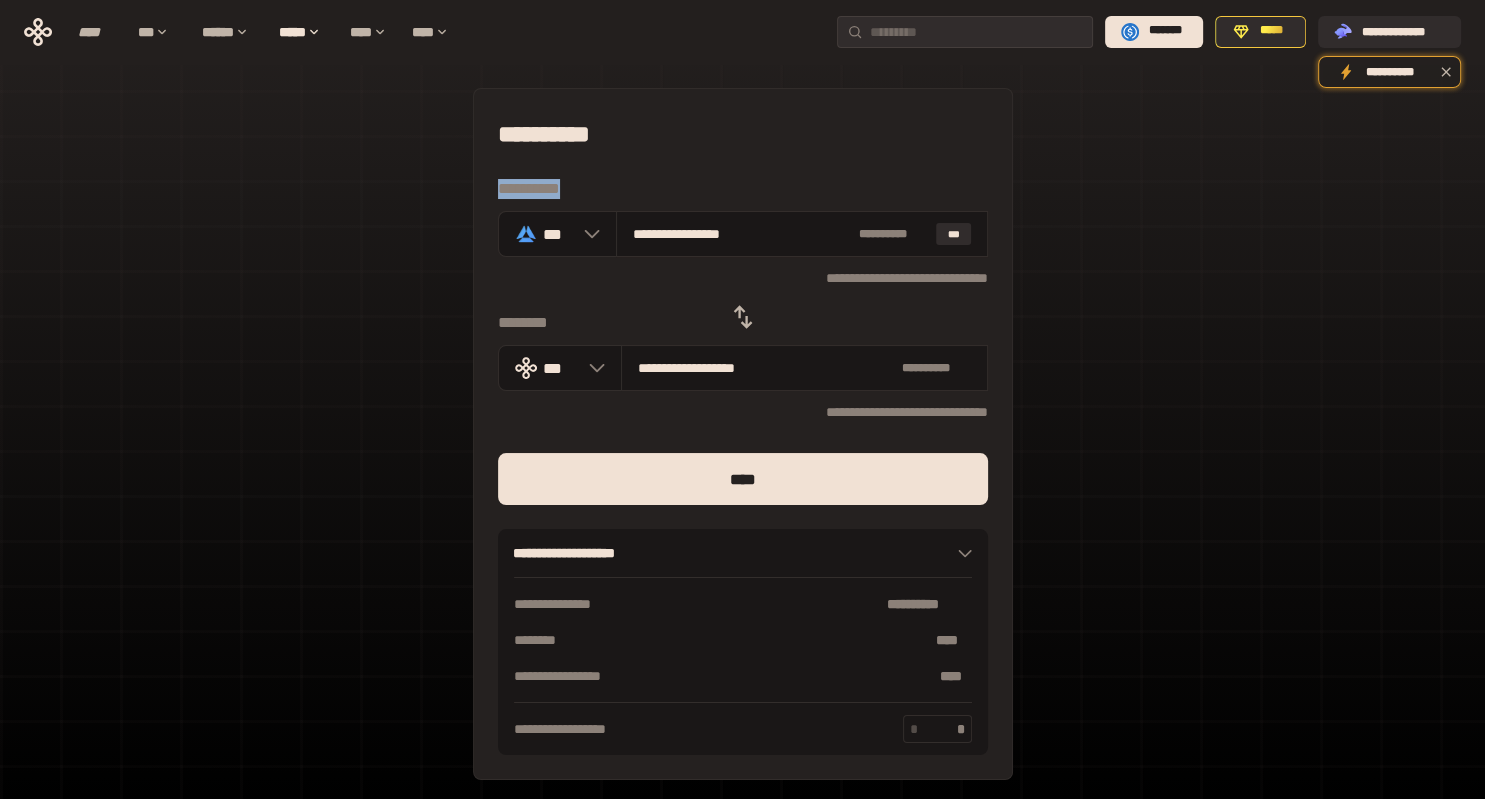 drag, startPoint x: 714, startPoint y: 225, endPoint x: 427, endPoint y: 201, distance: 288.00174 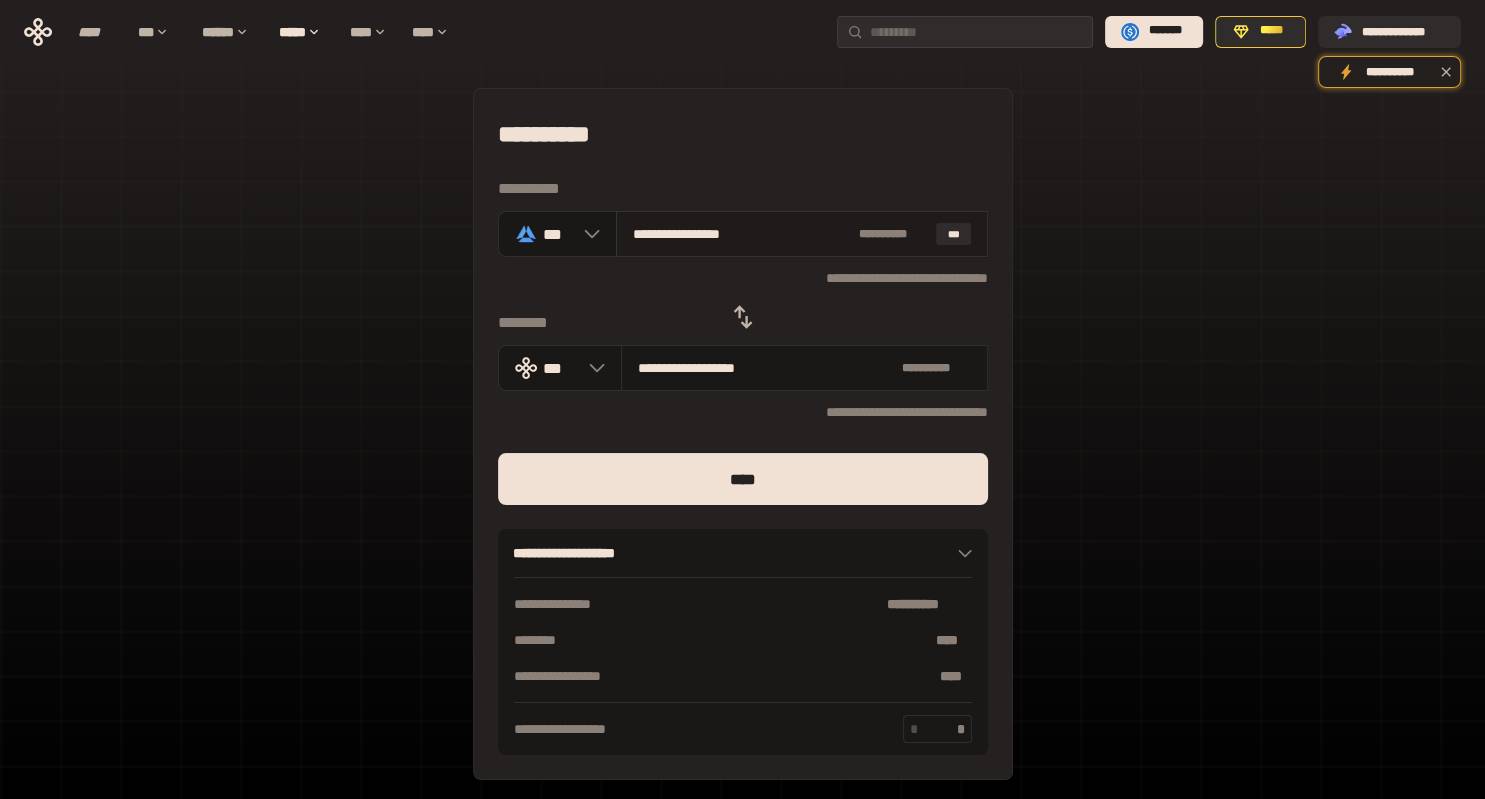 click on "**********" at bounding box center (742, 234) 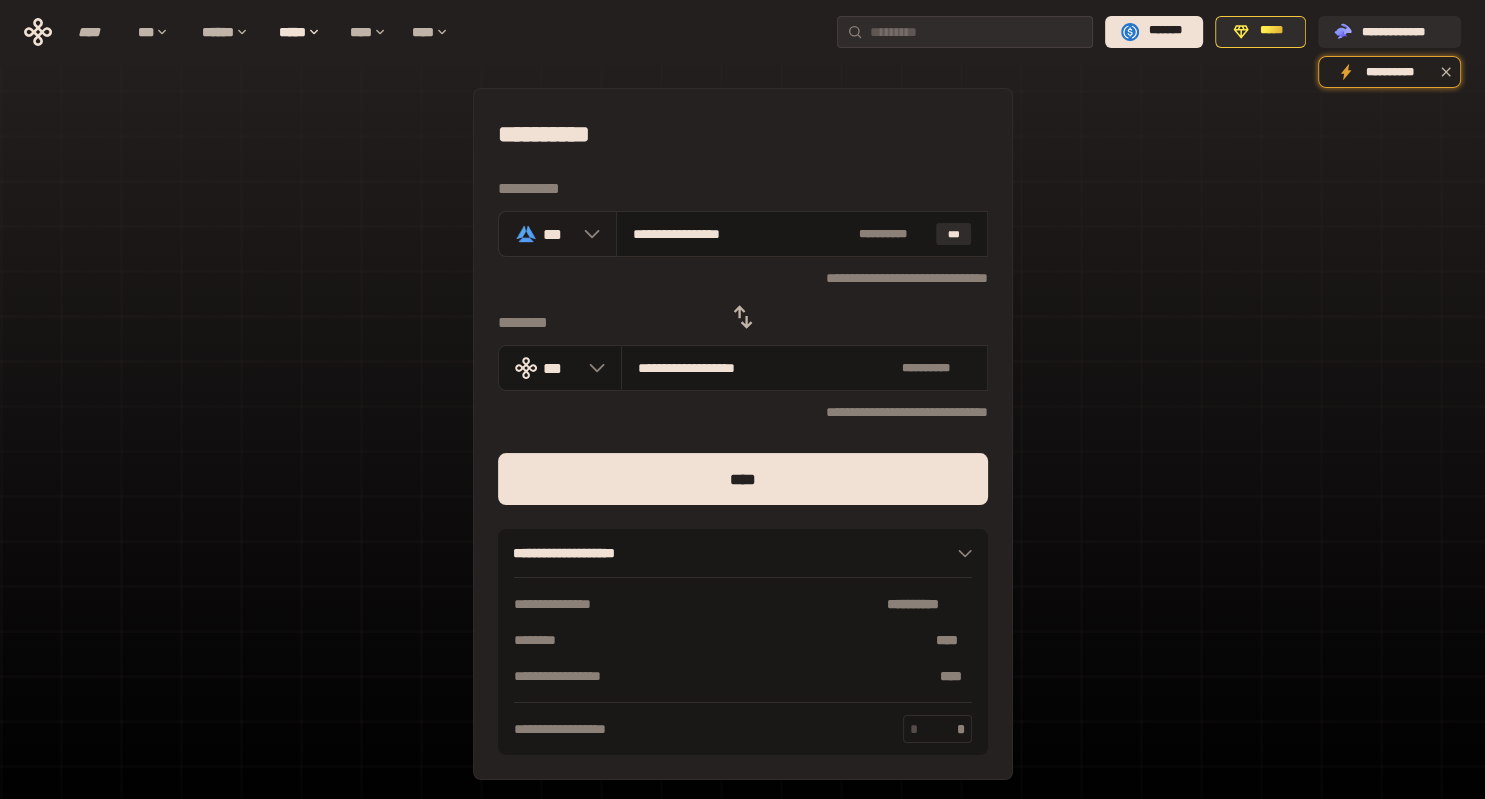 type on "*" 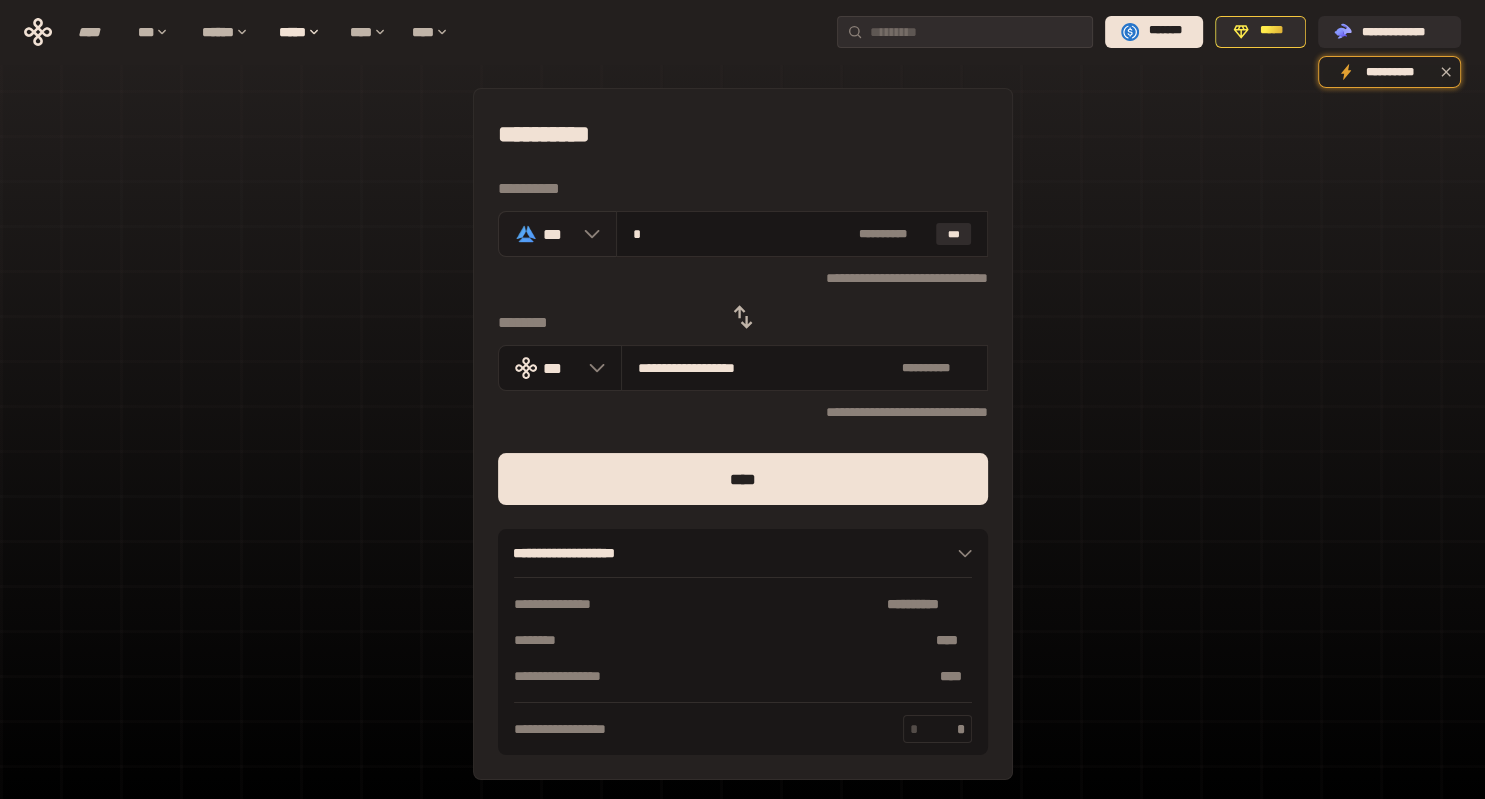 type on "**********" 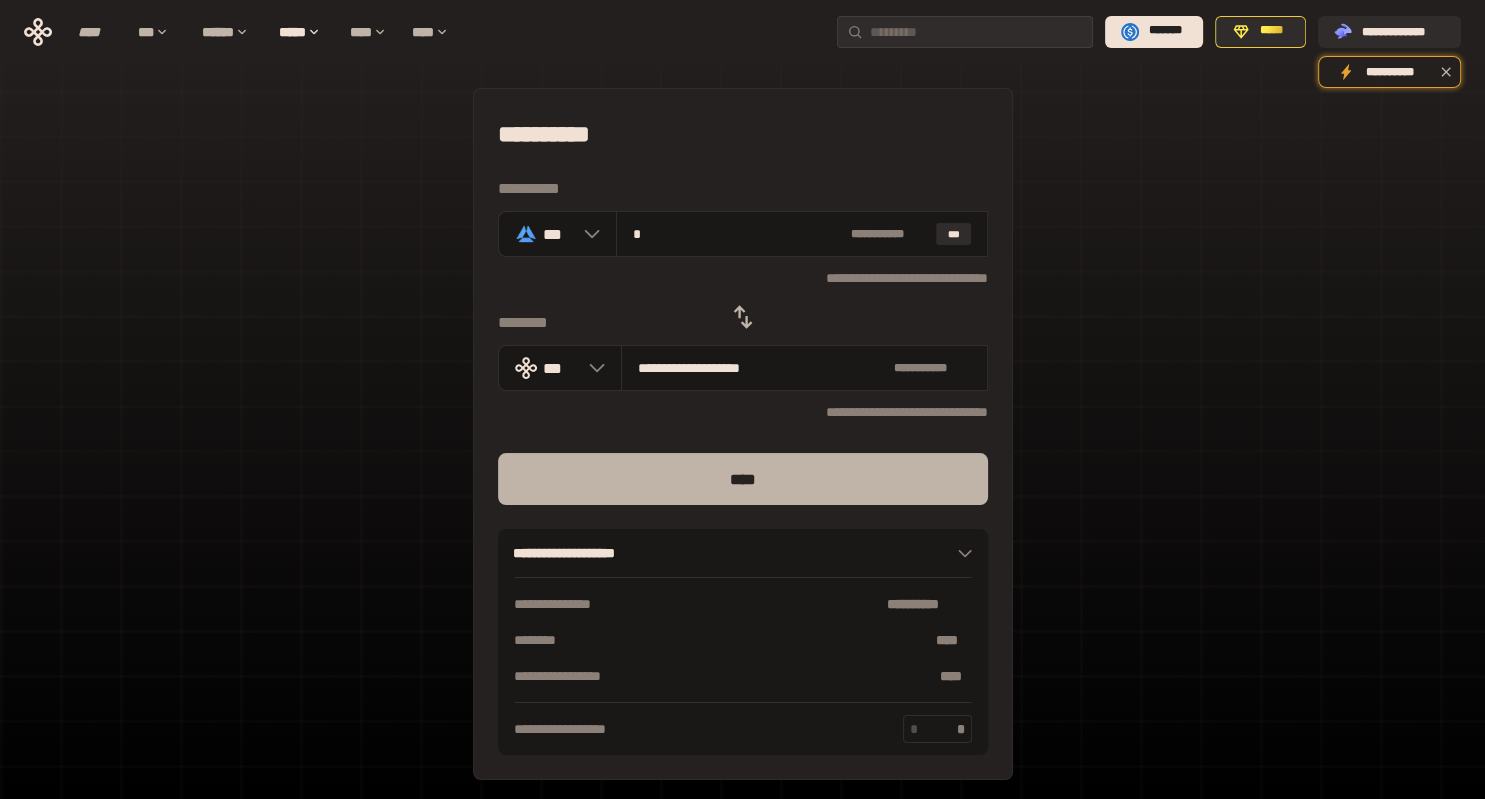 type on "*" 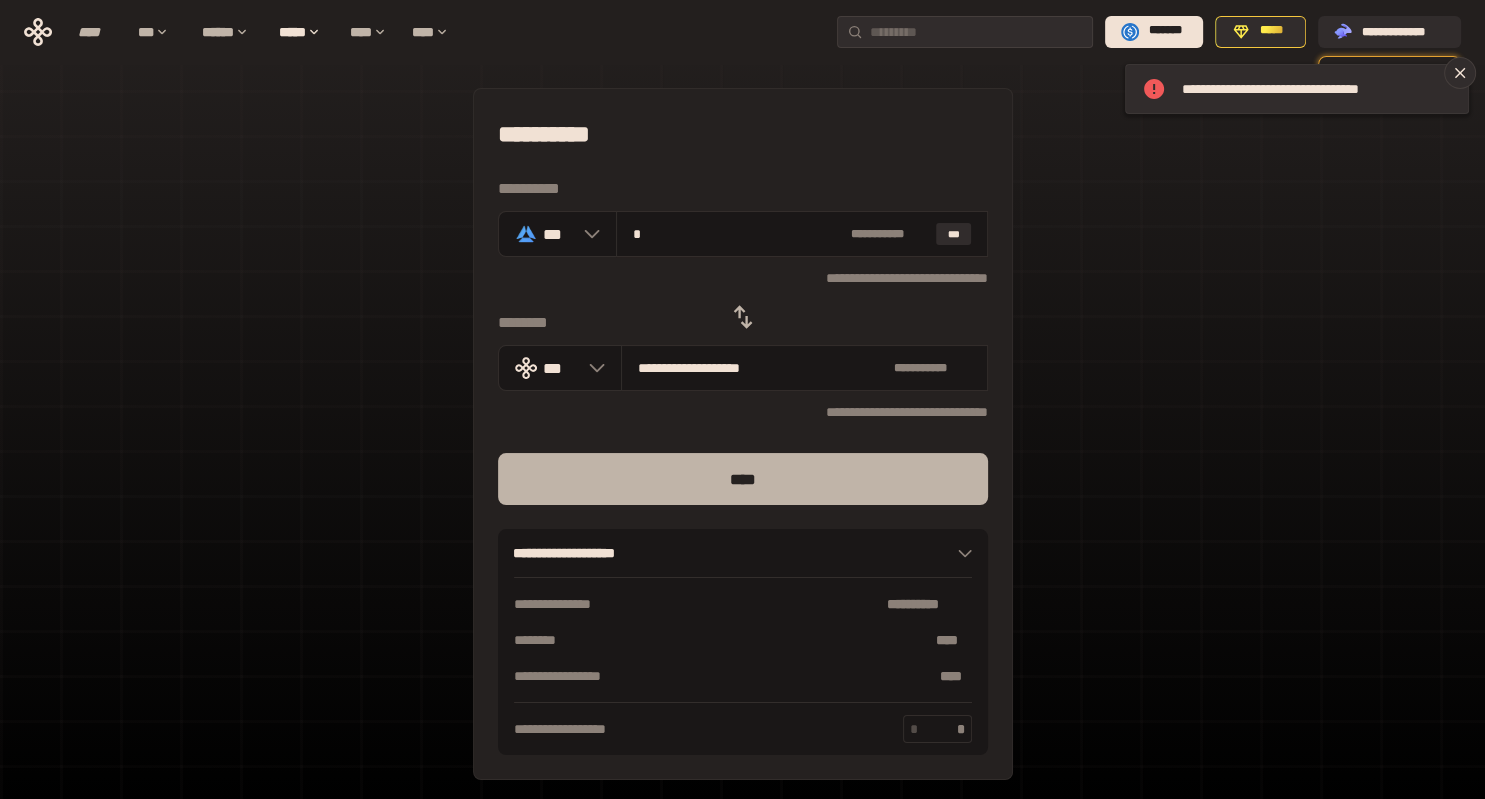 click on "****" at bounding box center [743, 479] 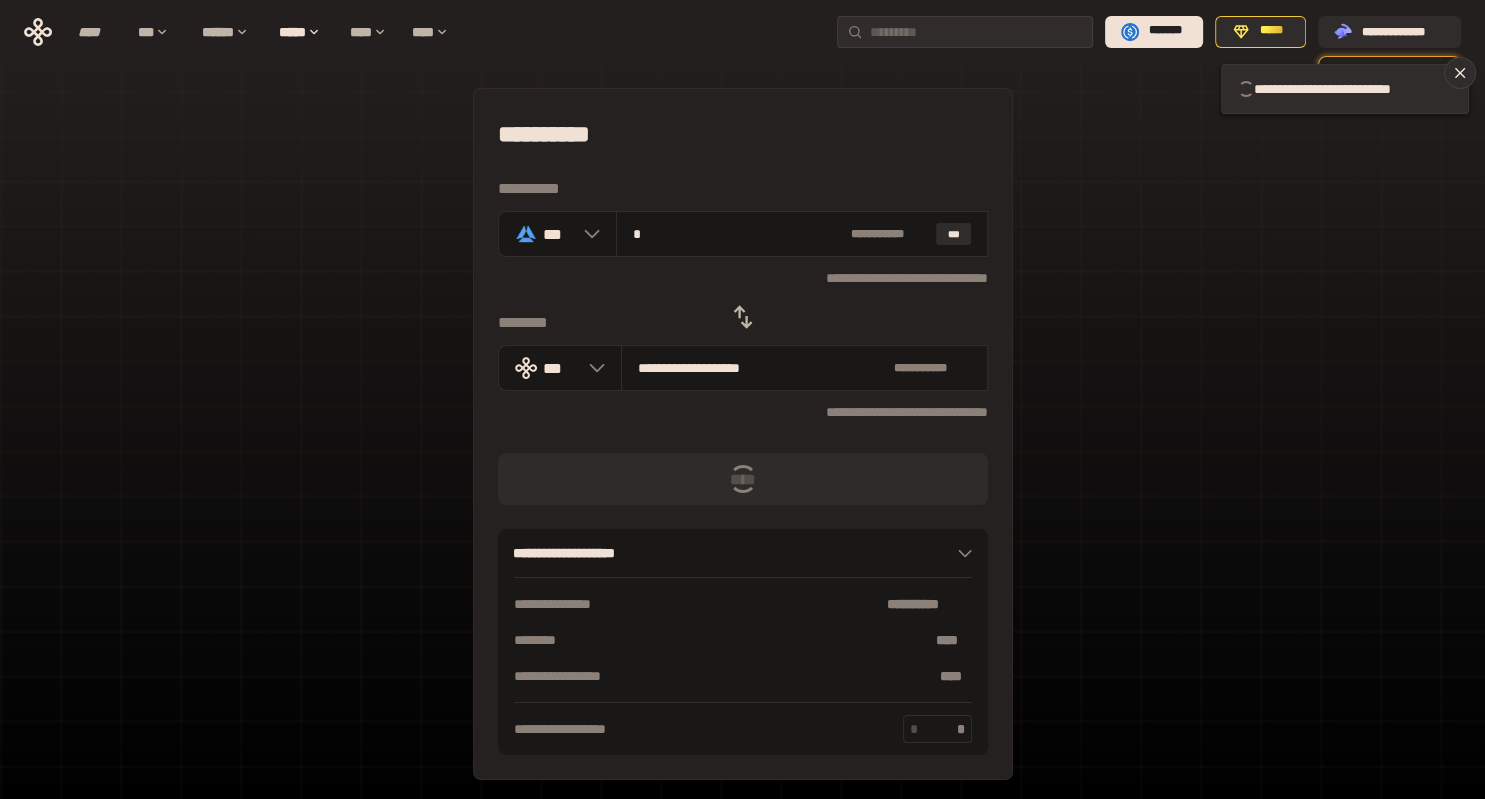 type 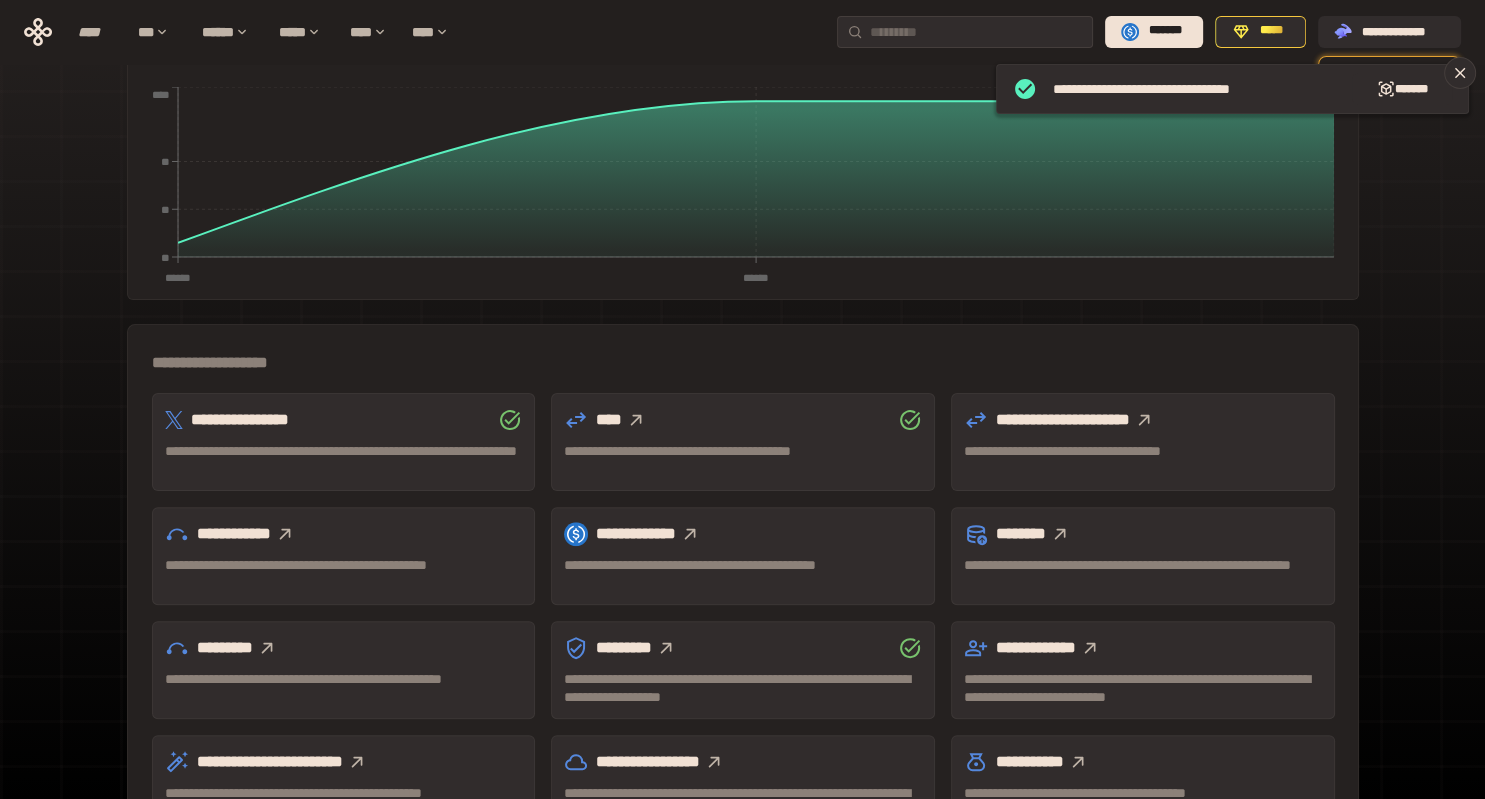 scroll, scrollTop: 485, scrollLeft: 0, axis: vertical 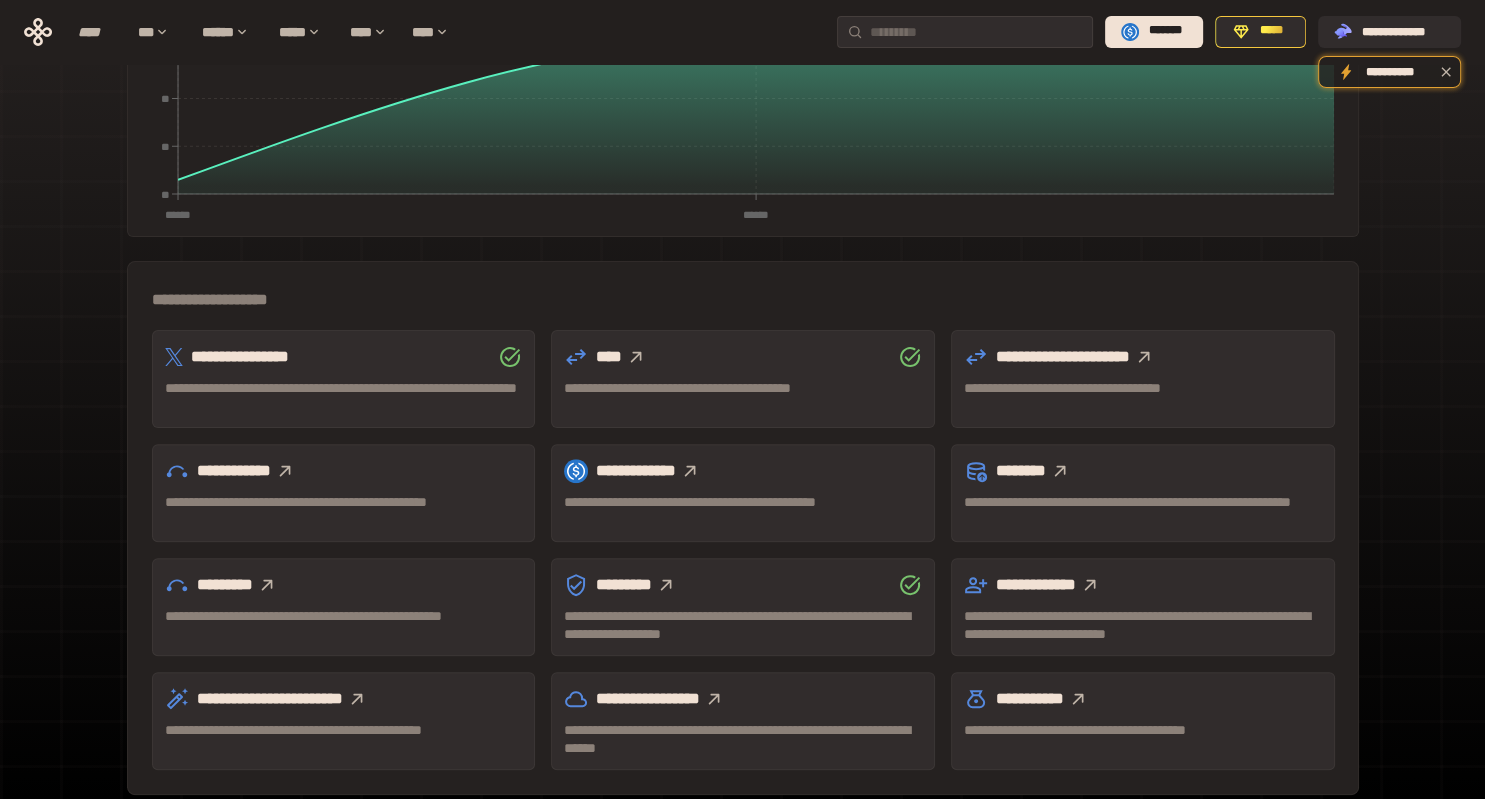 click 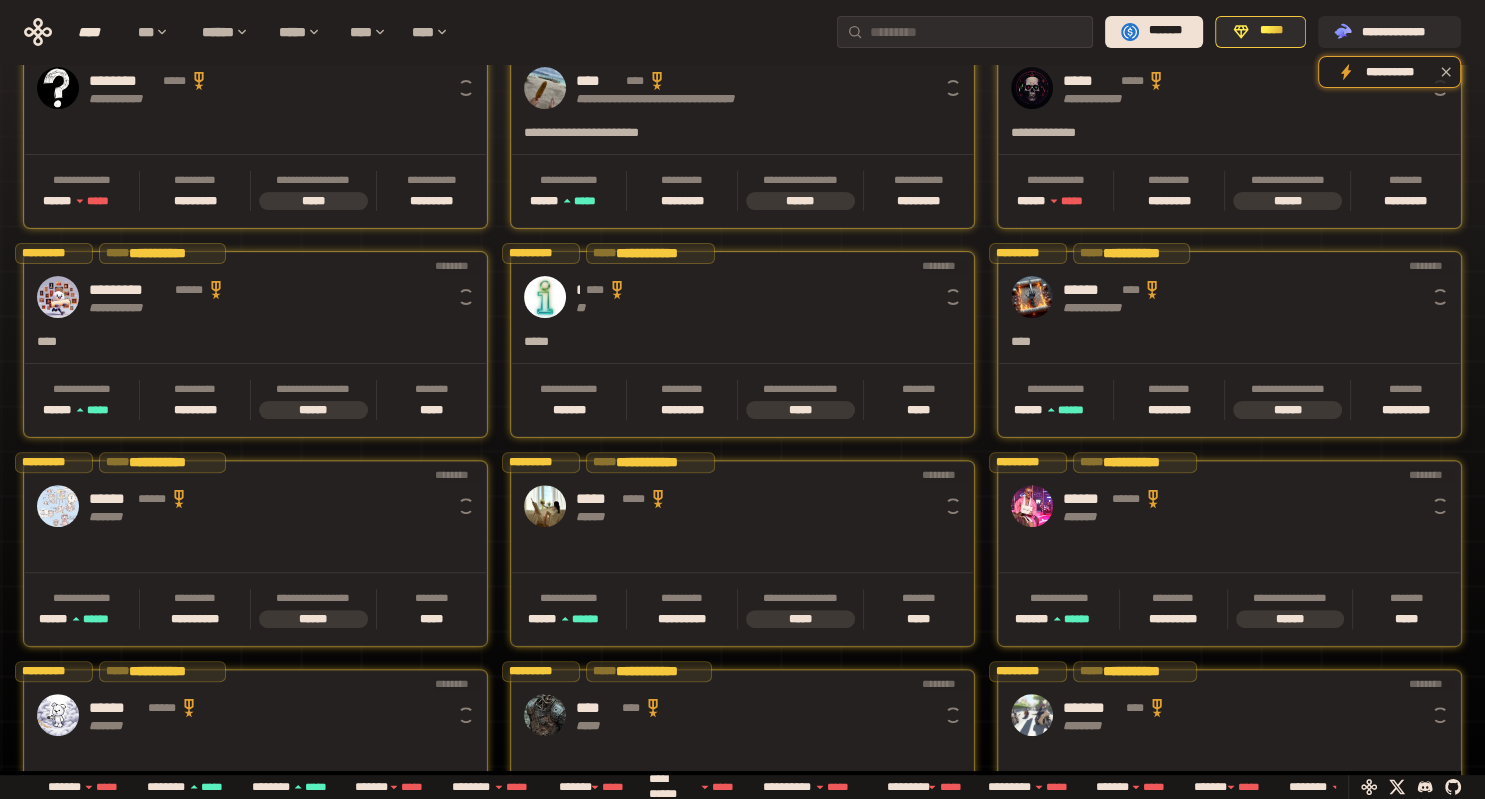 scroll, scrollTop: 0, scrollLeft: 16, axis: horizontal 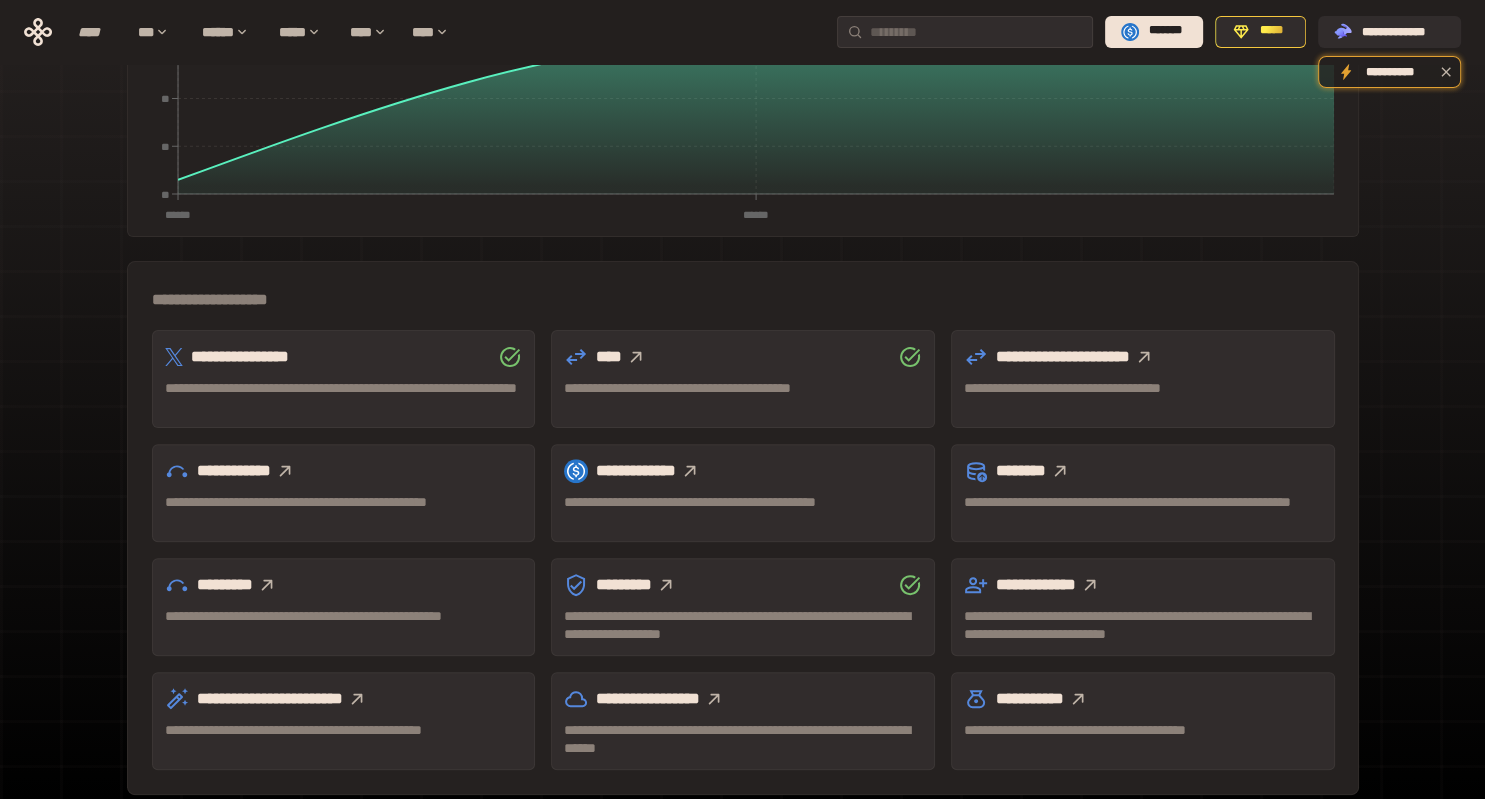 click 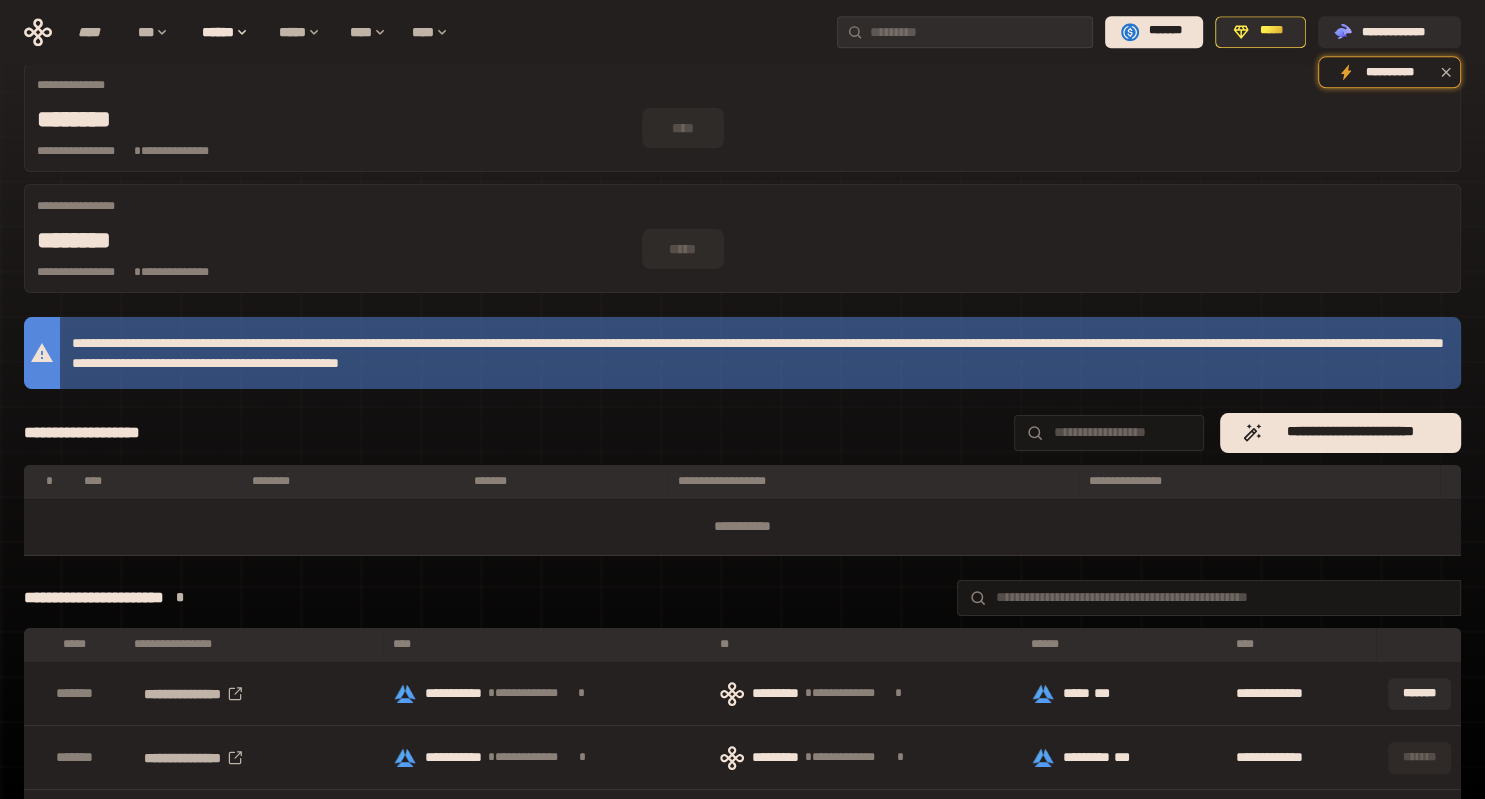 scroll, scrollTop: 67, scrollLeft: 0, axis: vertical 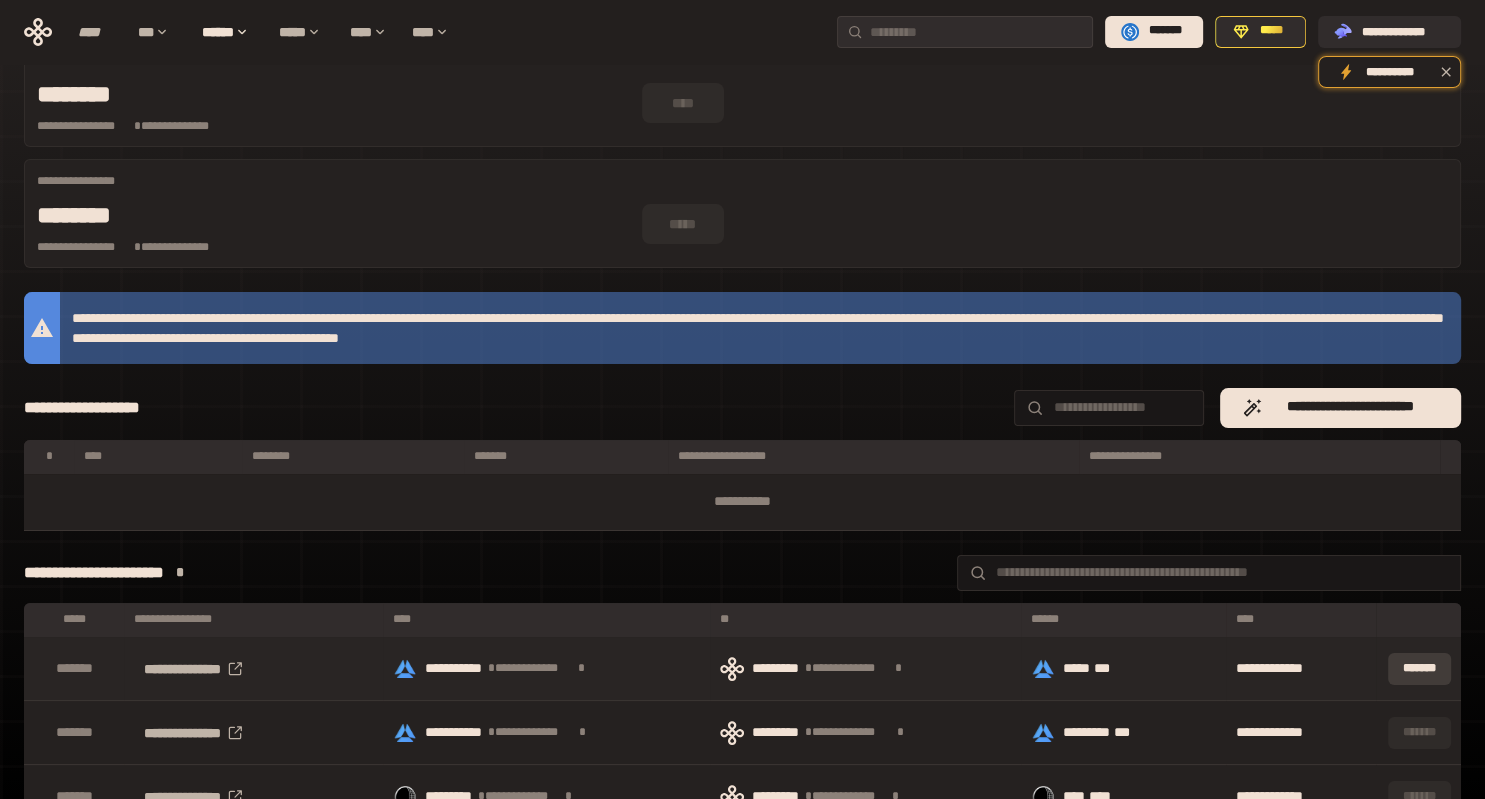 click on "*******" at bounding box center [1419, 669] 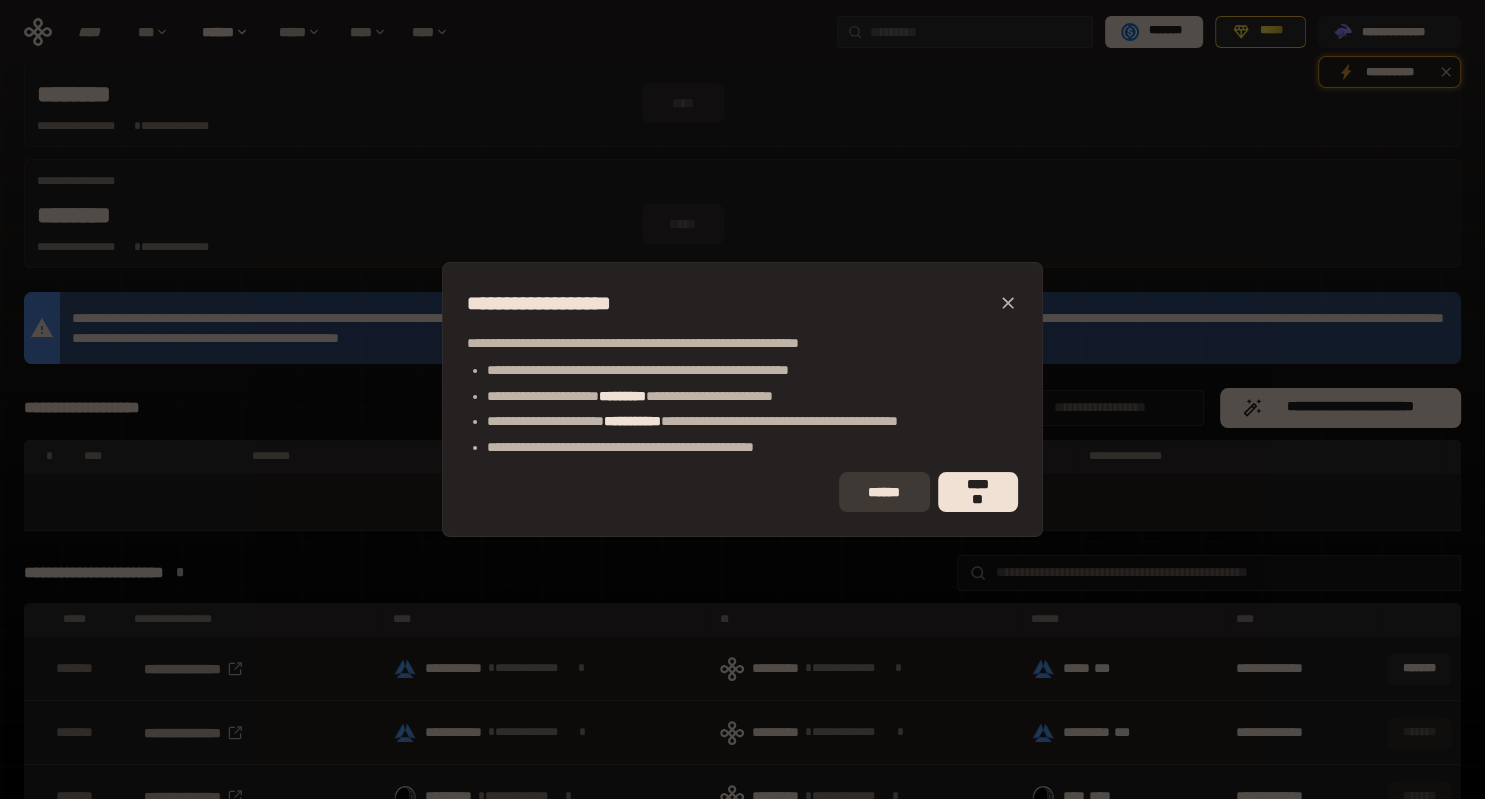 click on "******" at bounding box center (884, 492) 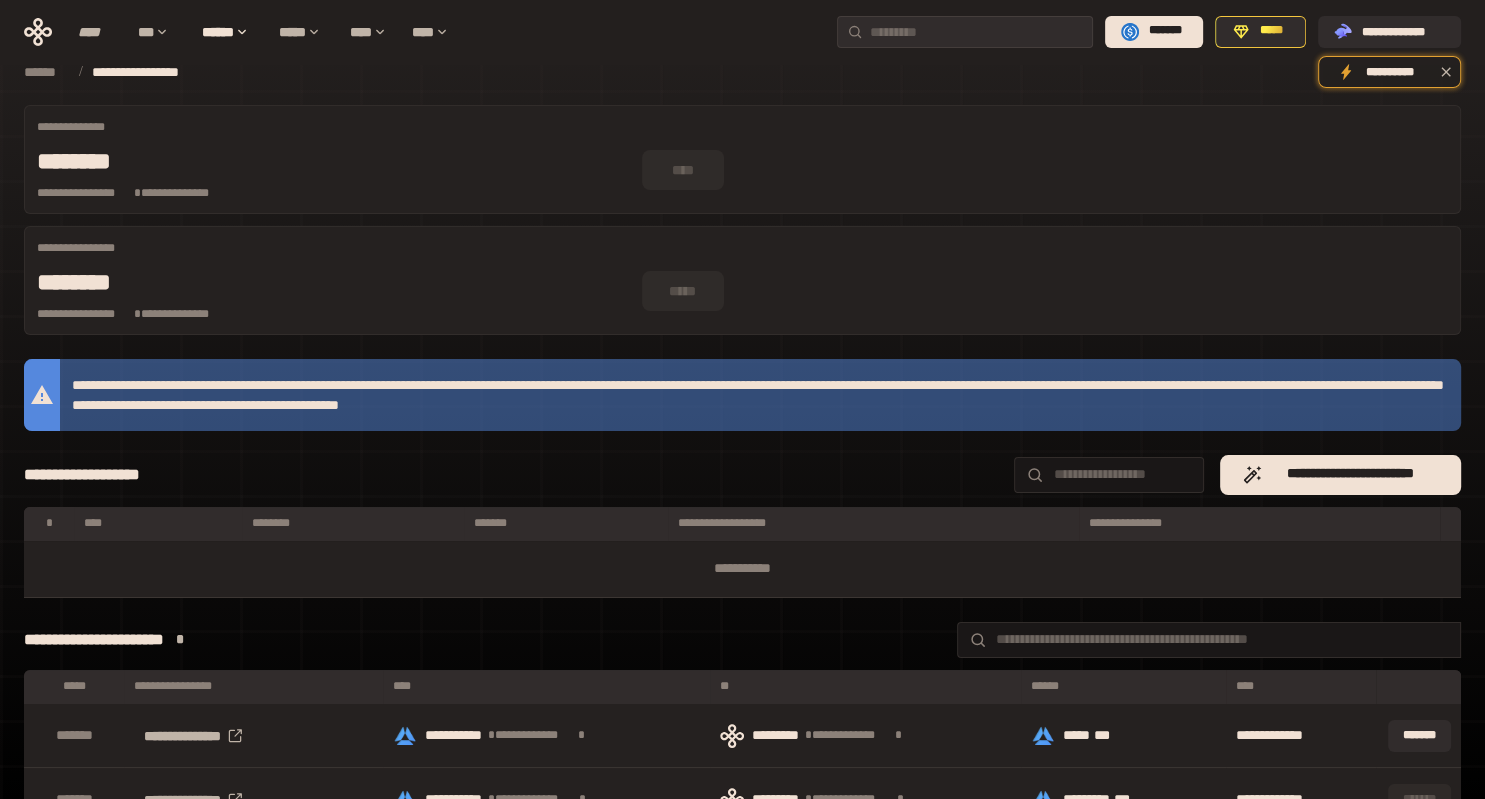 scroll, scrollTop: 0, scrollLeft: 0, axis: both 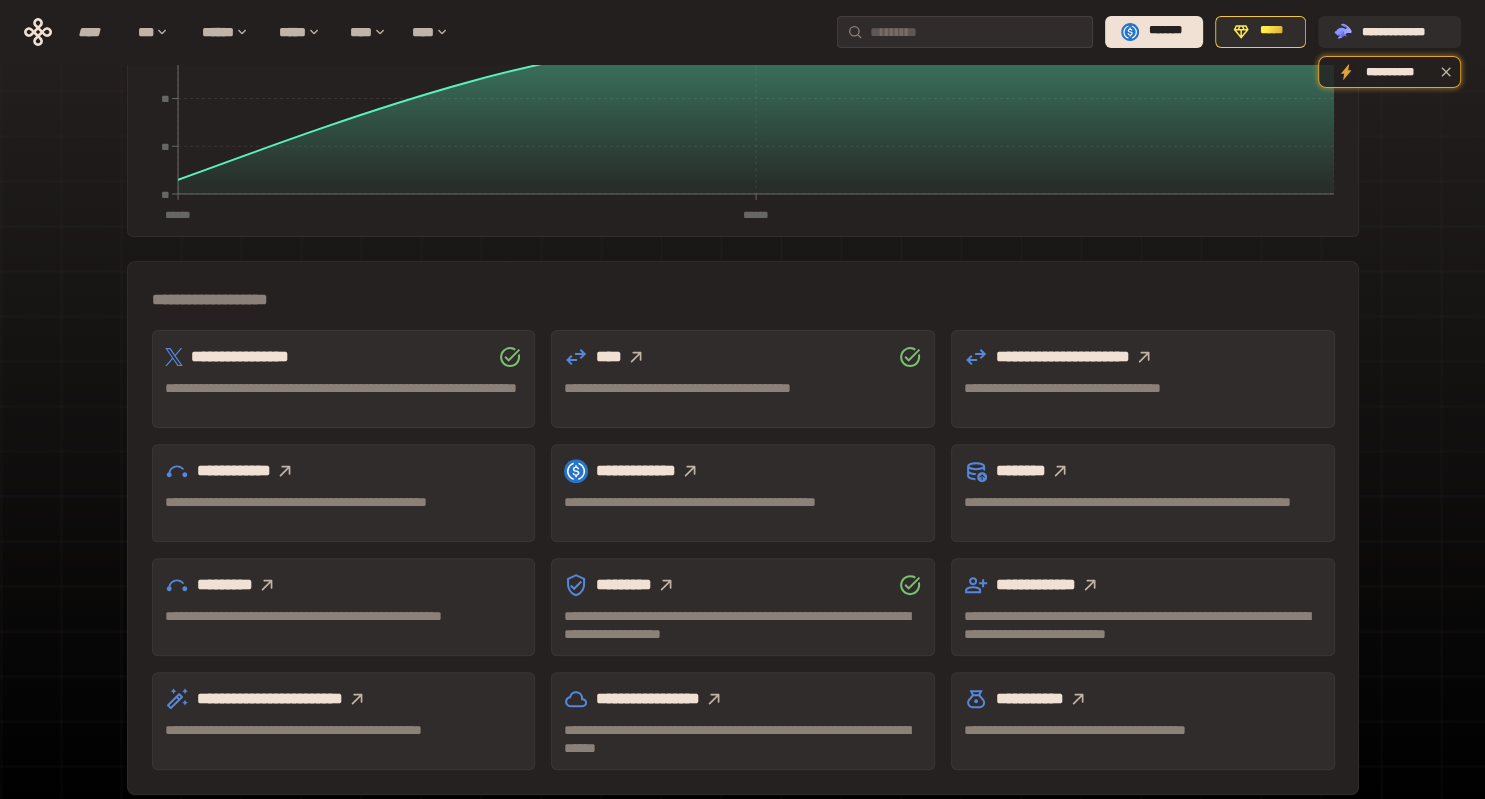 click 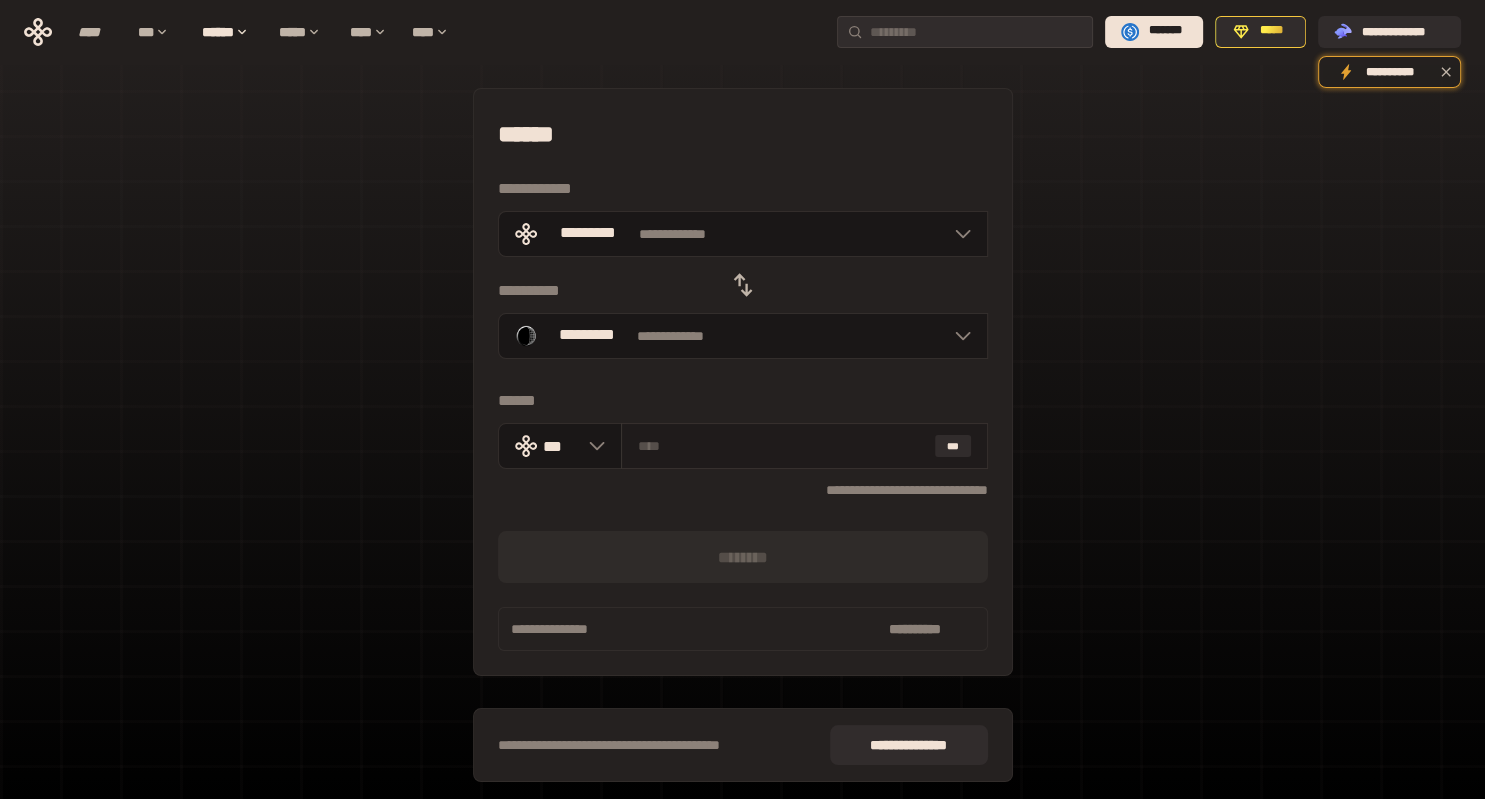 click at bounding box center [782, 446] 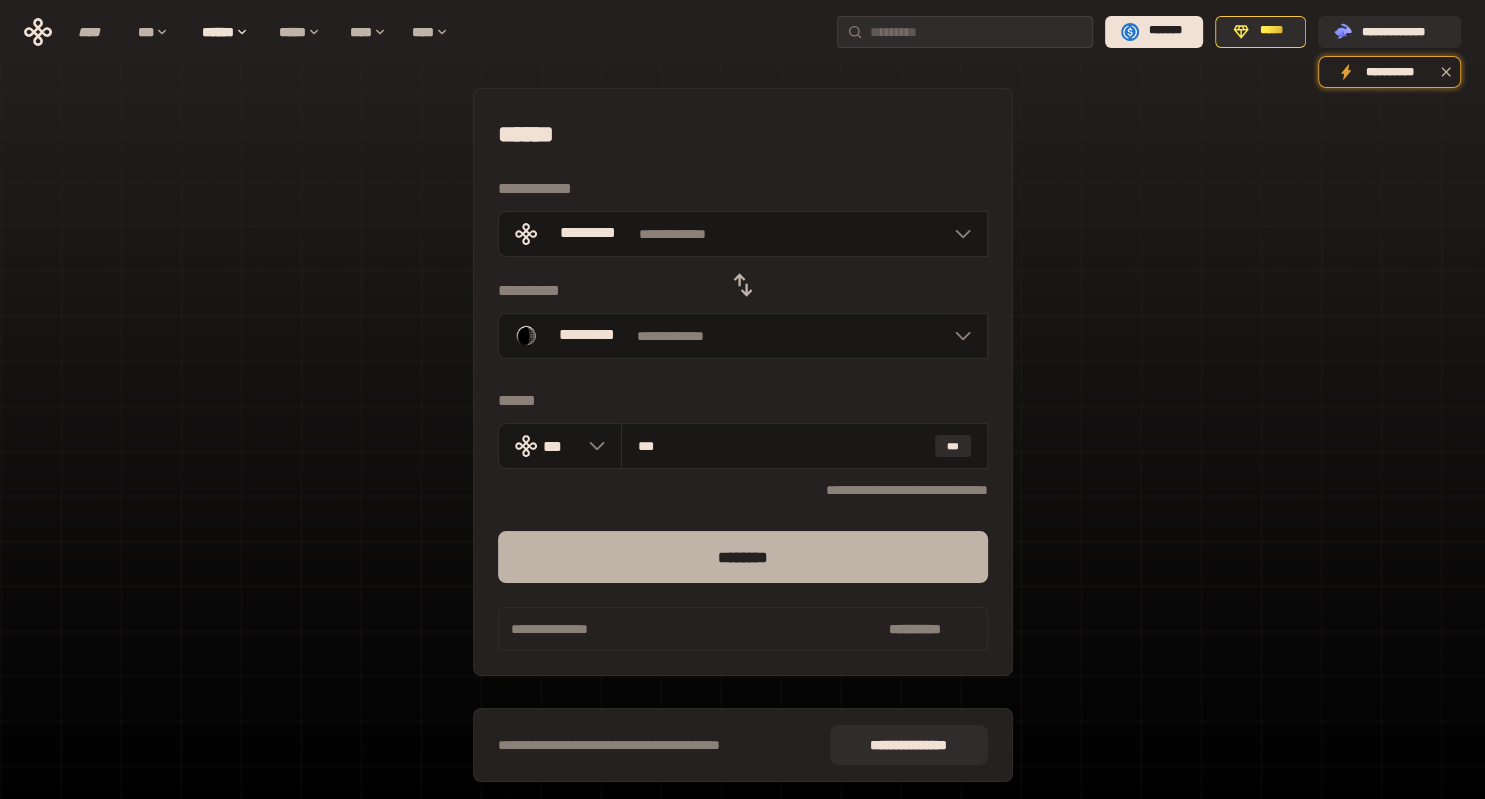 type on "***" 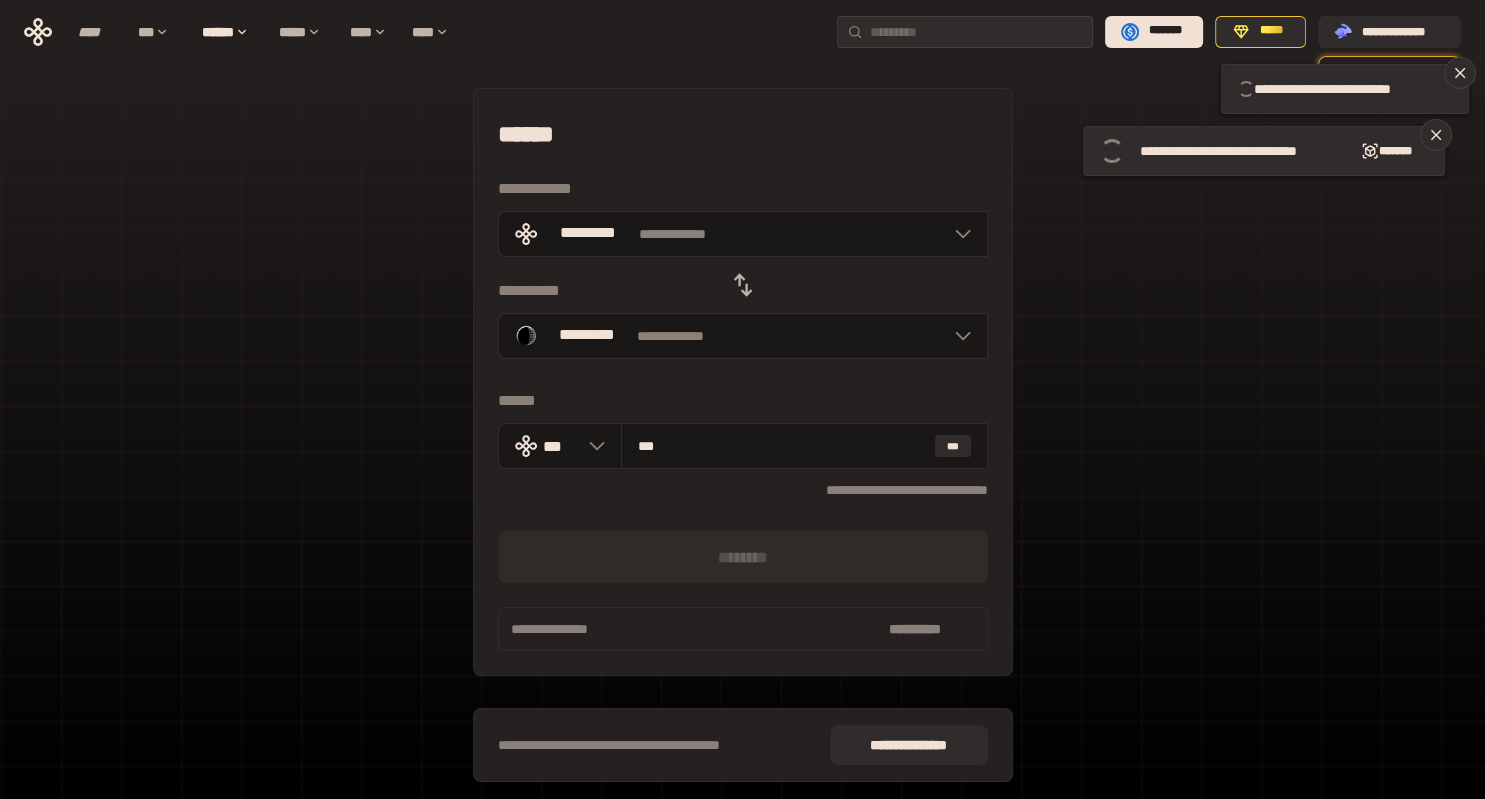 type 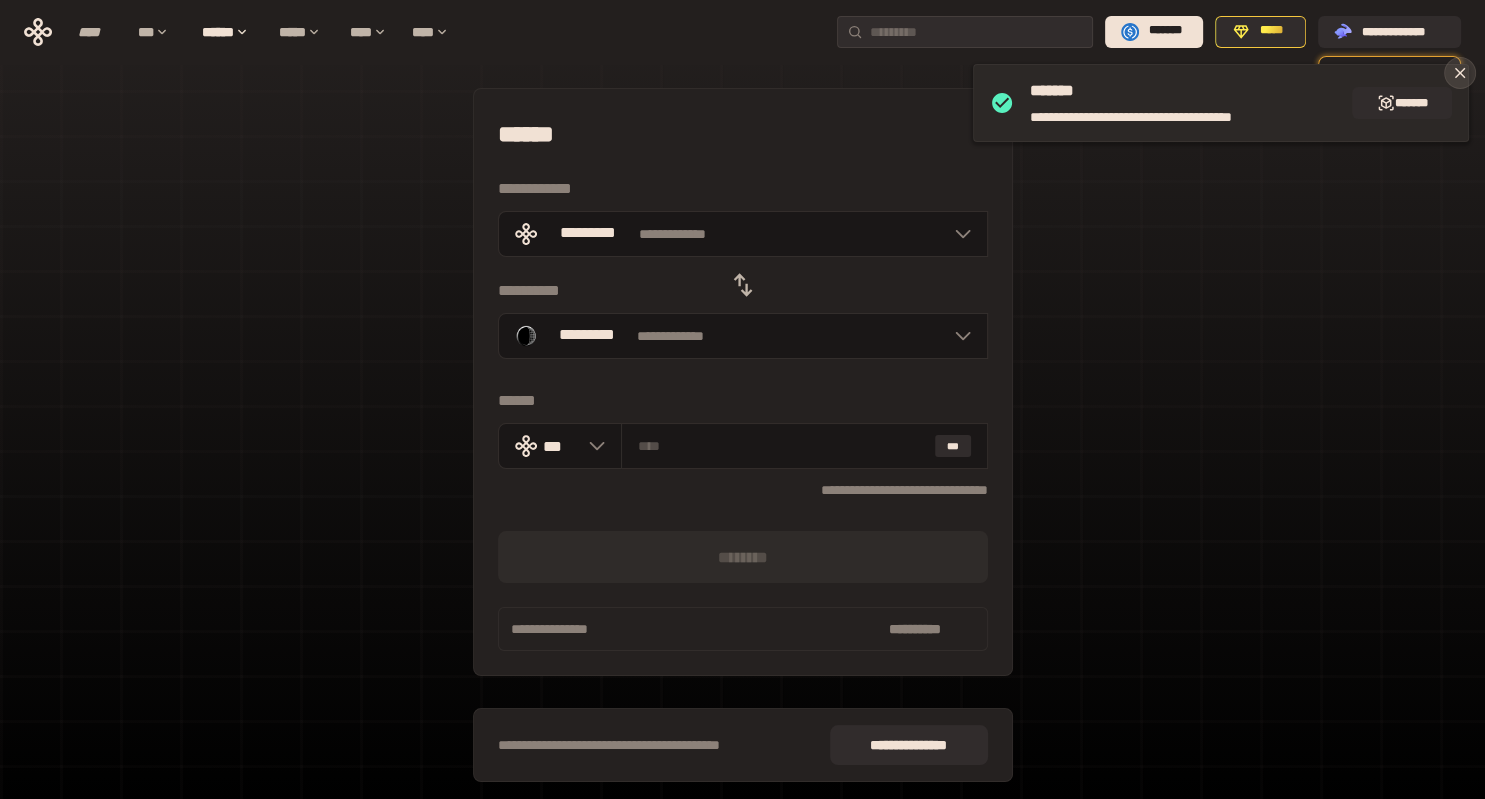click 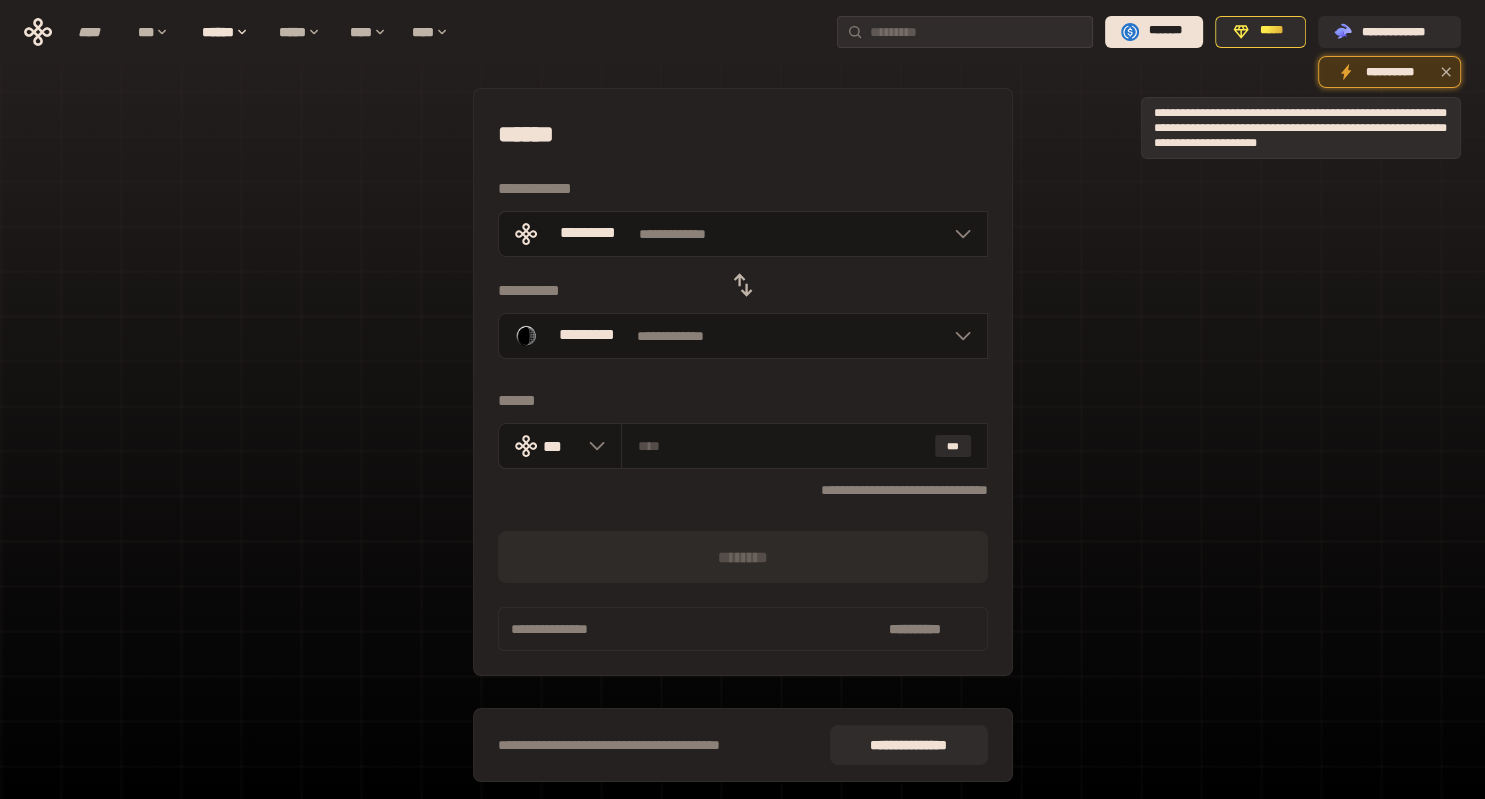 click 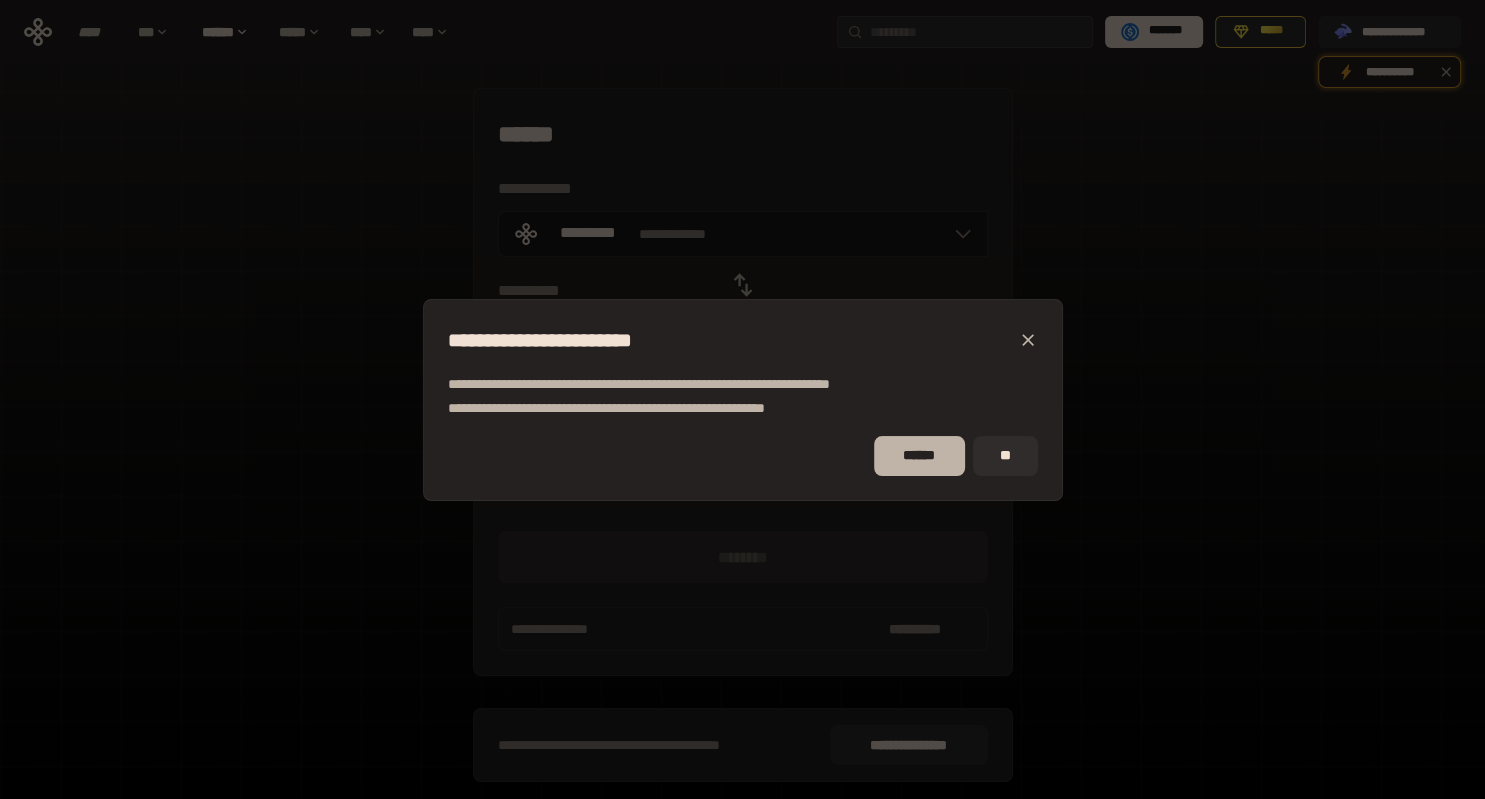 click on "******" at bounding box center [919, 456] 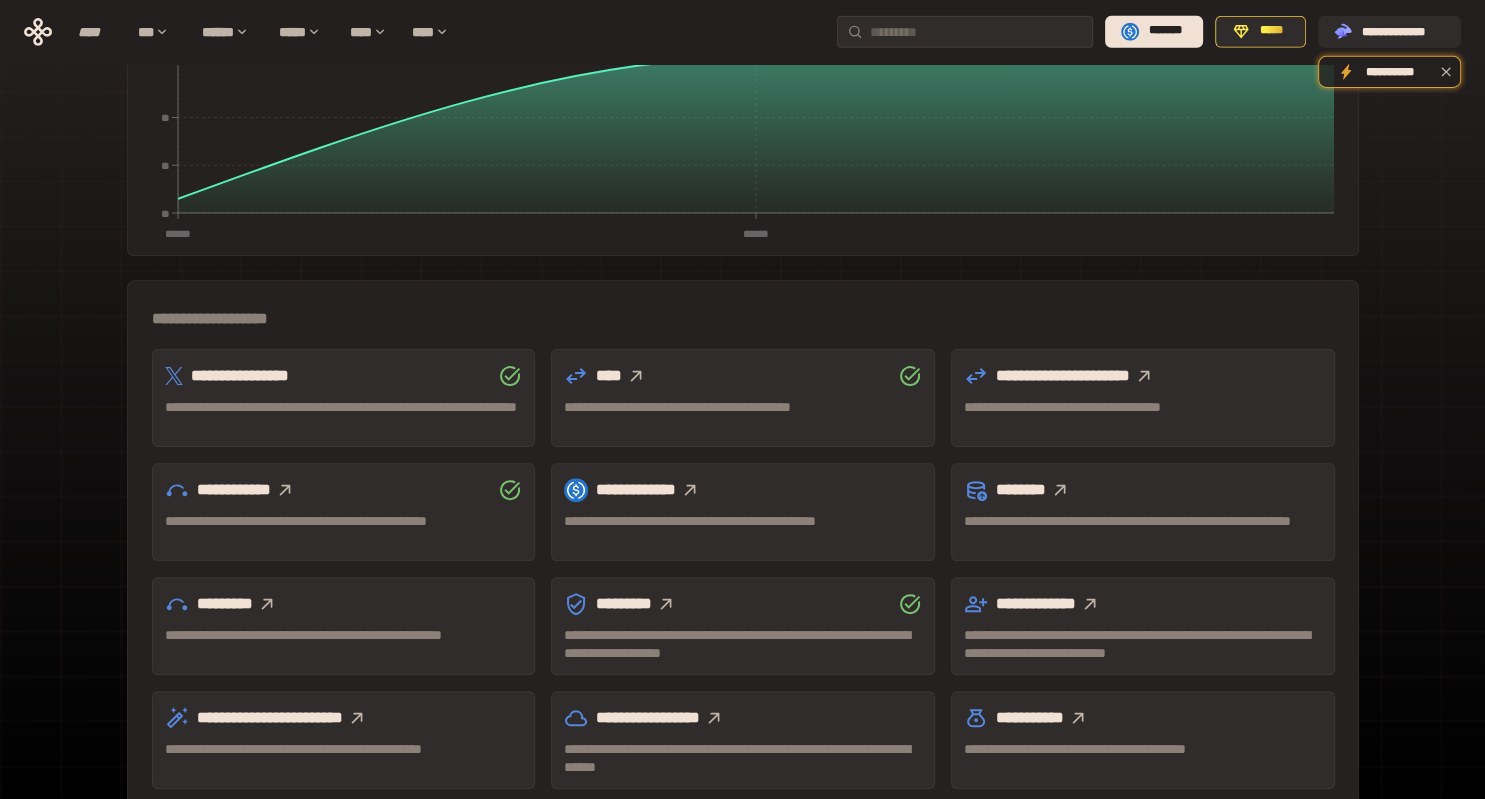 scroll, scrollTop: 485, scrollLeft: 0, axis: vertical 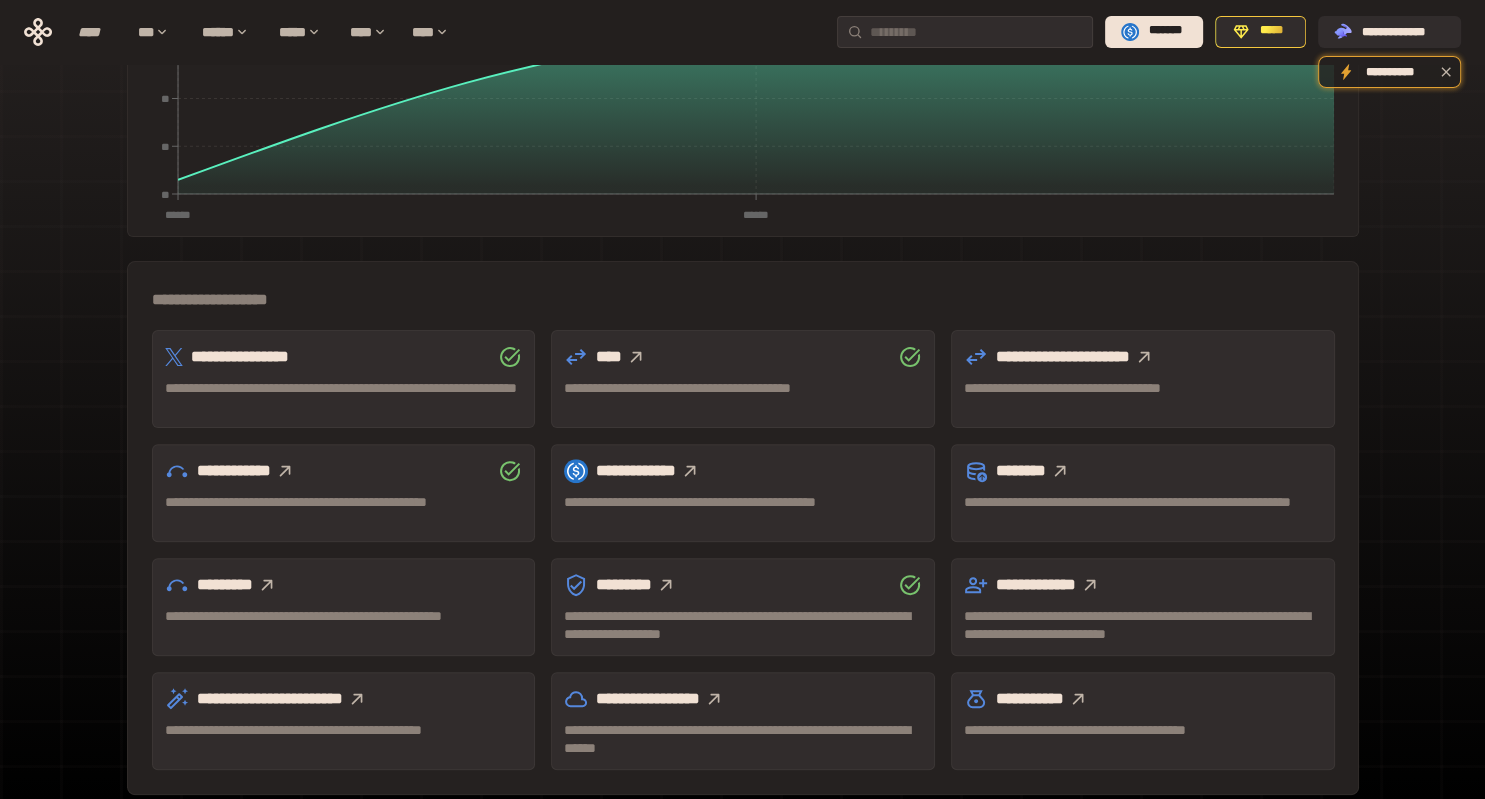 click 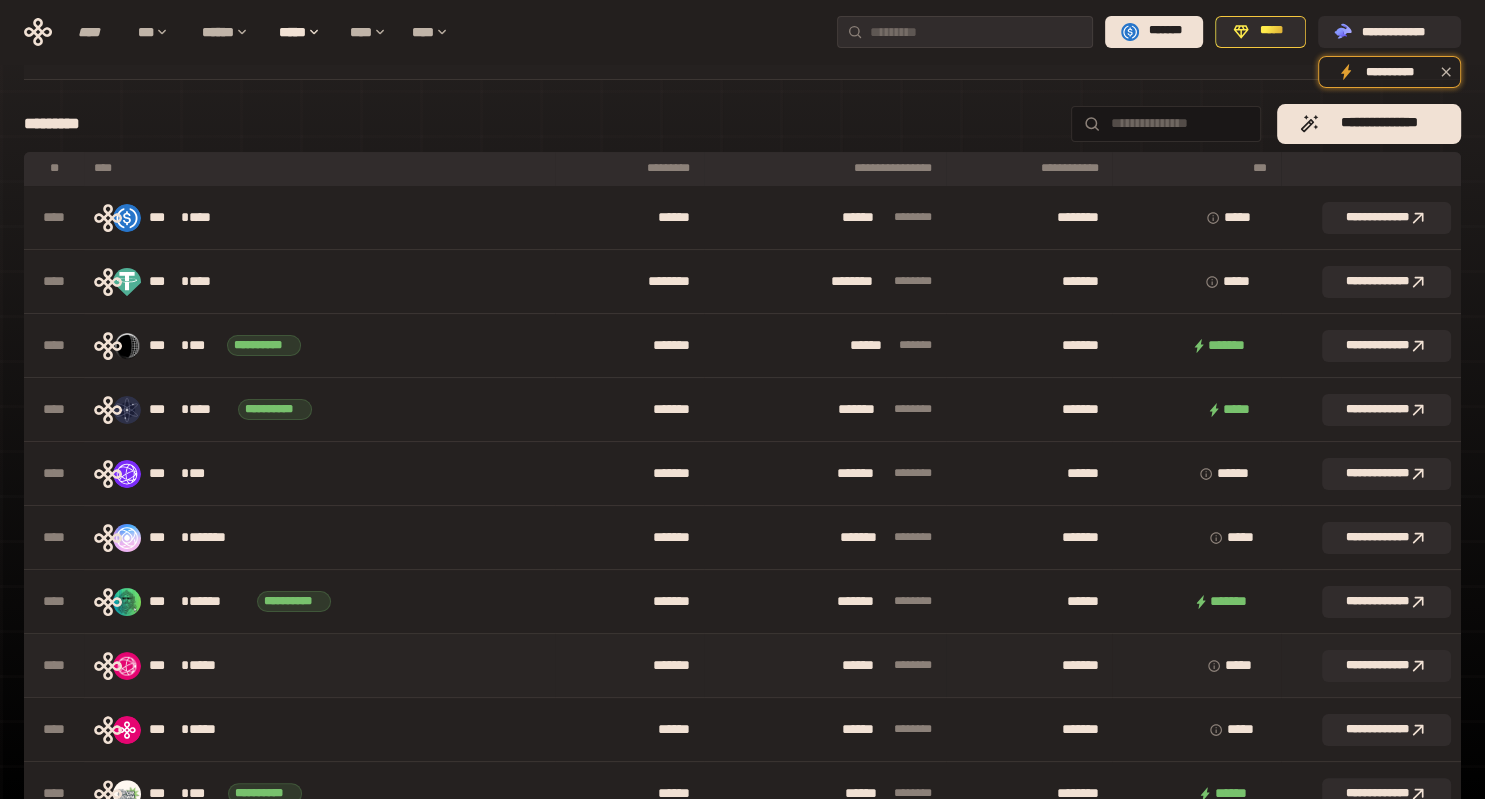 scroll, scrollTop: 0, scrollLeft: 0, axis: both 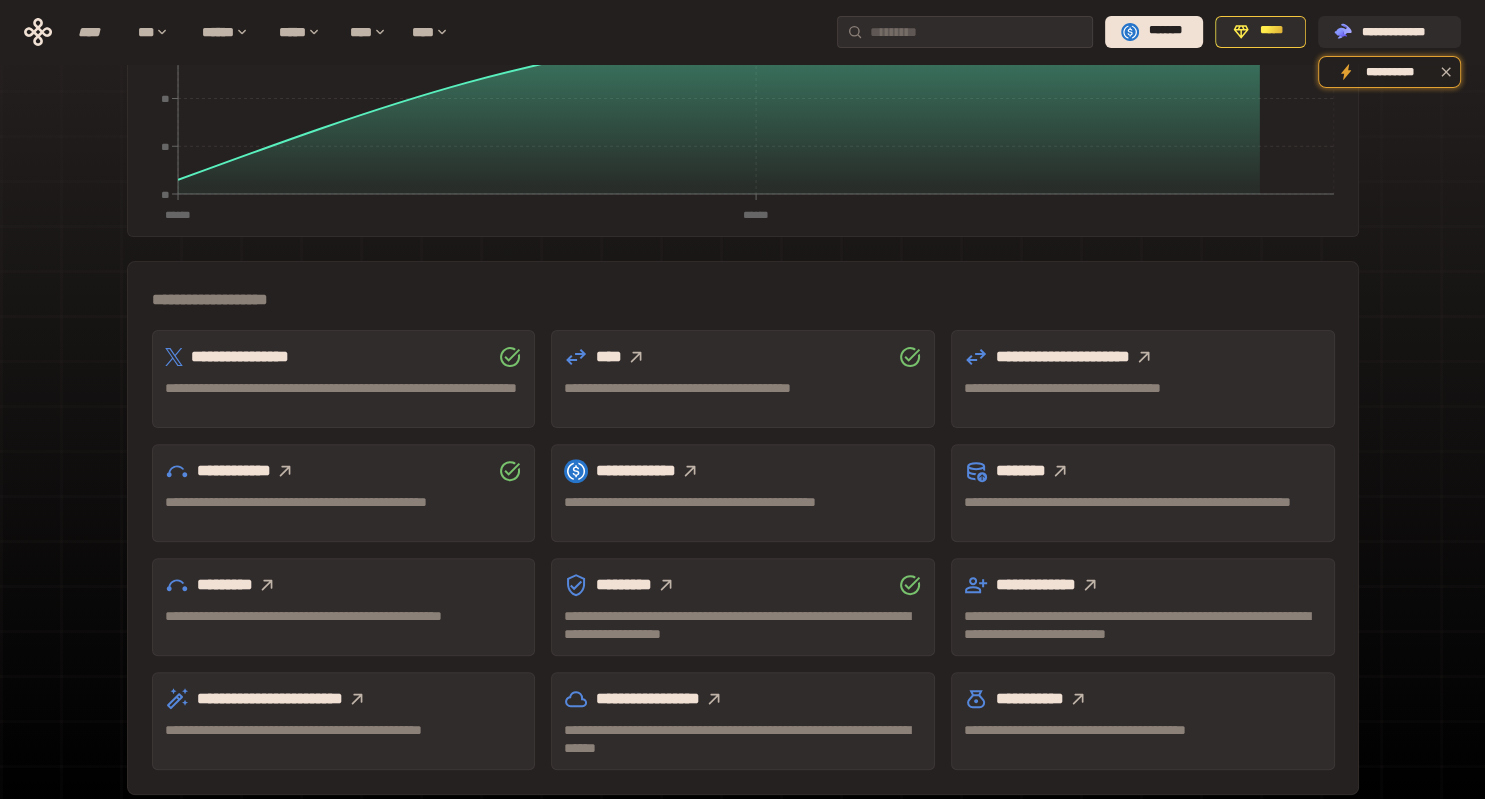 click on "**********" at bounding box center (743, 388) 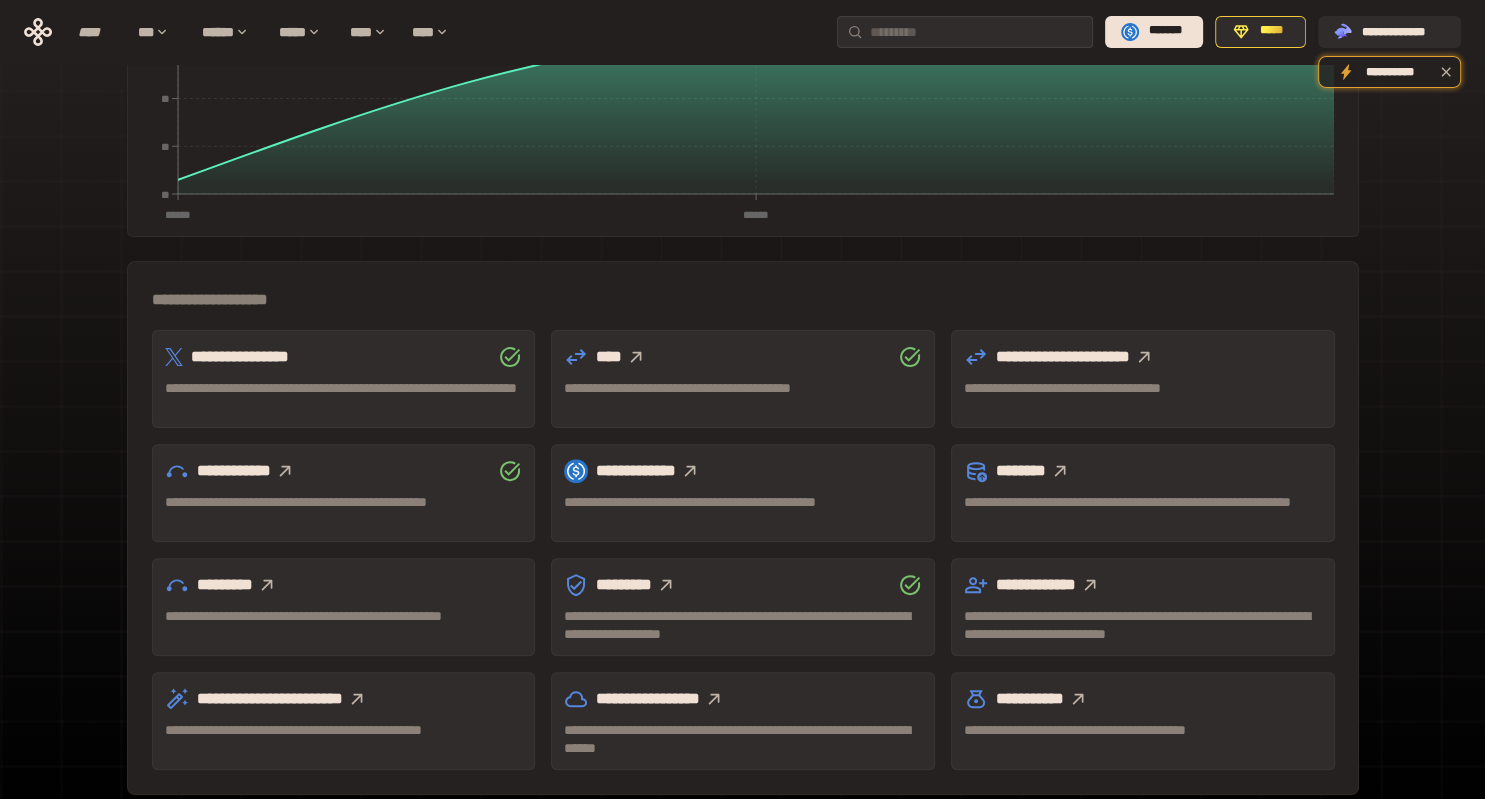 click 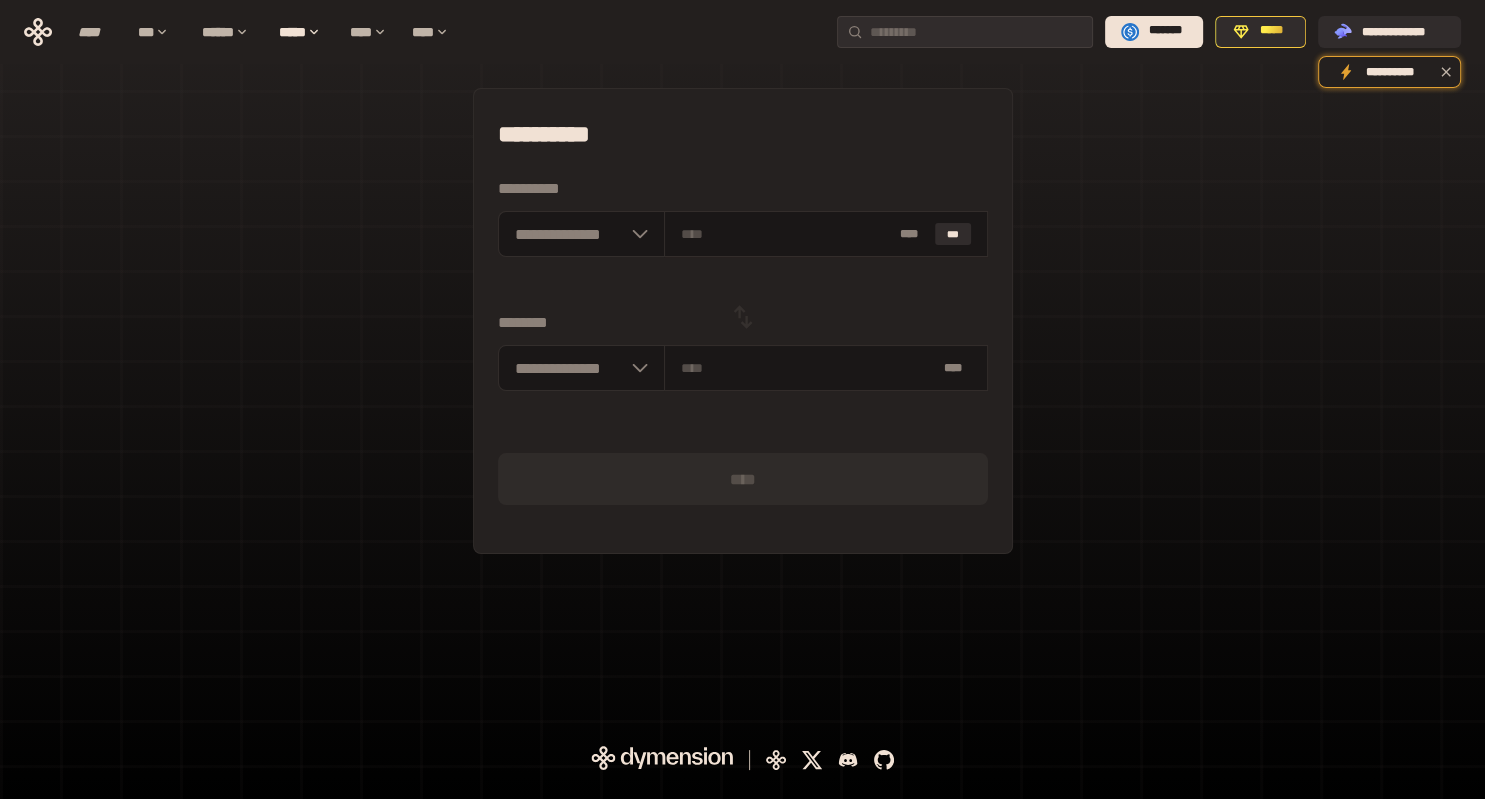 scroll, scrollTop: 0, scrollLeft: 0, axis: both 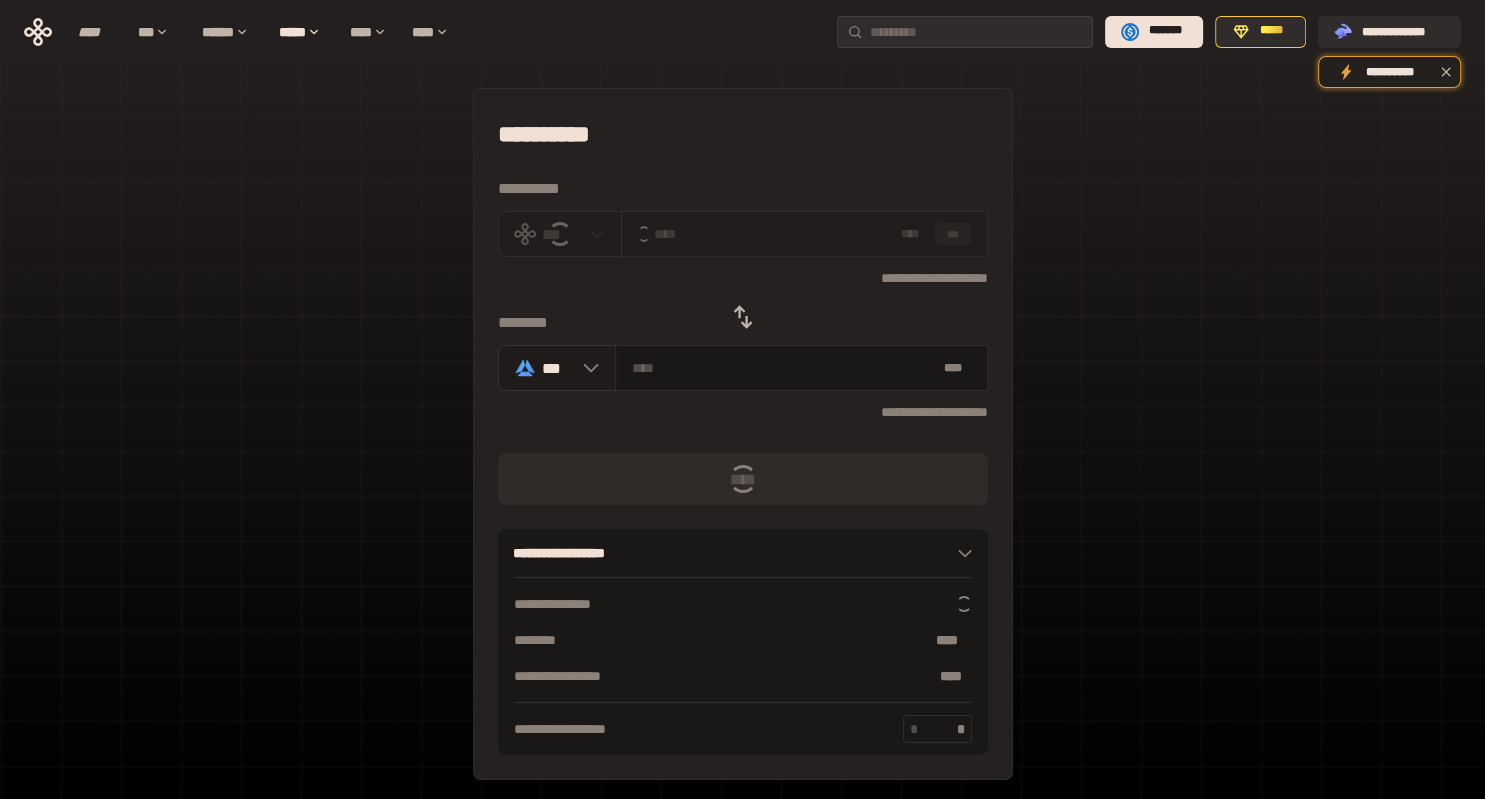 click on "***" at bounding box center (557, 367) 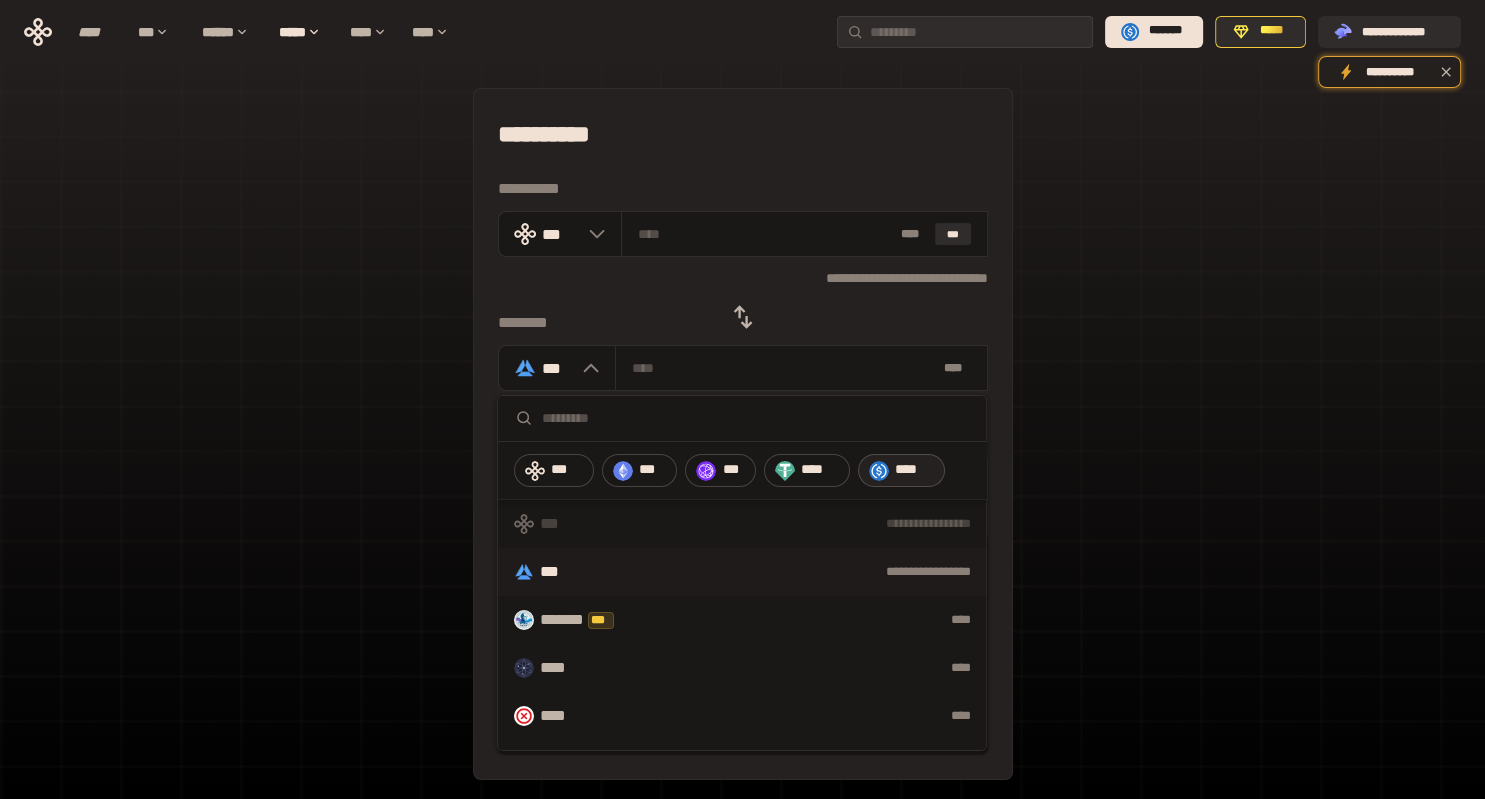 click on "****" at bounding box center [915, 470] 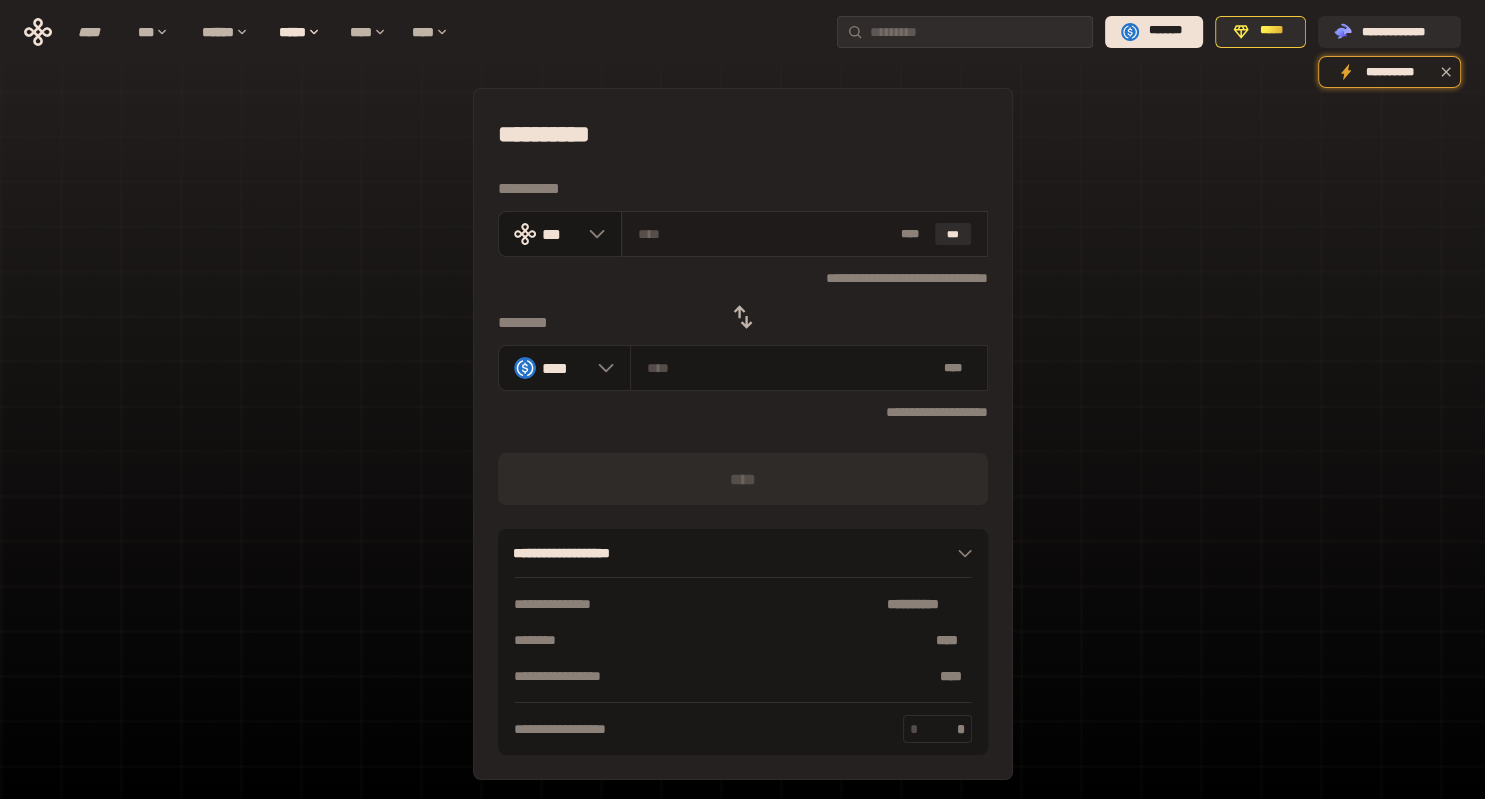 click at bounding box center [765, 234] 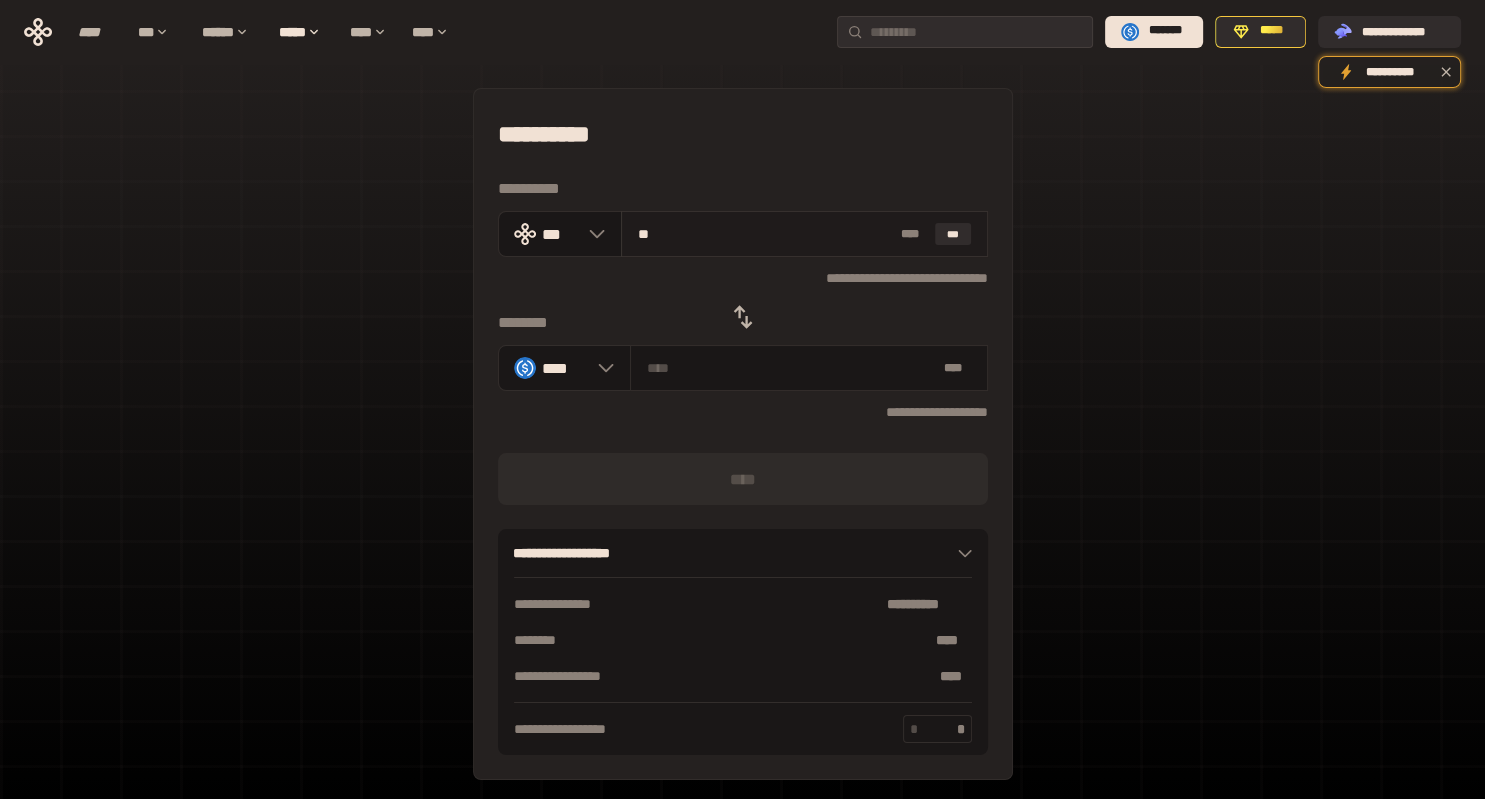 type on "***" 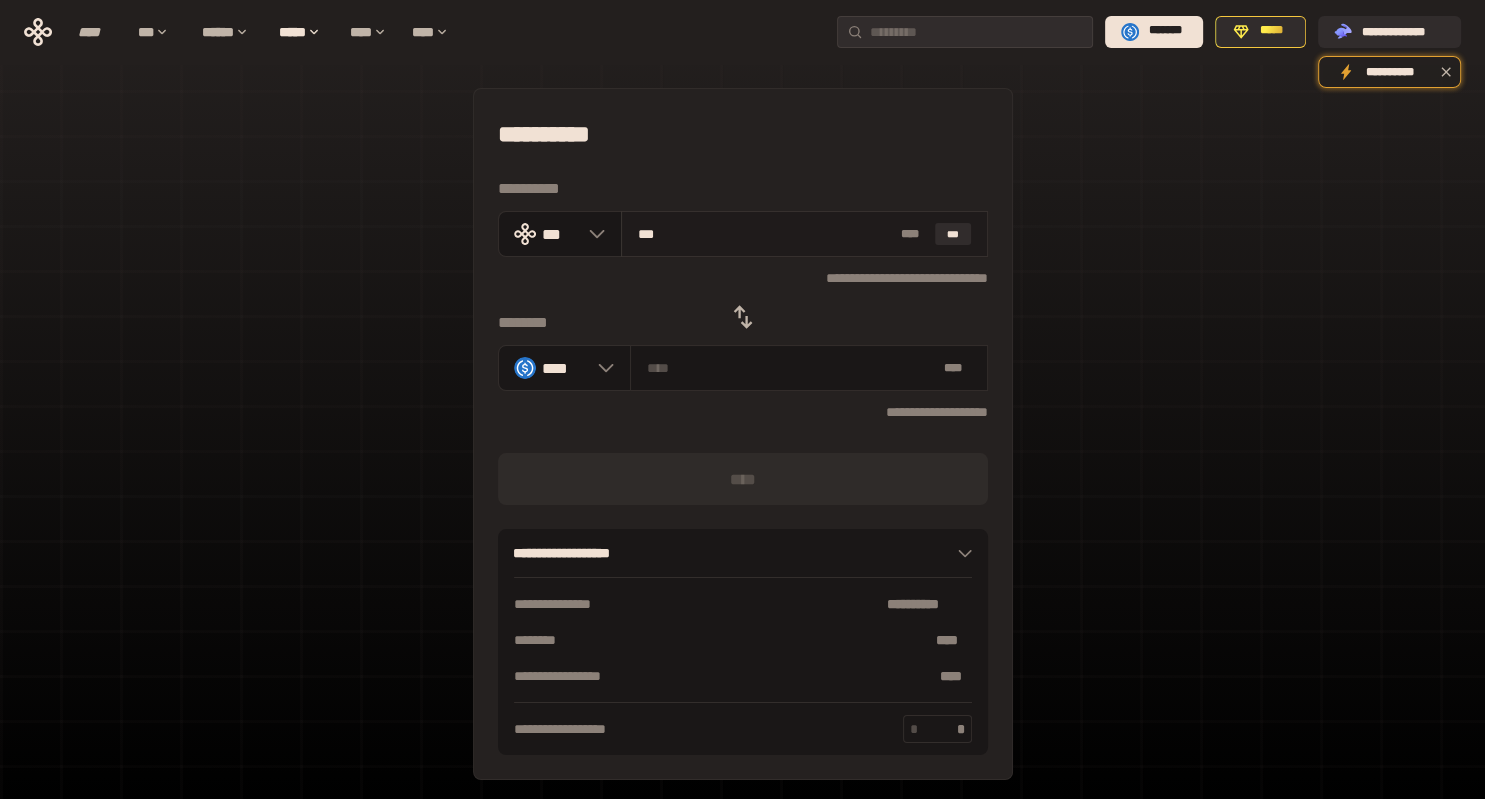 type on "*******" 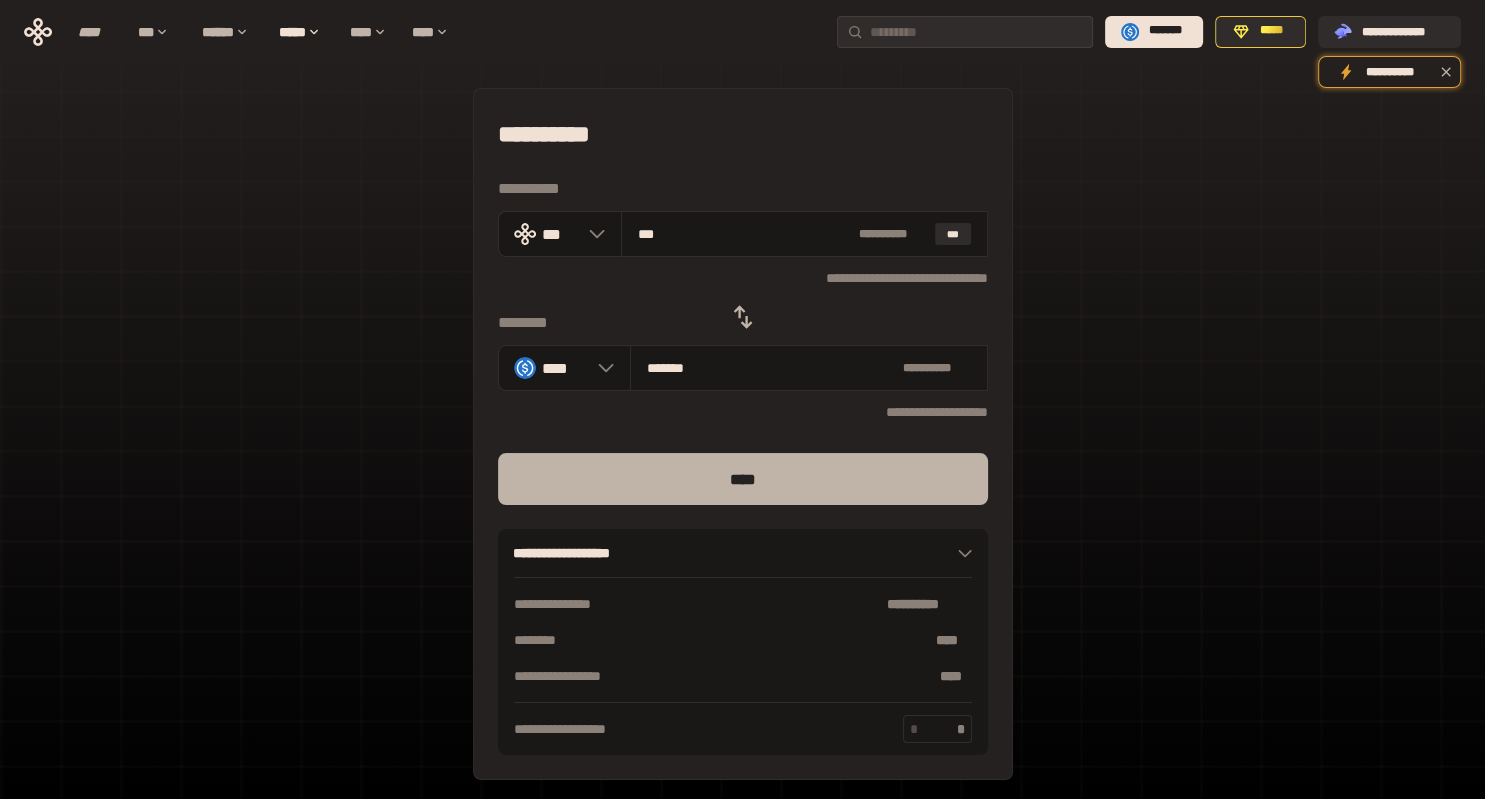 type on "***" 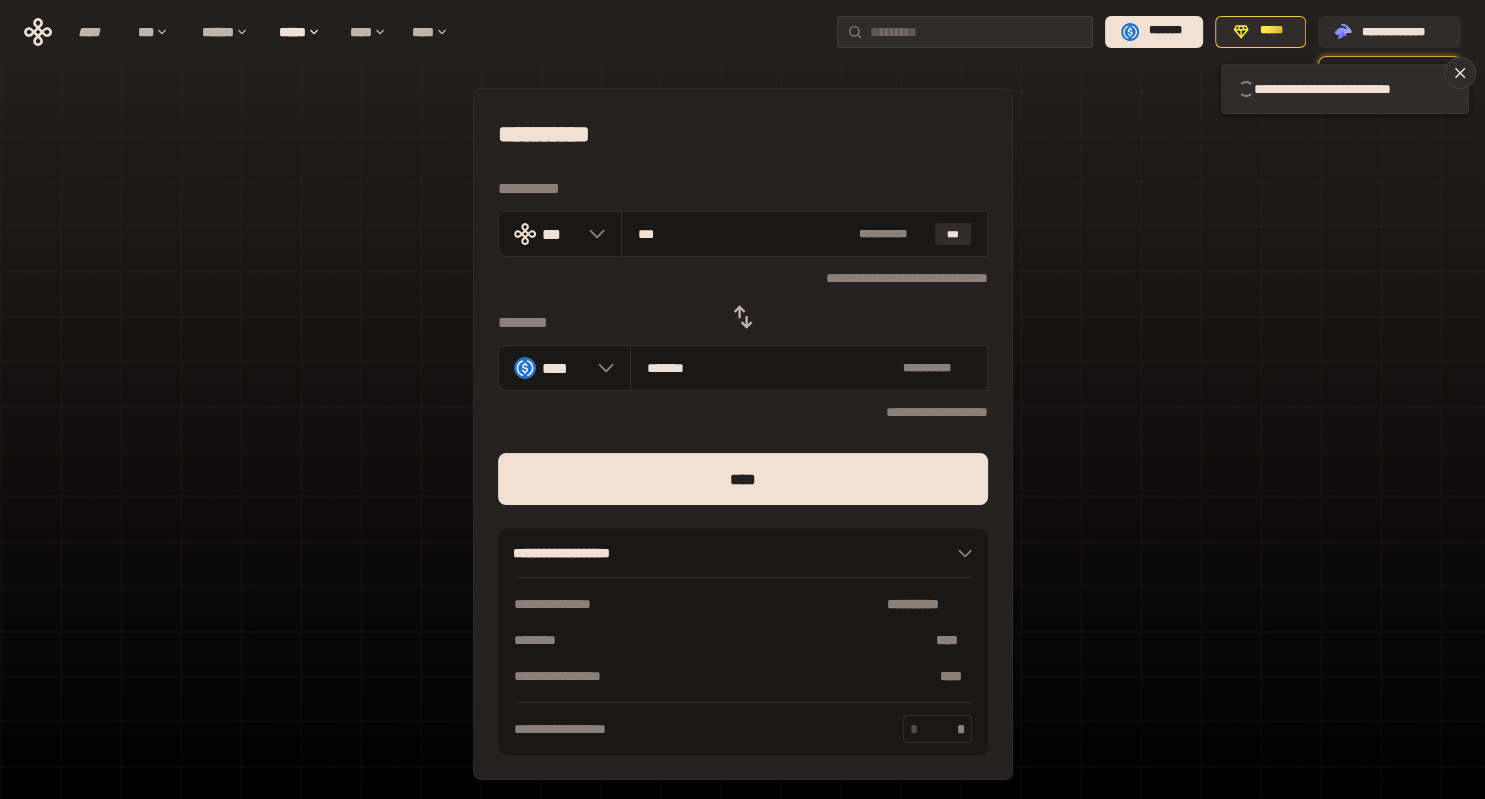 type 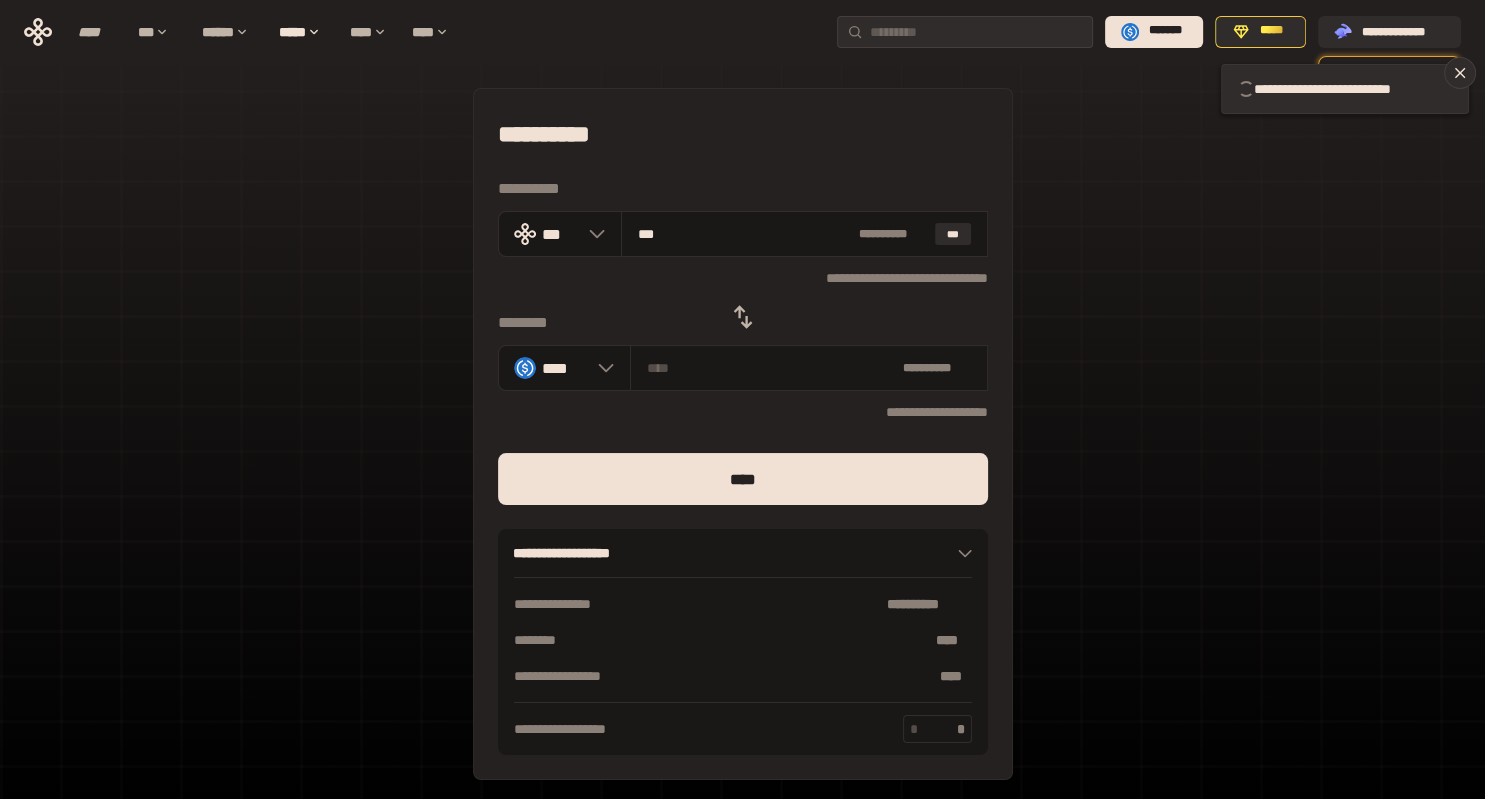 type 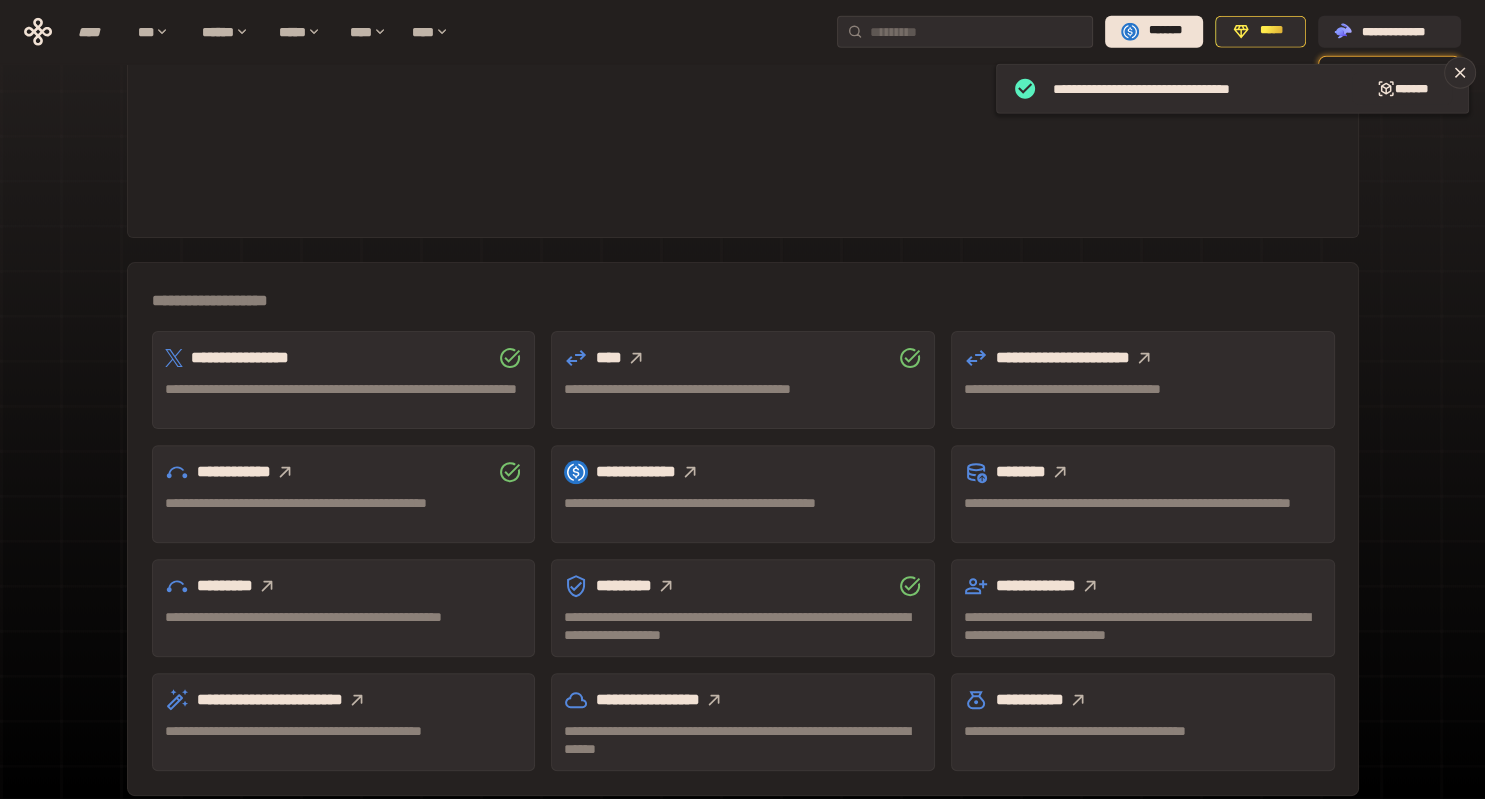 scroll, scrollTop: 485, scrollLeft: 0, axis: vertical 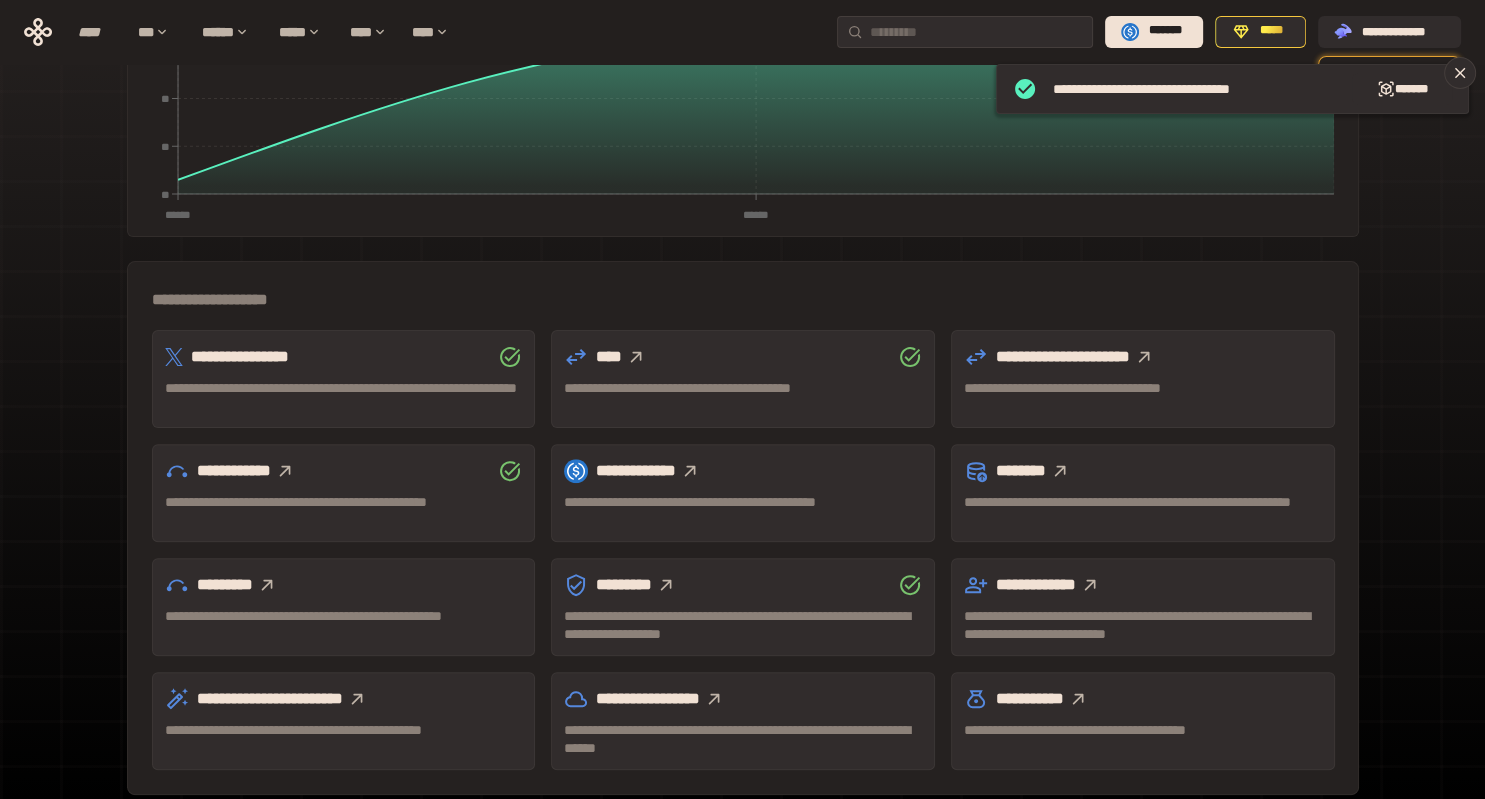 click 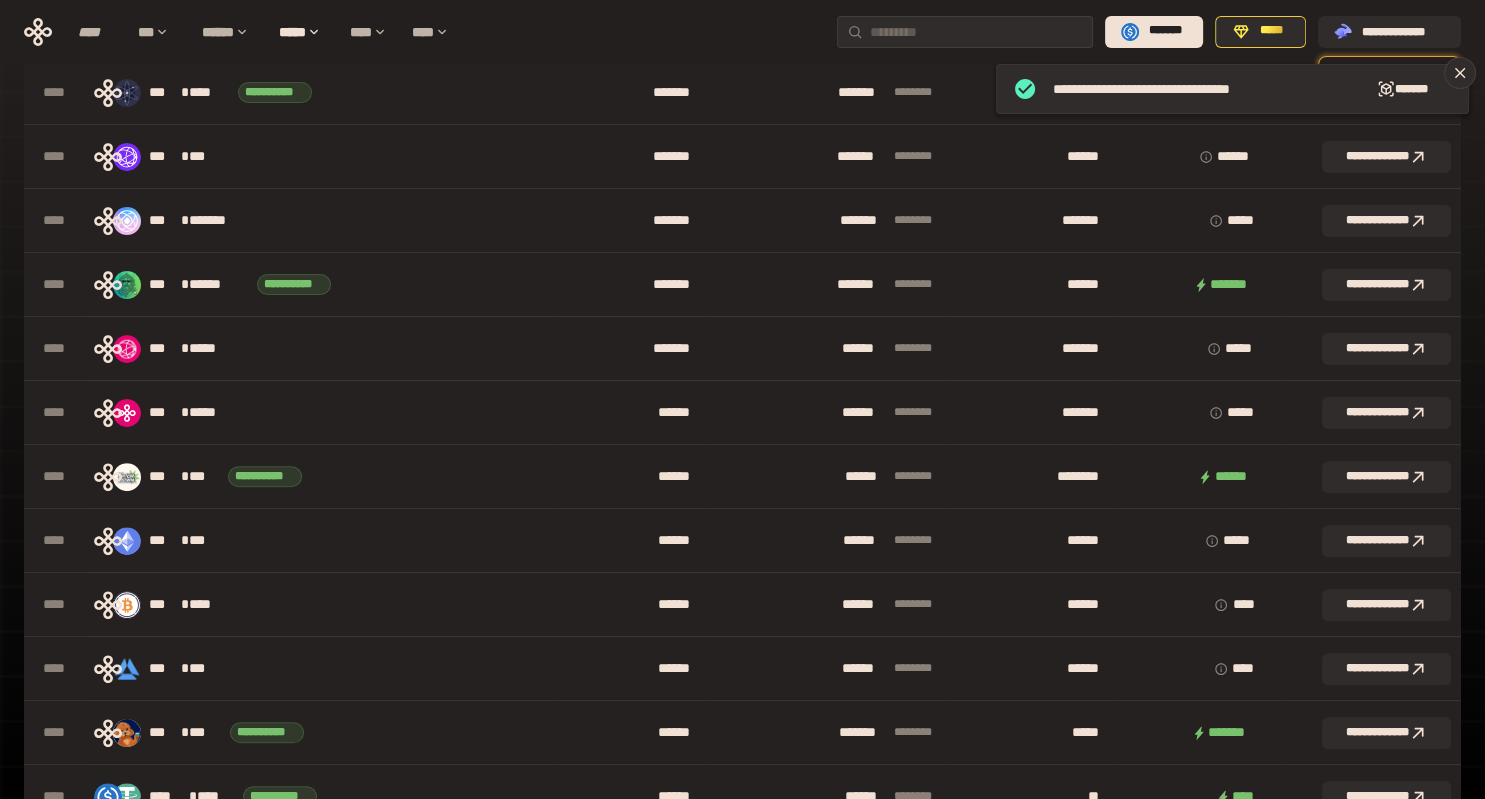 scroll, scrollTop: 168, scrollLeft: 0, axis: vertical 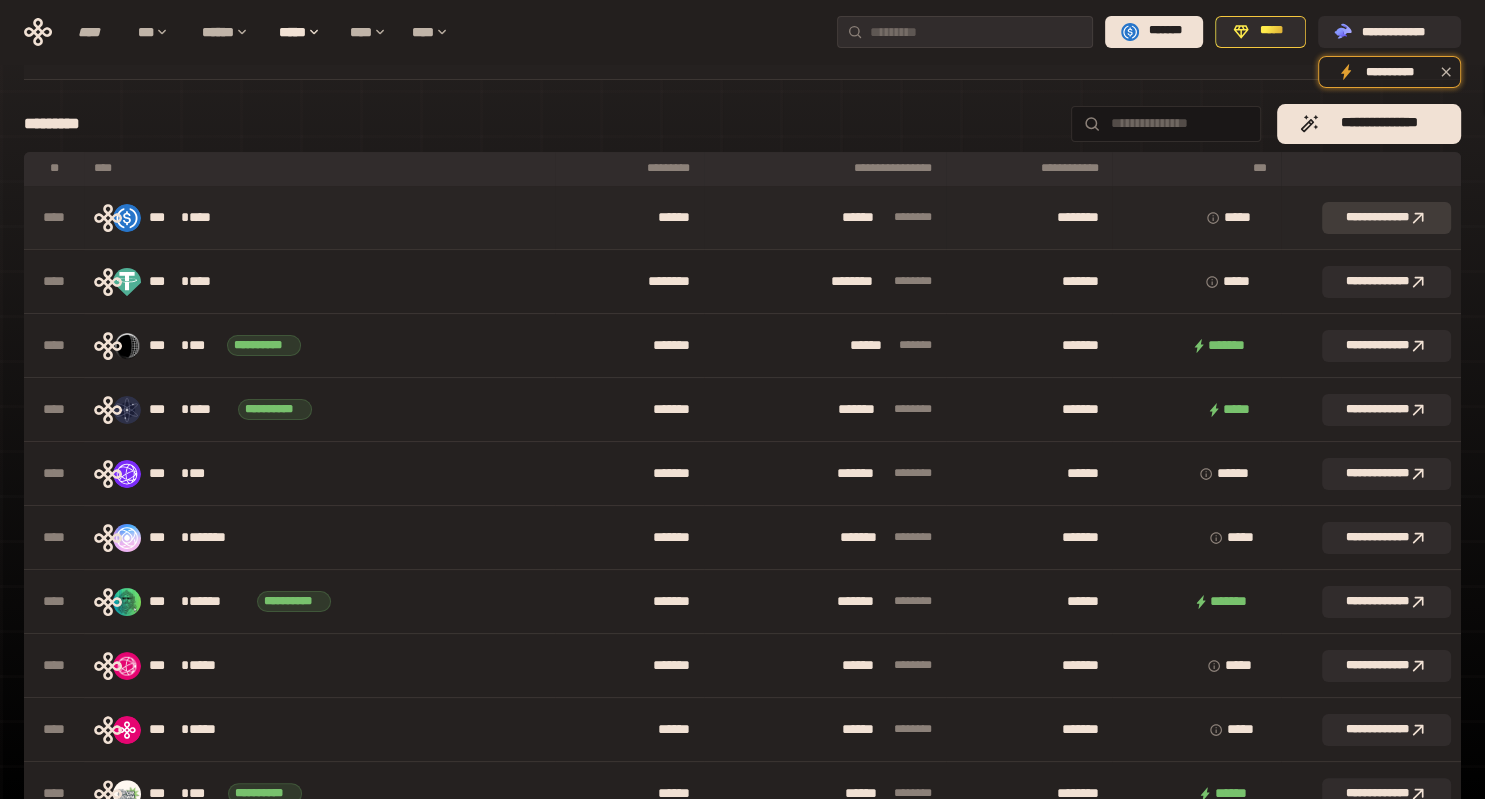 click on "**********" at bounding box center (1386, 218) 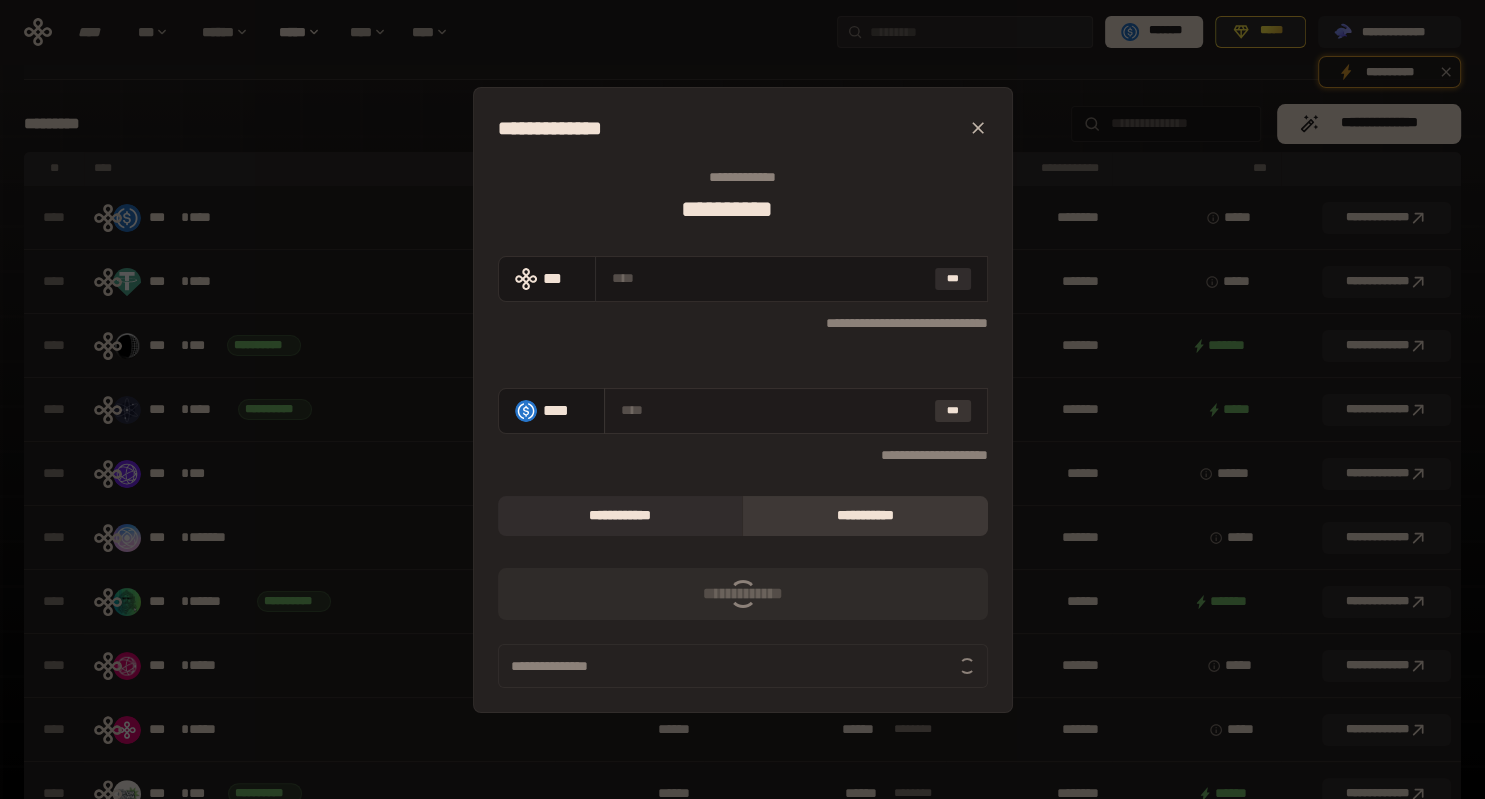 click on "***" at bounding box center [953, 411] 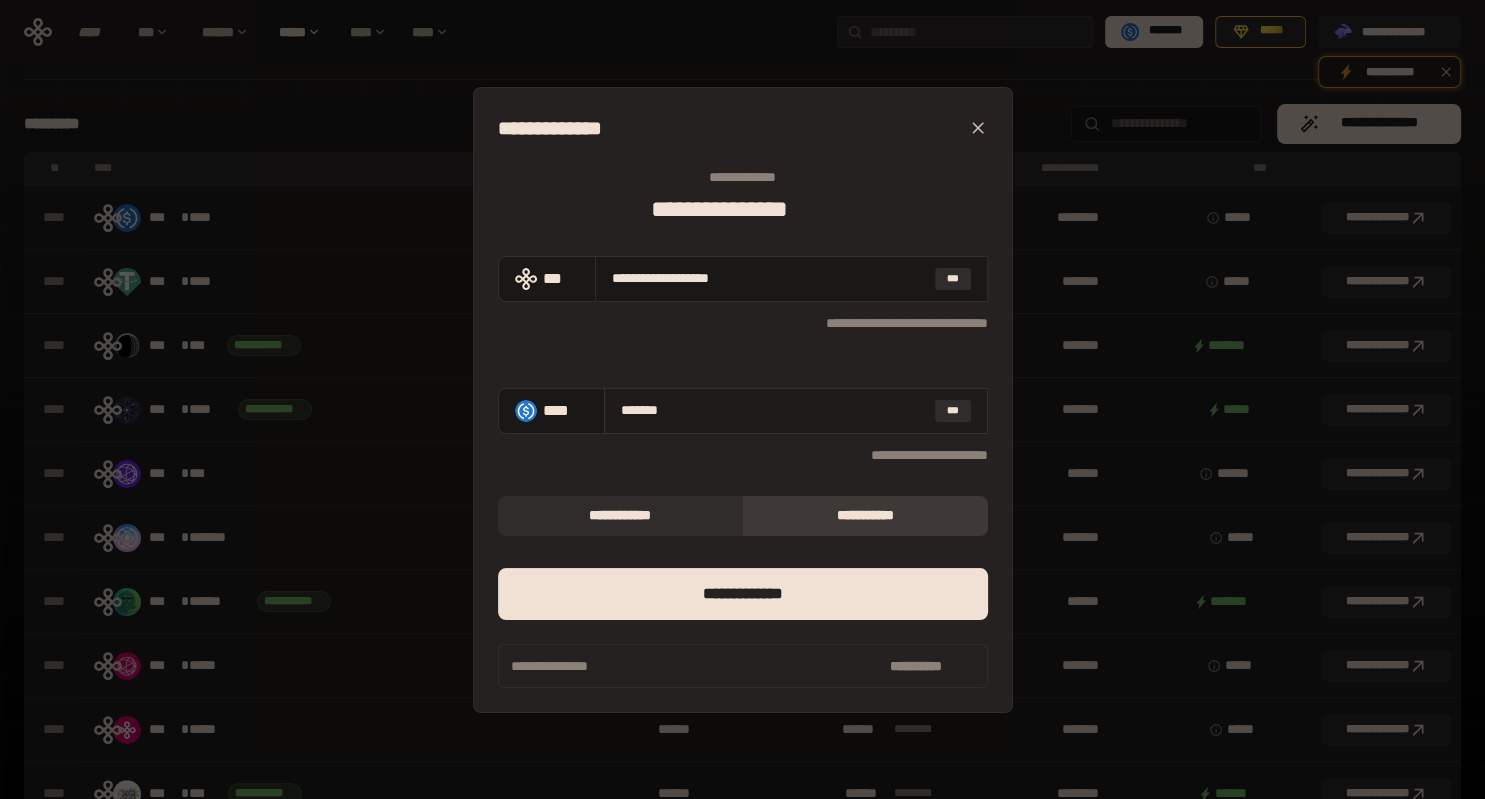 drag, startPoint x: 650, startPoint y: 413, endPoint x: 806, endPoint y: 437, distance: 157.83536 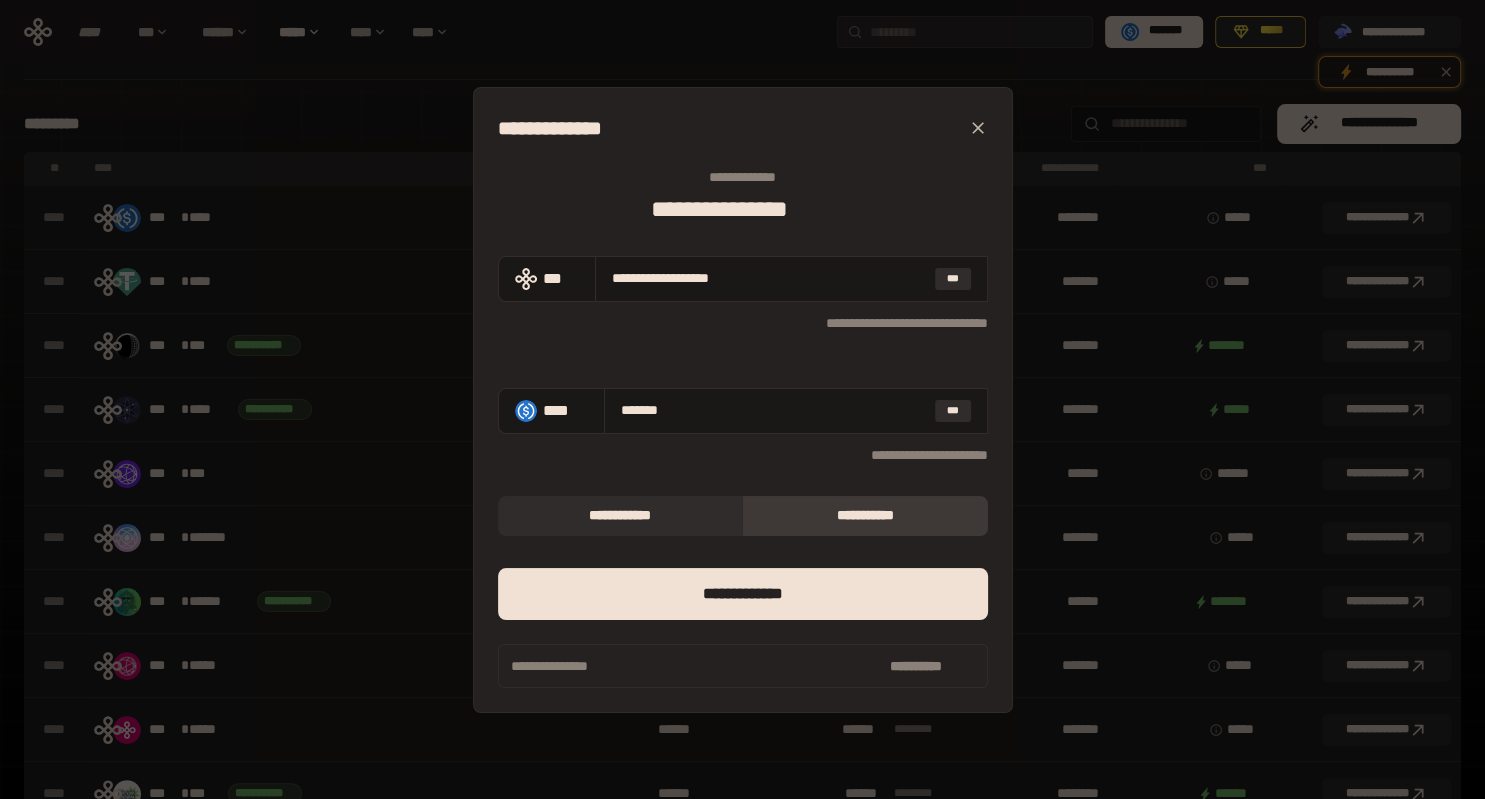type on "****" 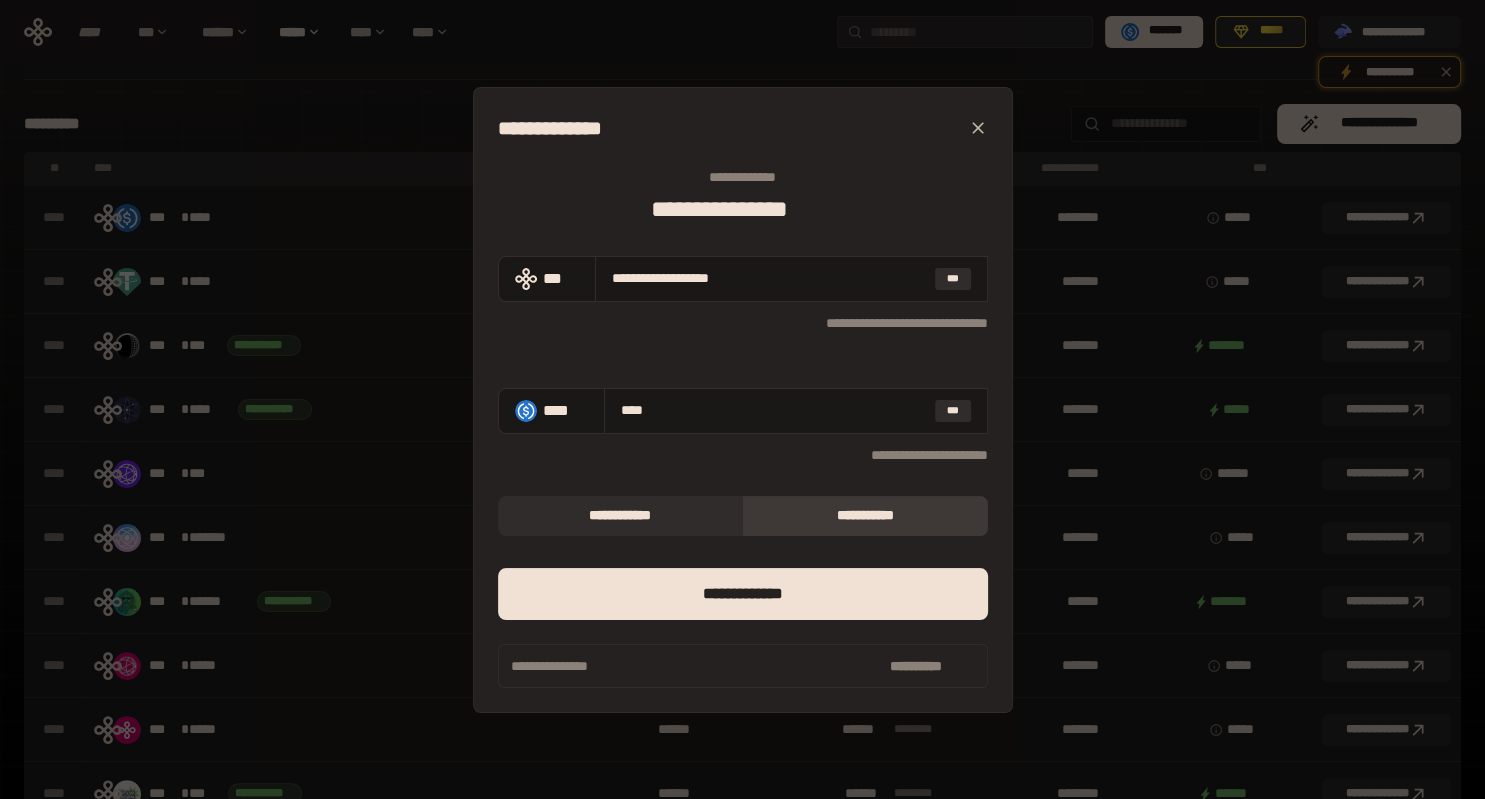 type on "**********" 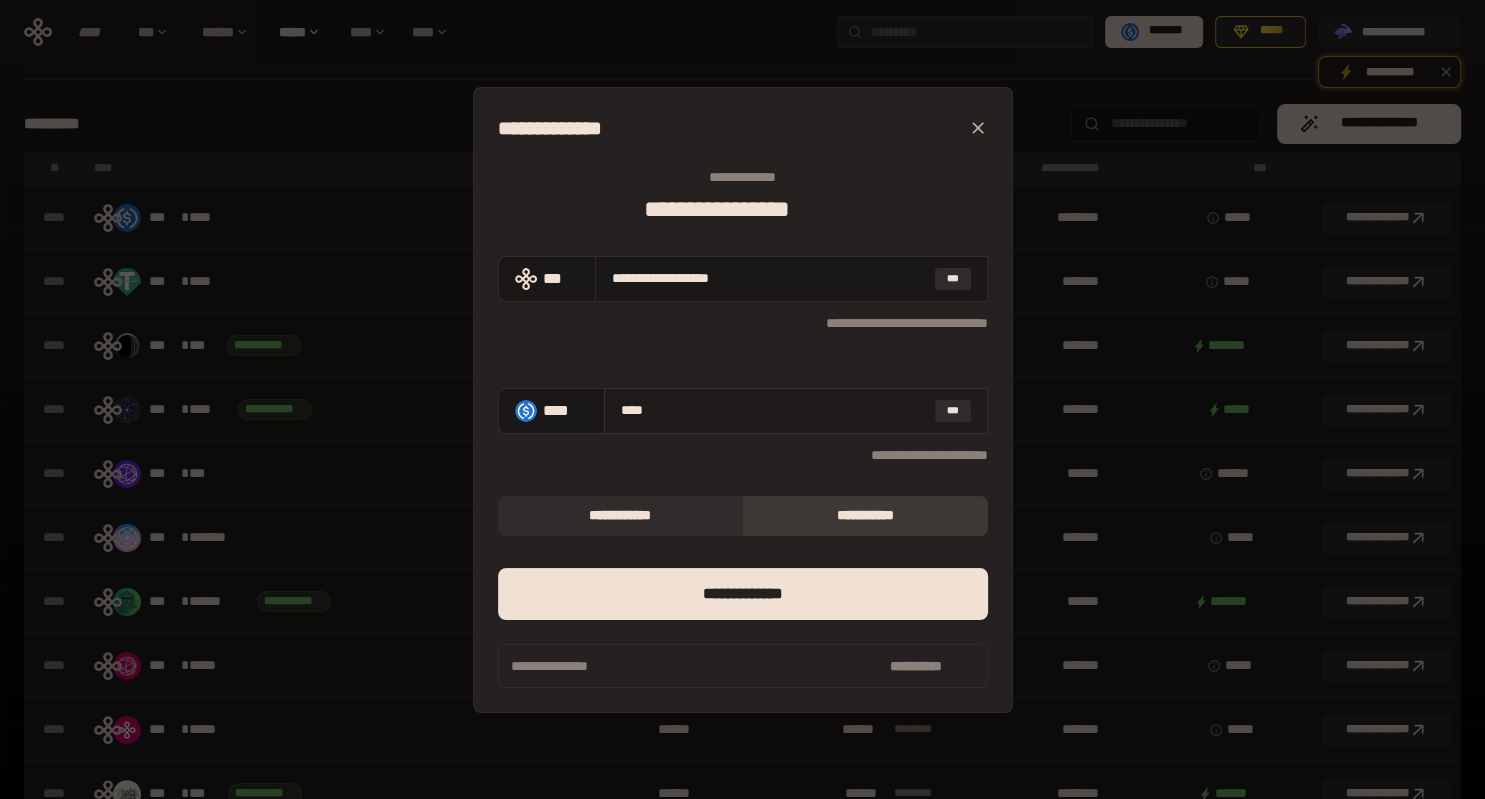 drag, startPoint x: 642, startPoint y: 409, endPoint x: 654, endPoint y: 412, distance: 12.369317 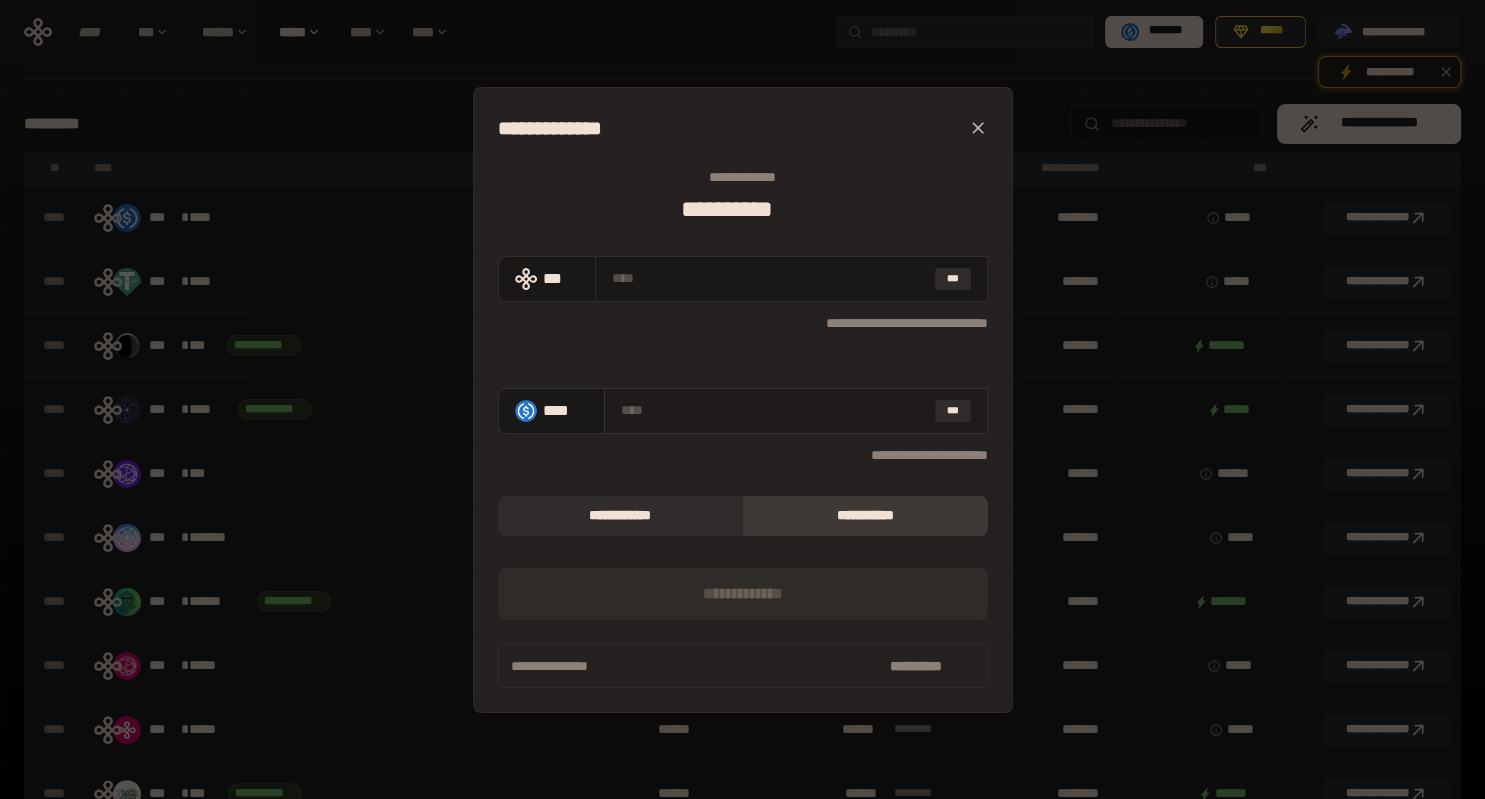type on "*******" 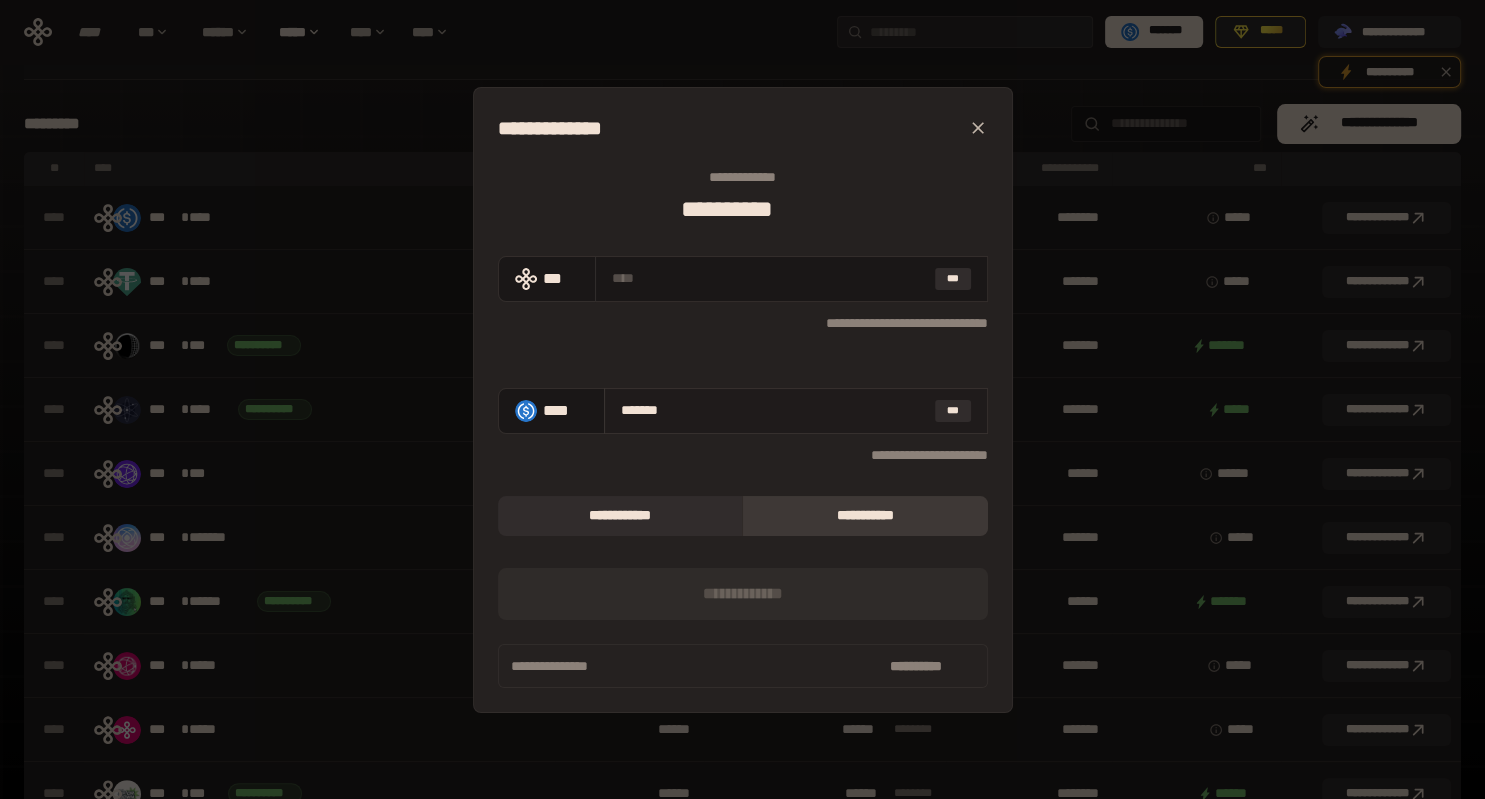 type on "**********" 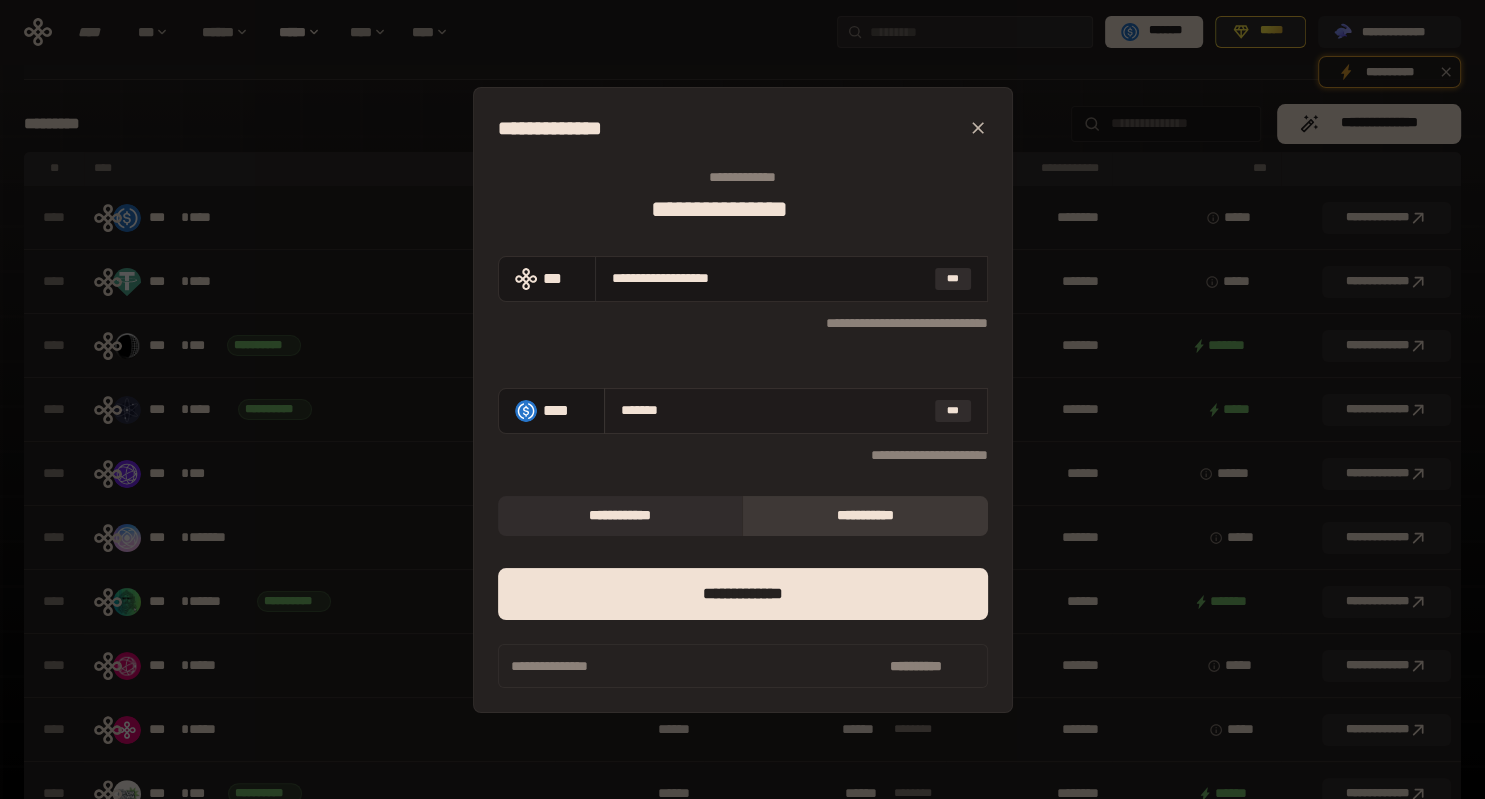 click on "*******" at bounding box center (774, 410) 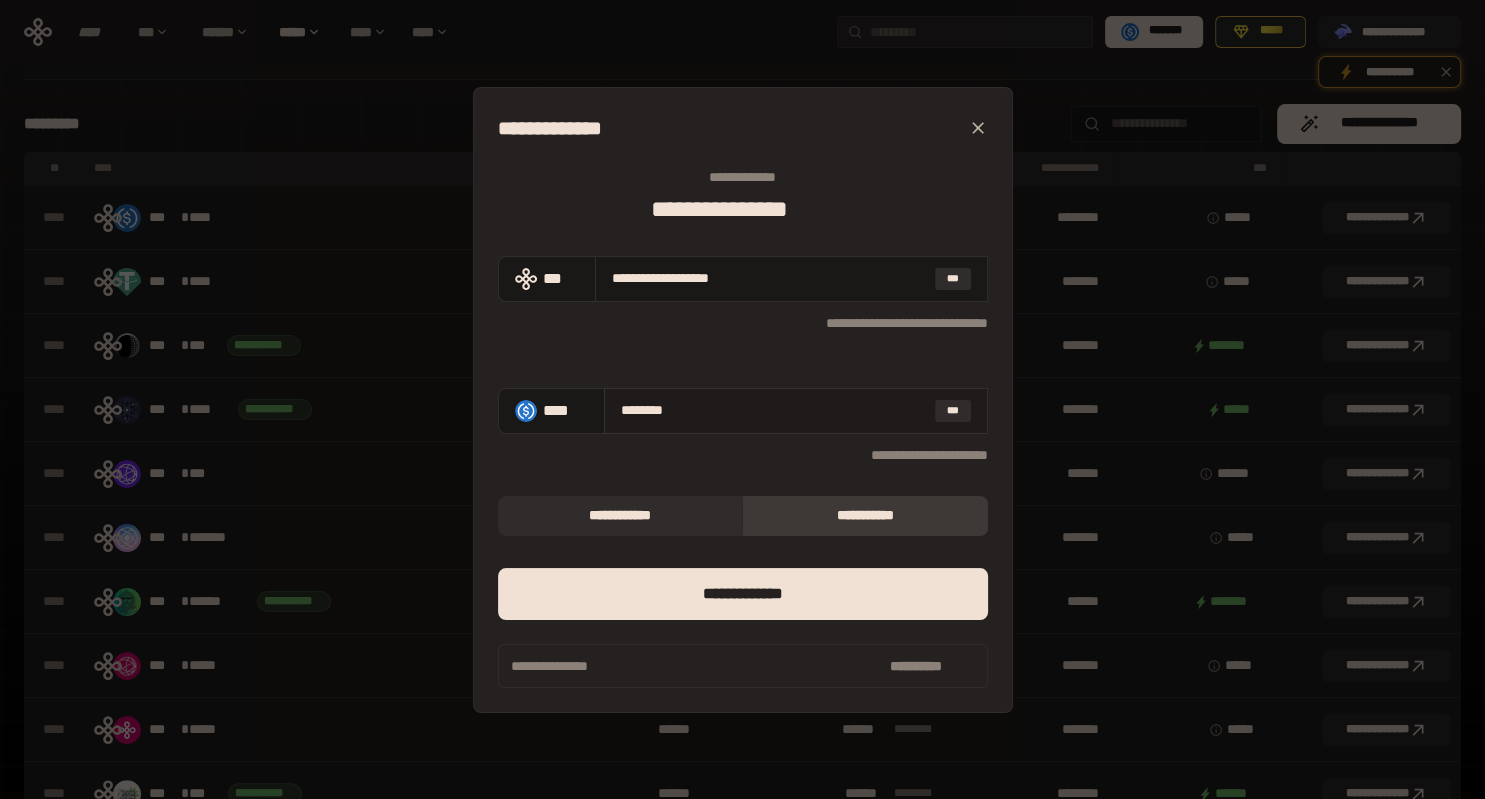type on "**********" 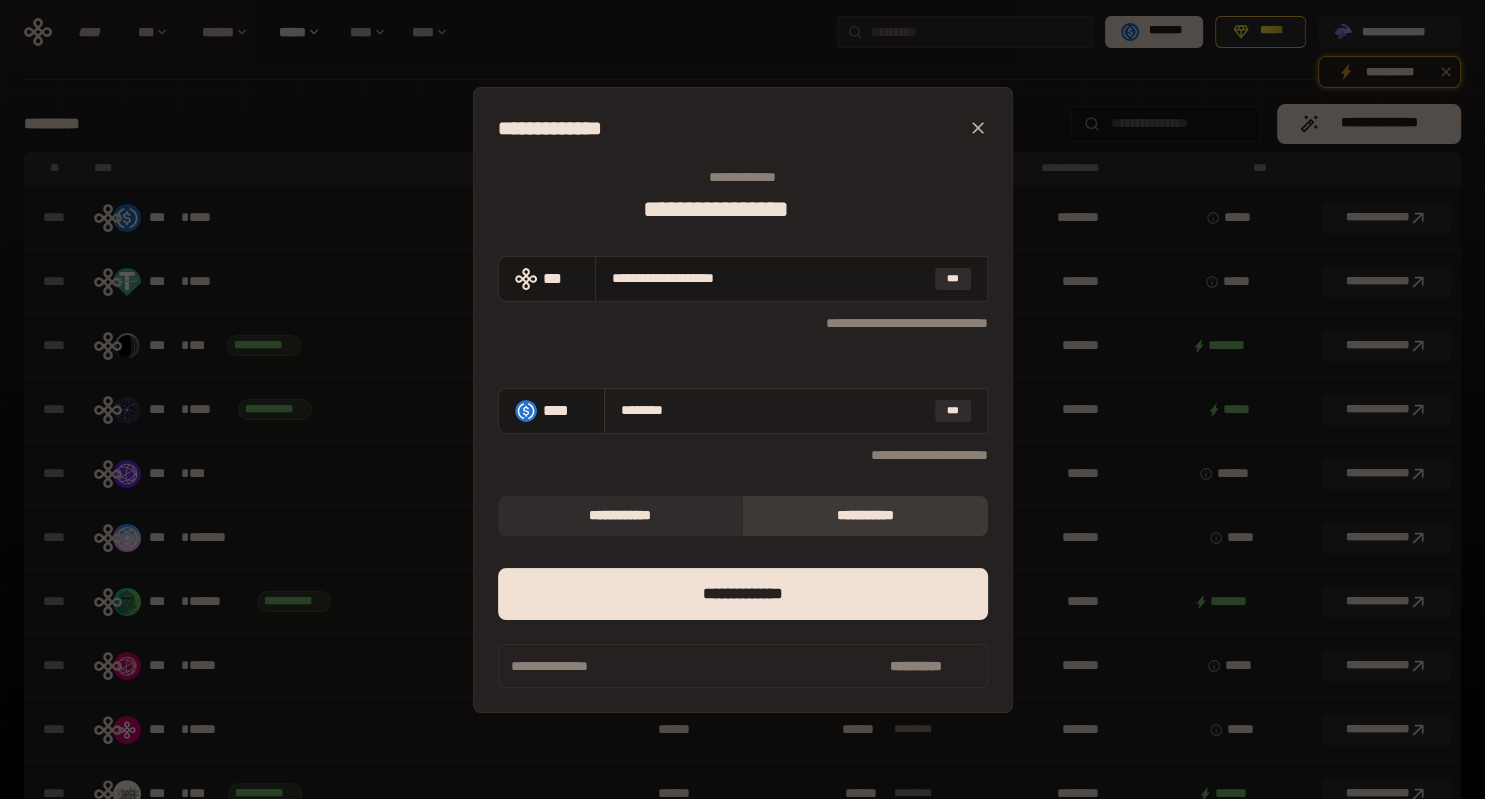drag, startPoint x: 650, startPoint y: 406, endPoint x: 764, endPoint y: 422, distance: 115.11733 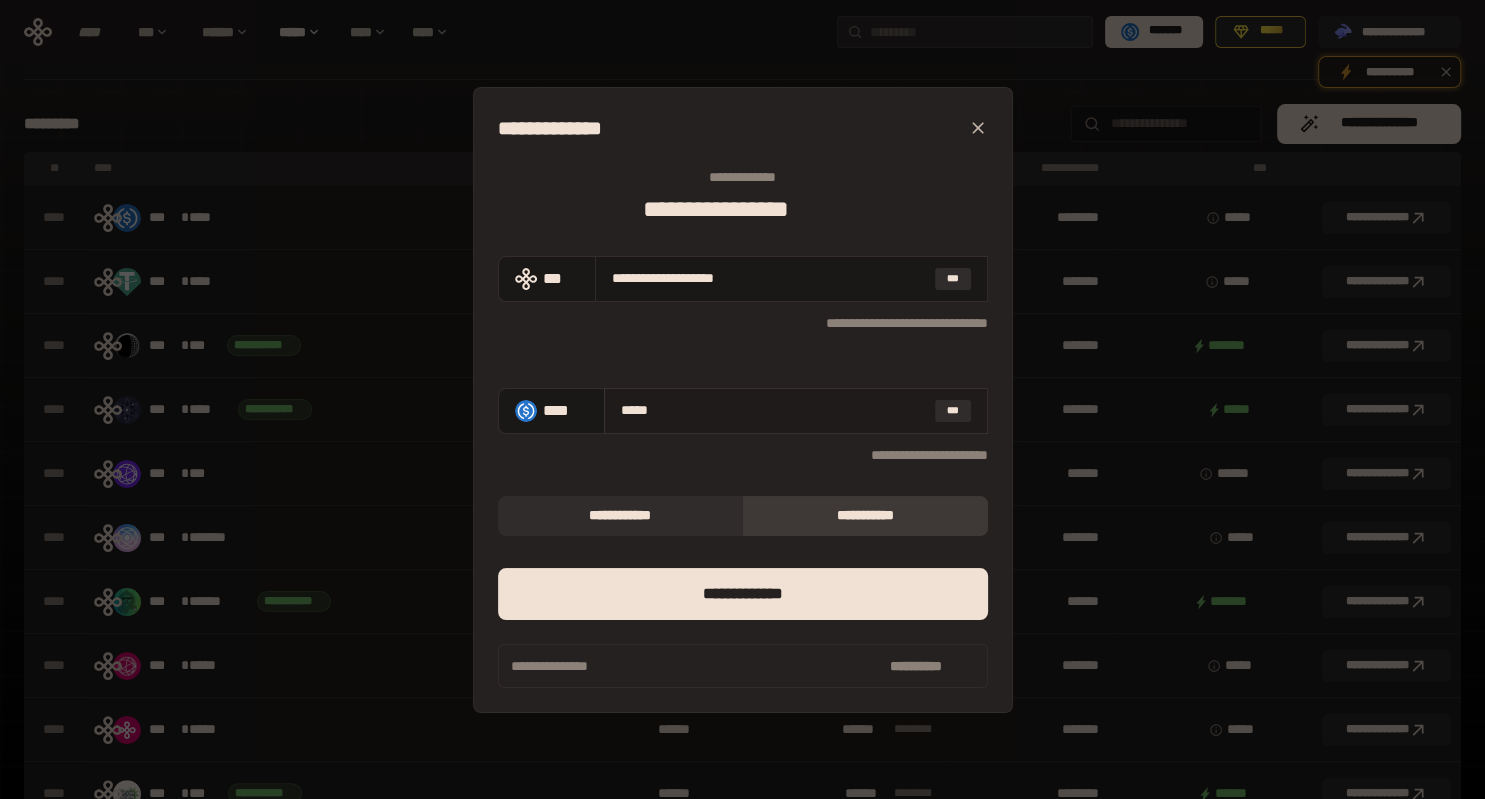 type on "**********" 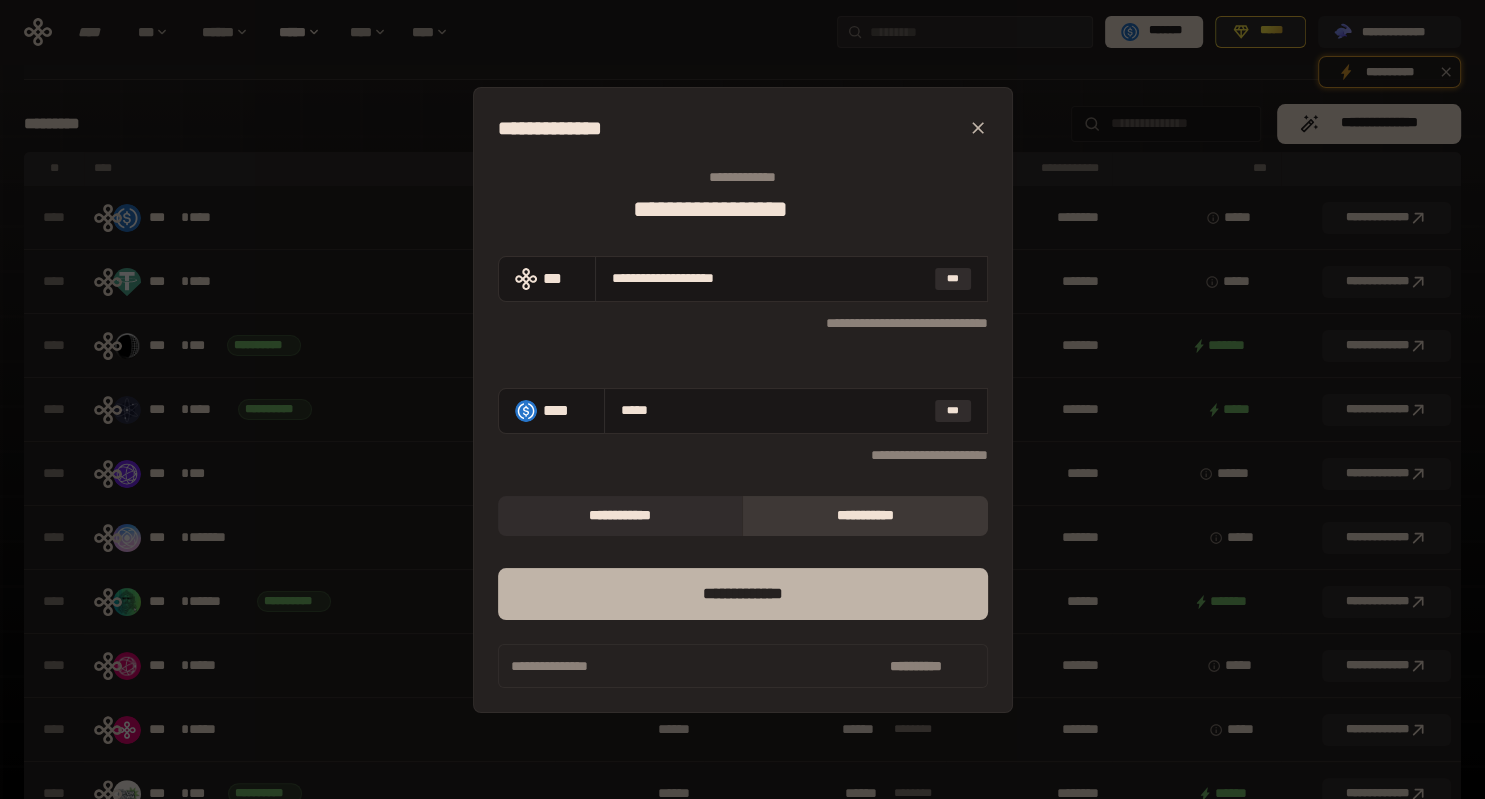 type on "*****" 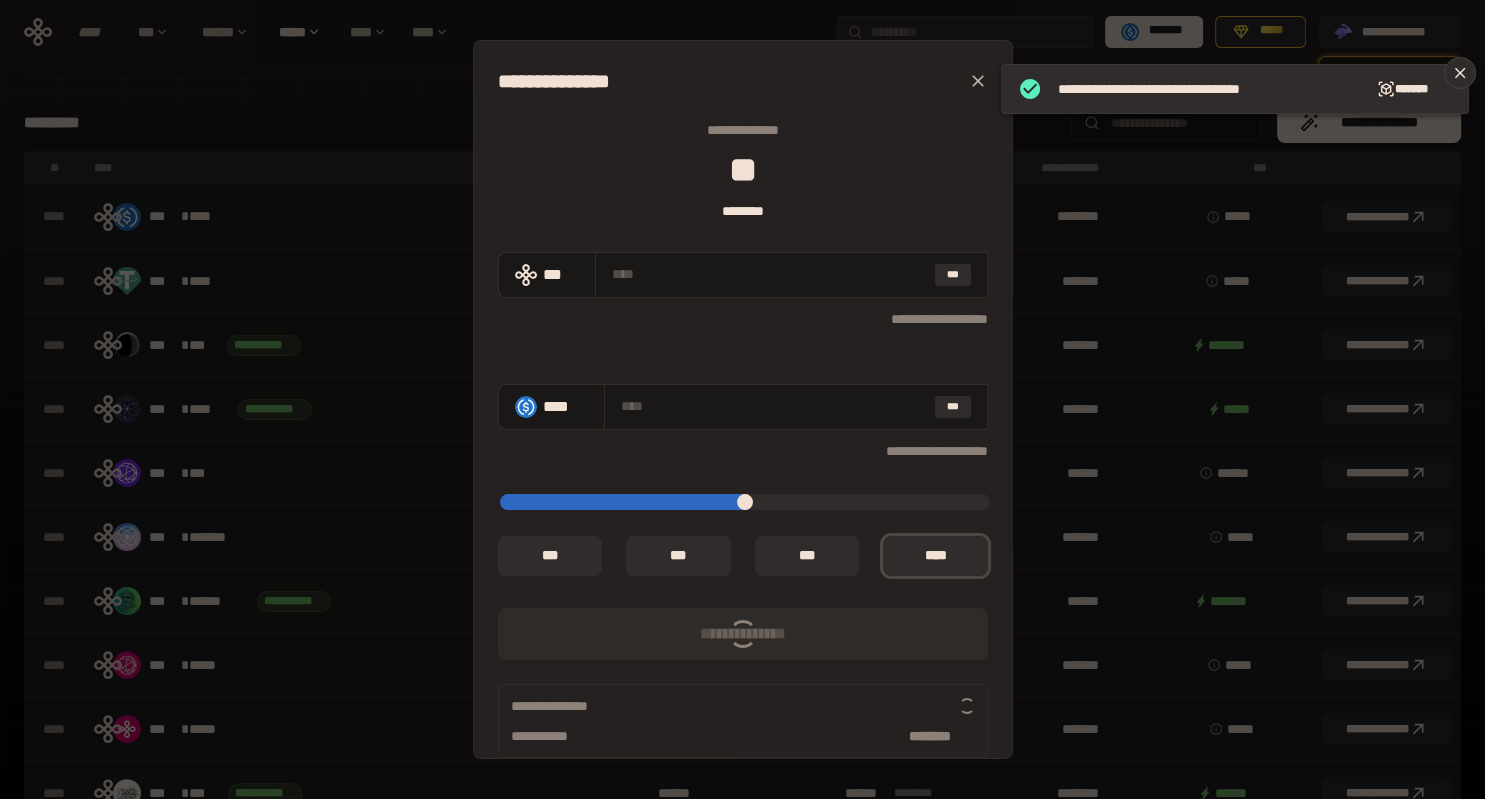 click 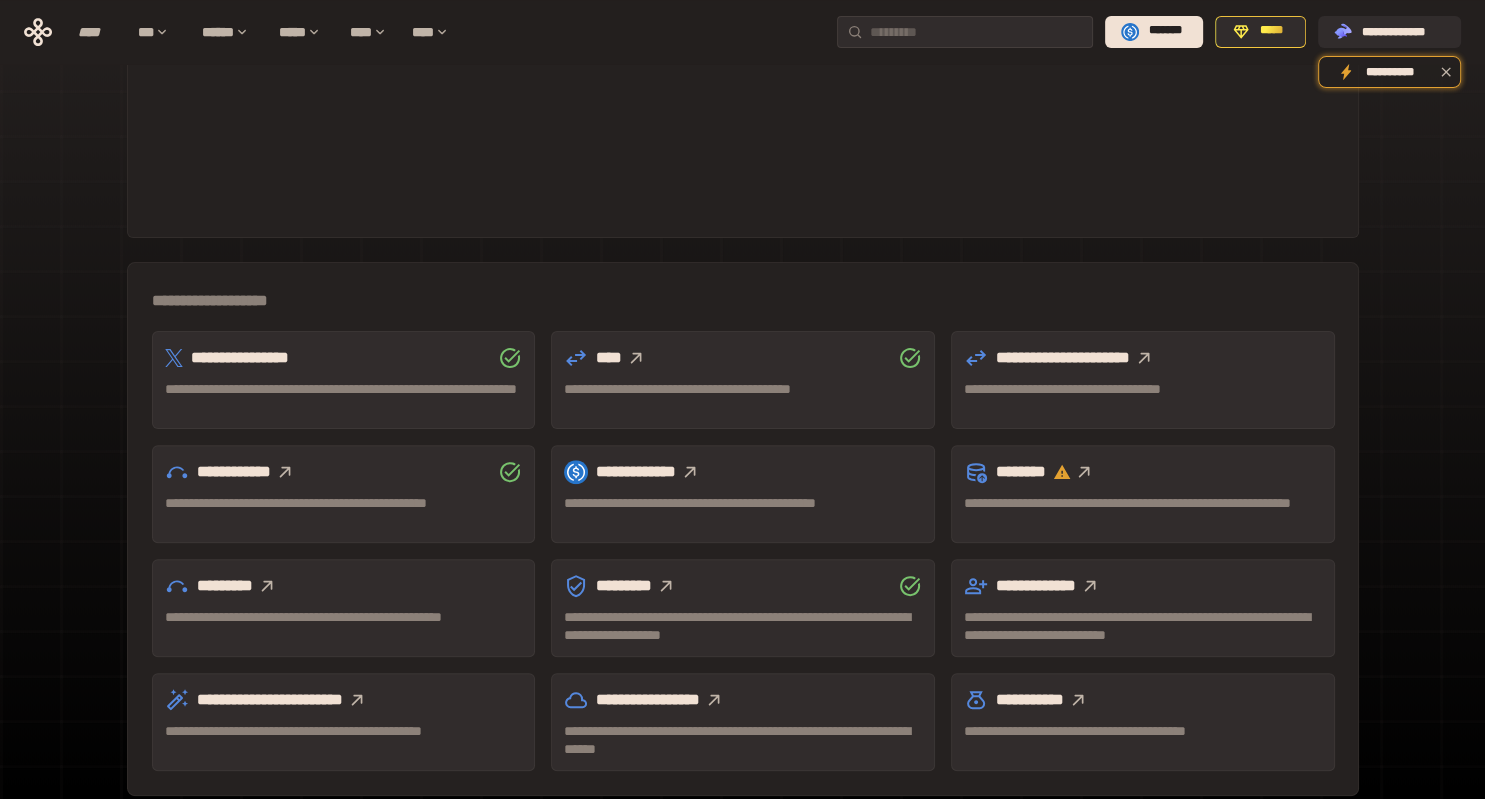 scroll, scrollTop: 485, scrollLeft: 0, axis: vertical 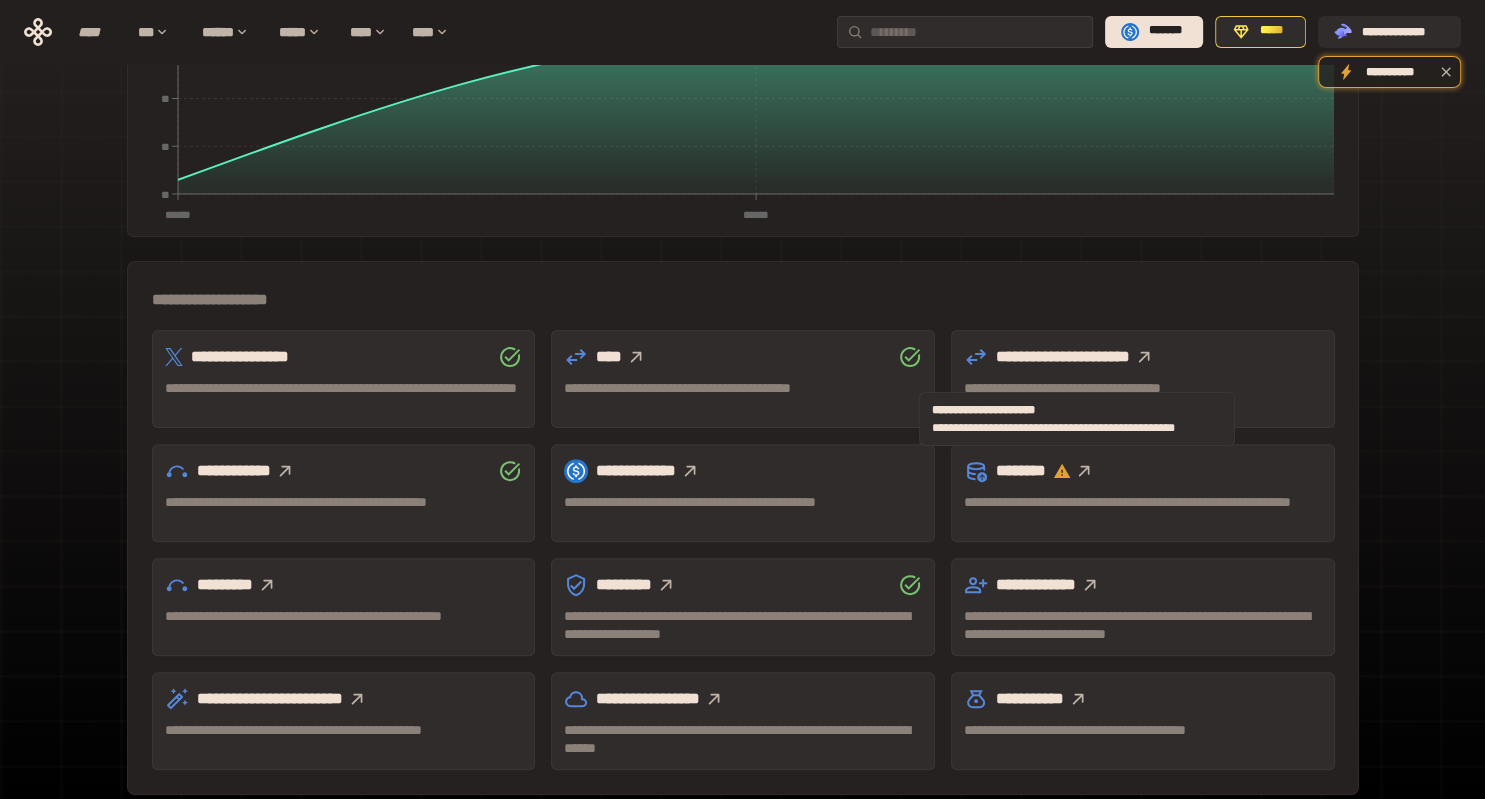 click 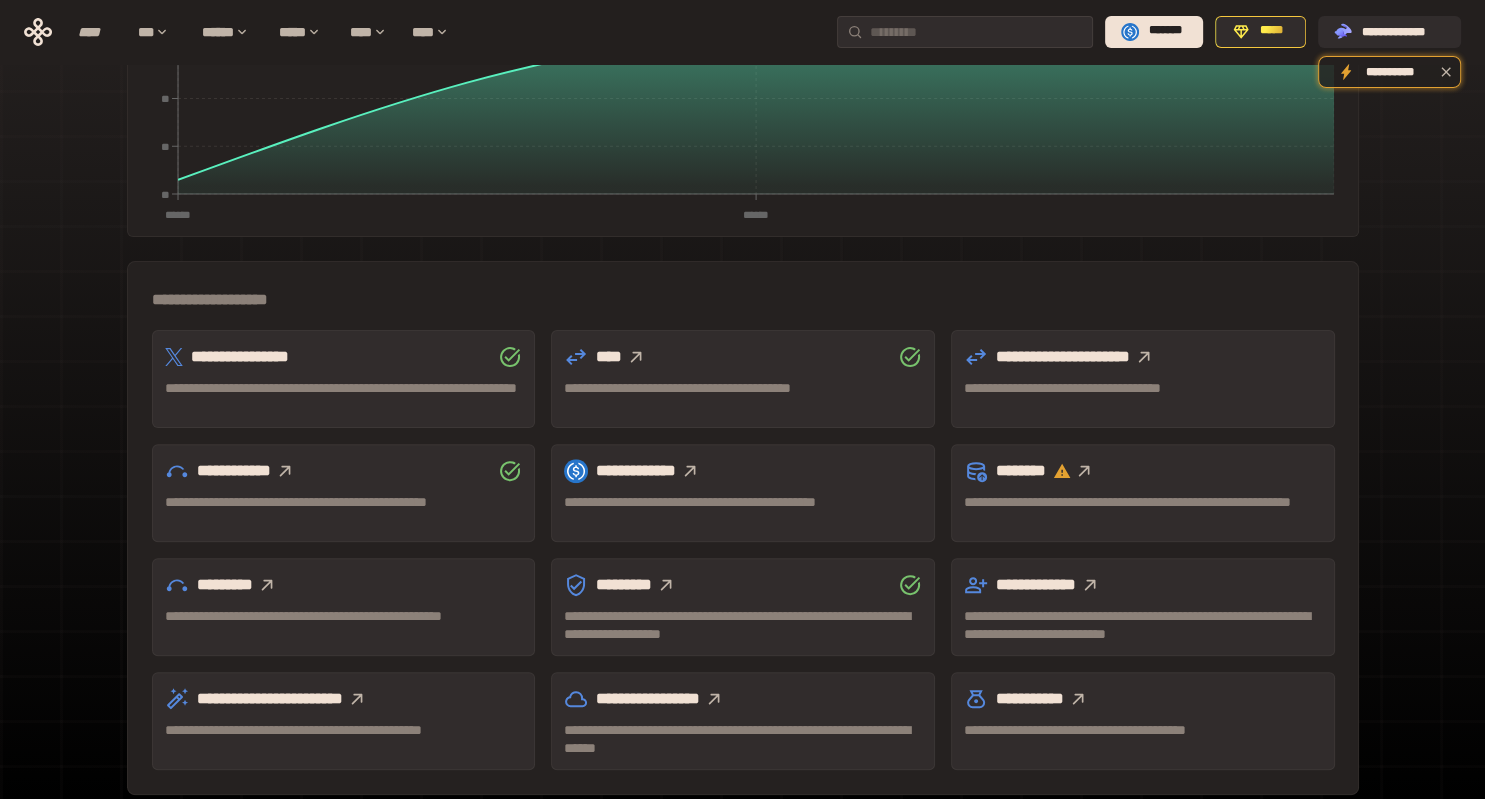 click at bounding box center [1084, 471] 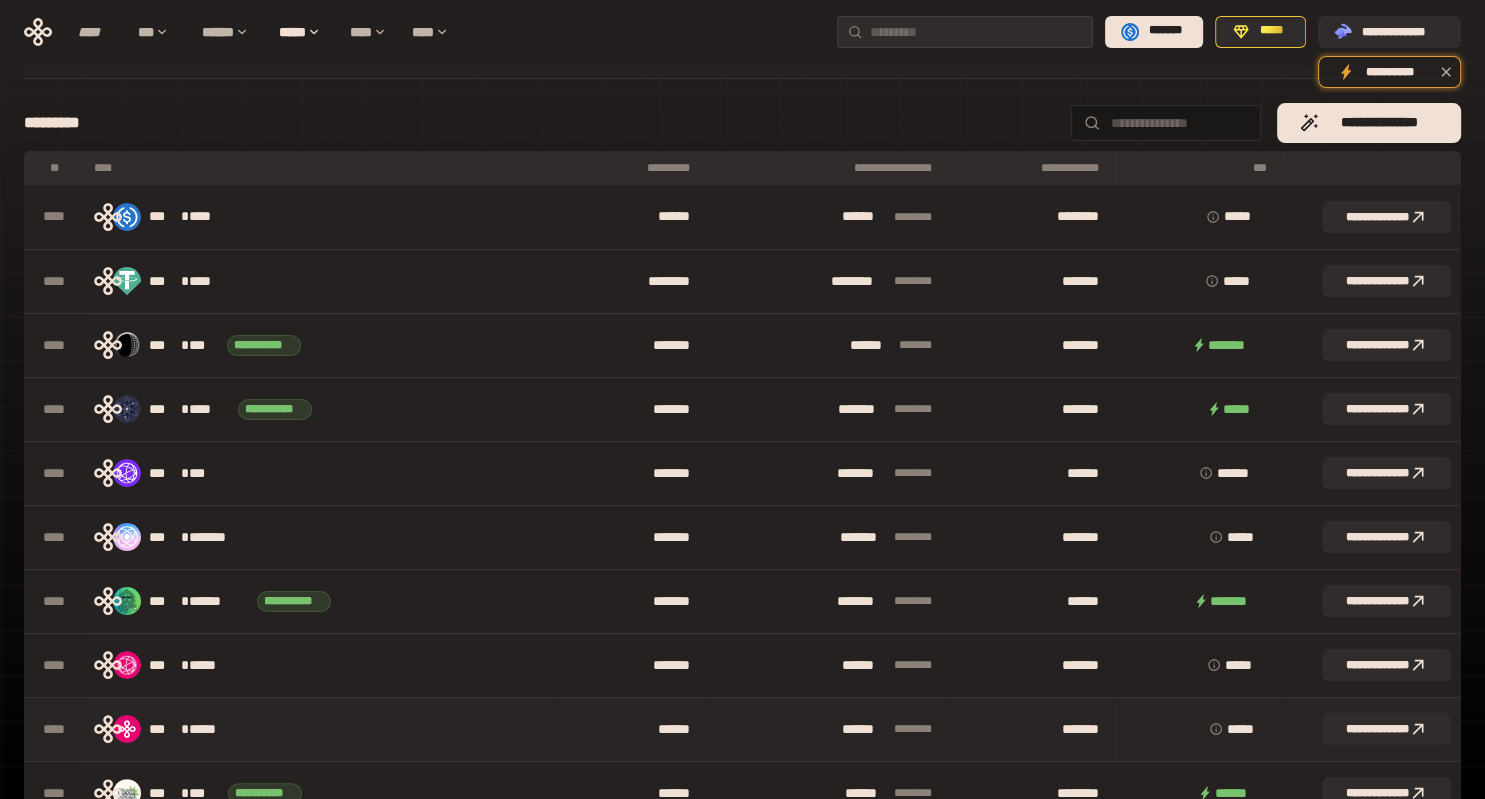 scroll, scrollTop: 0, scrollLeft: 0, axis: both 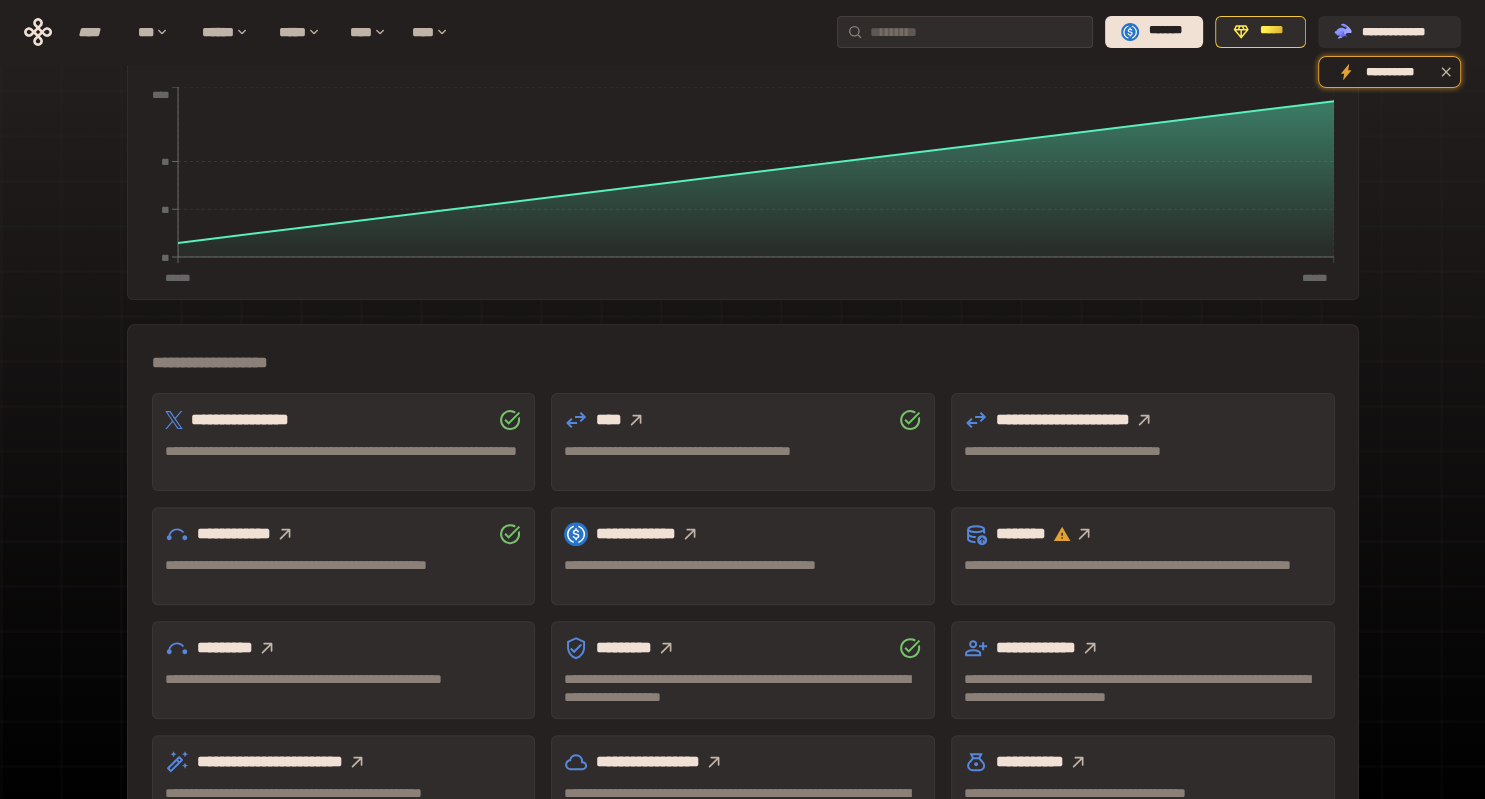 click 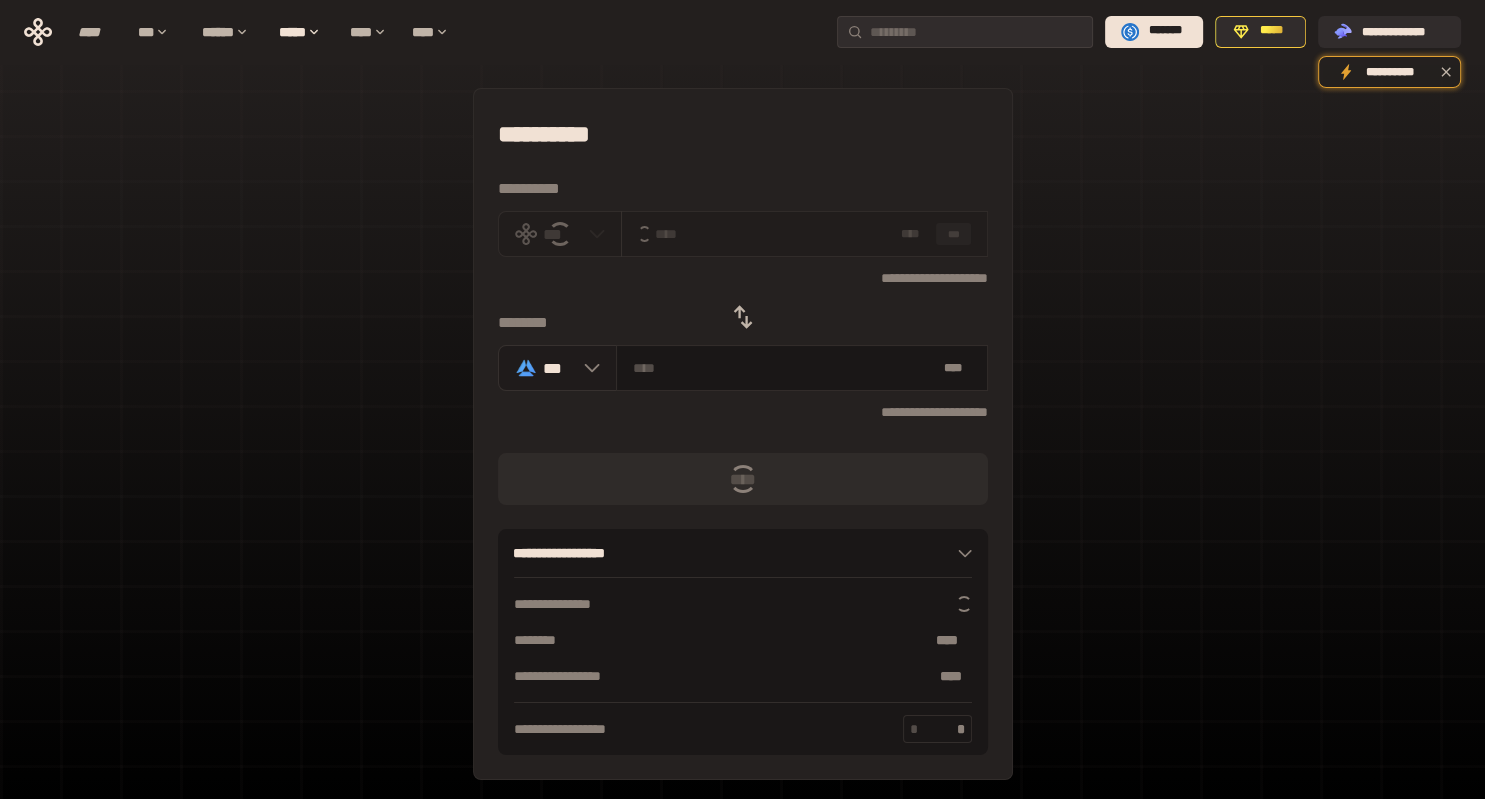 click on "***" at bounding box center (557, 368) 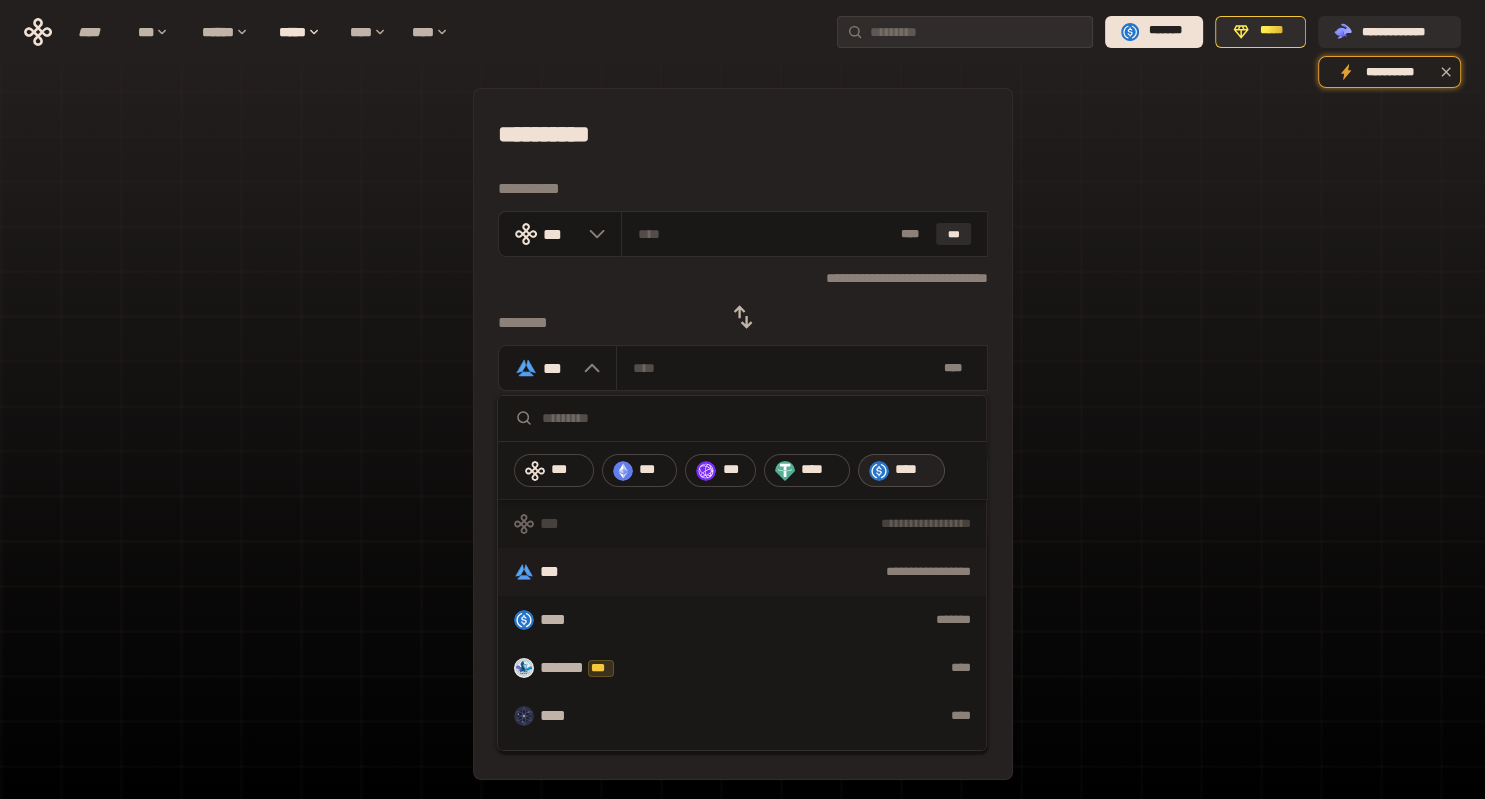 click at bounding box center (879, 471) 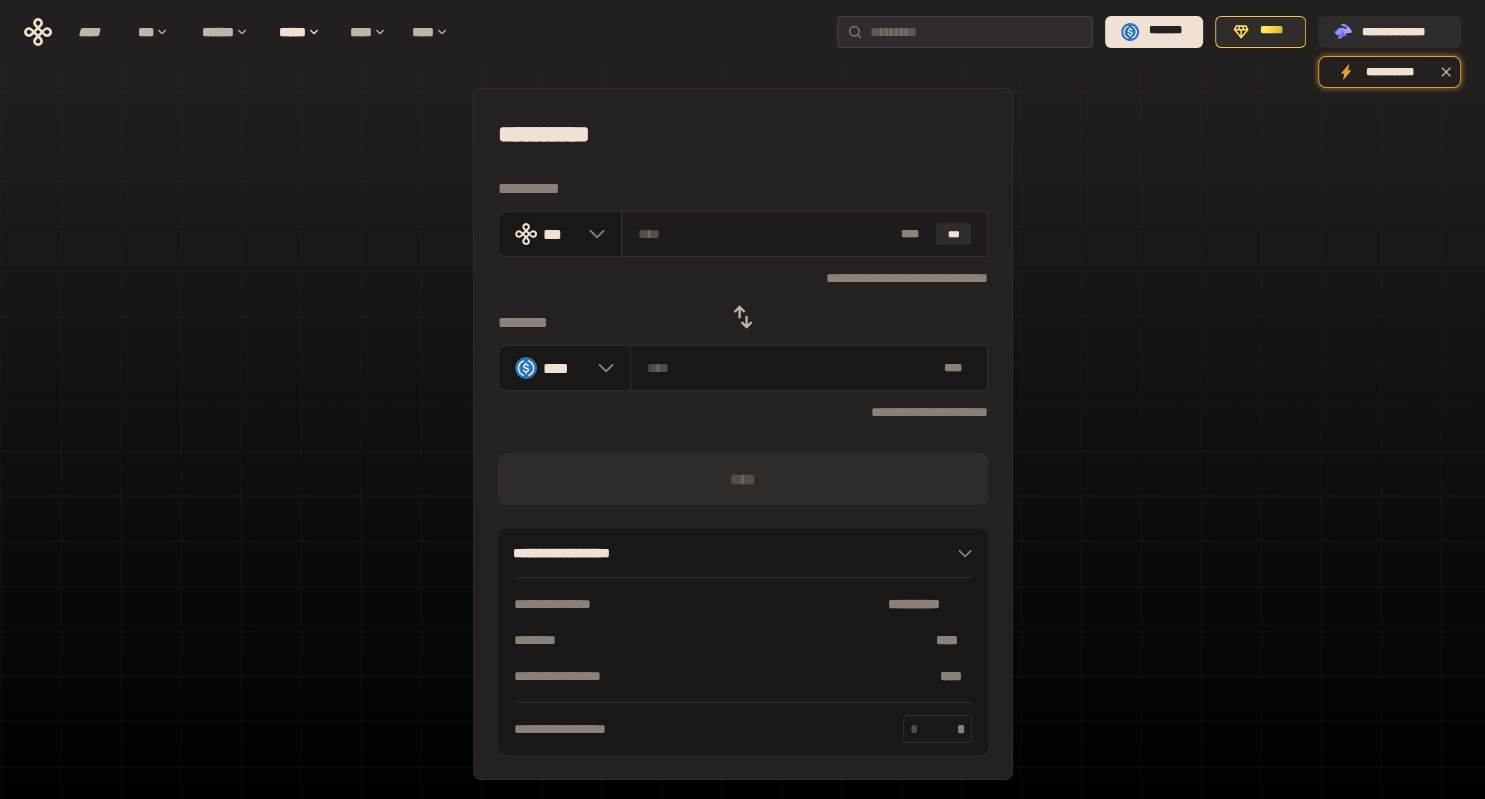 click at bounding box center (765, 234) 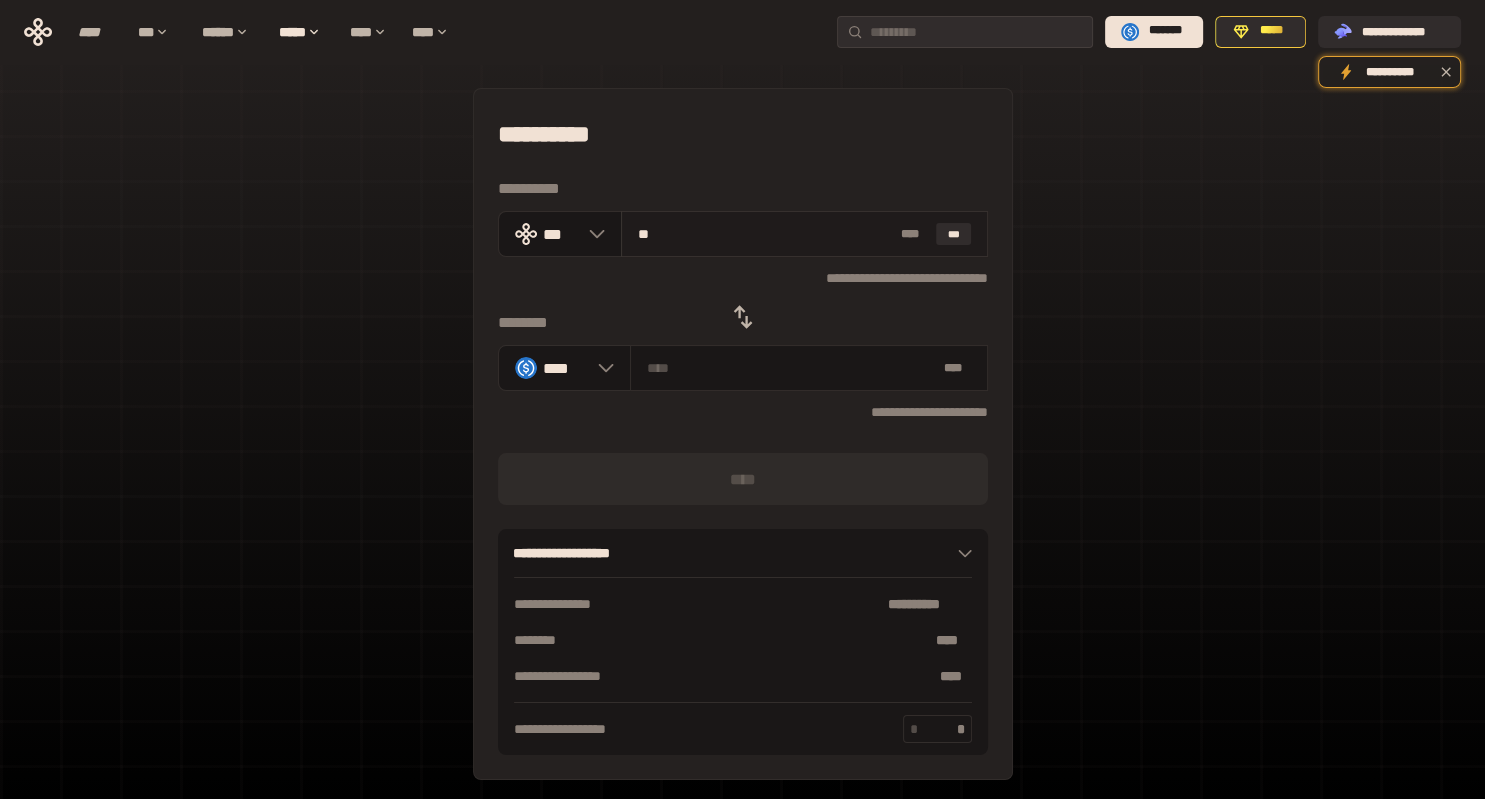 type on "***" 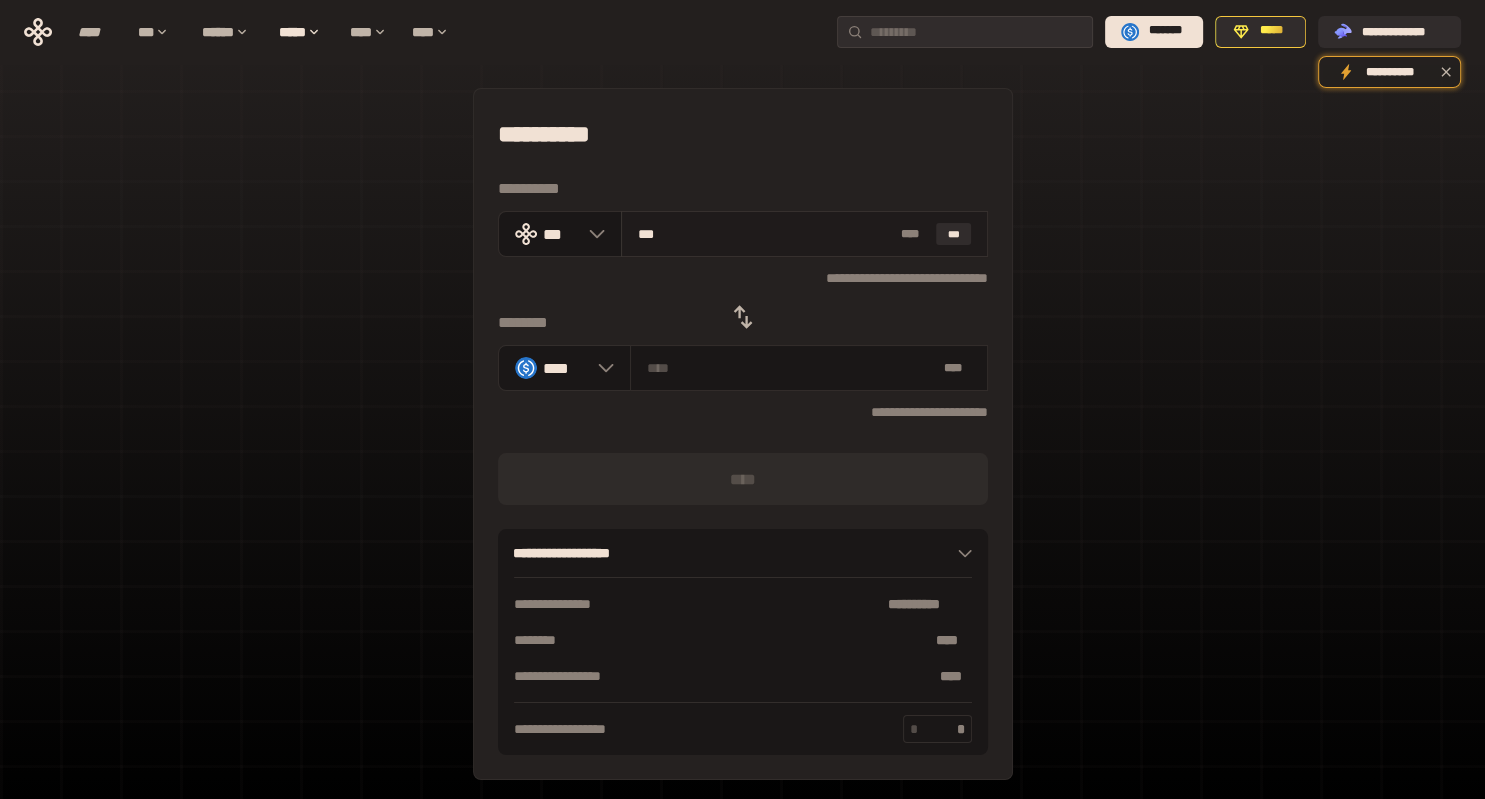 type on "********" 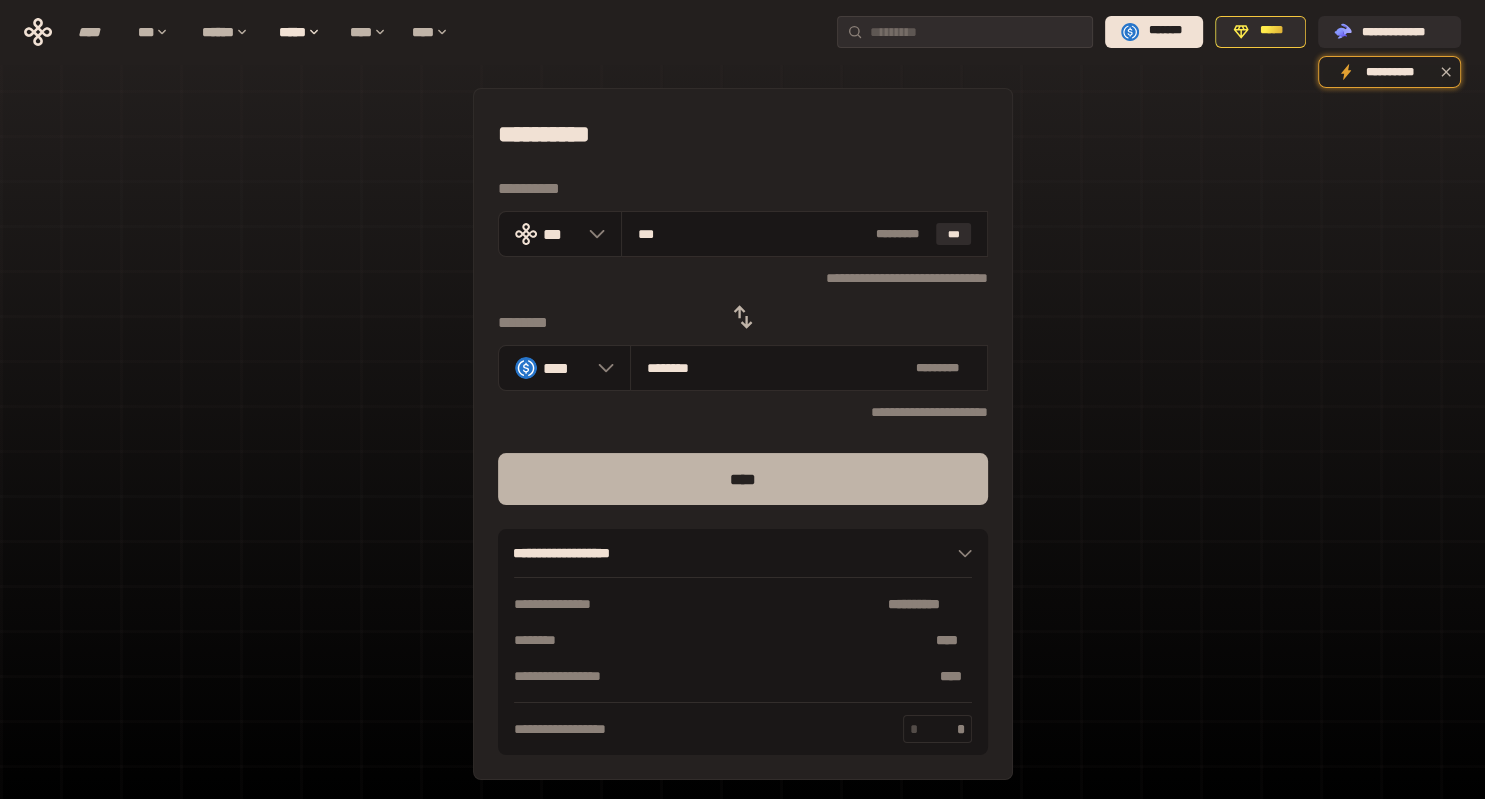 type on "***" 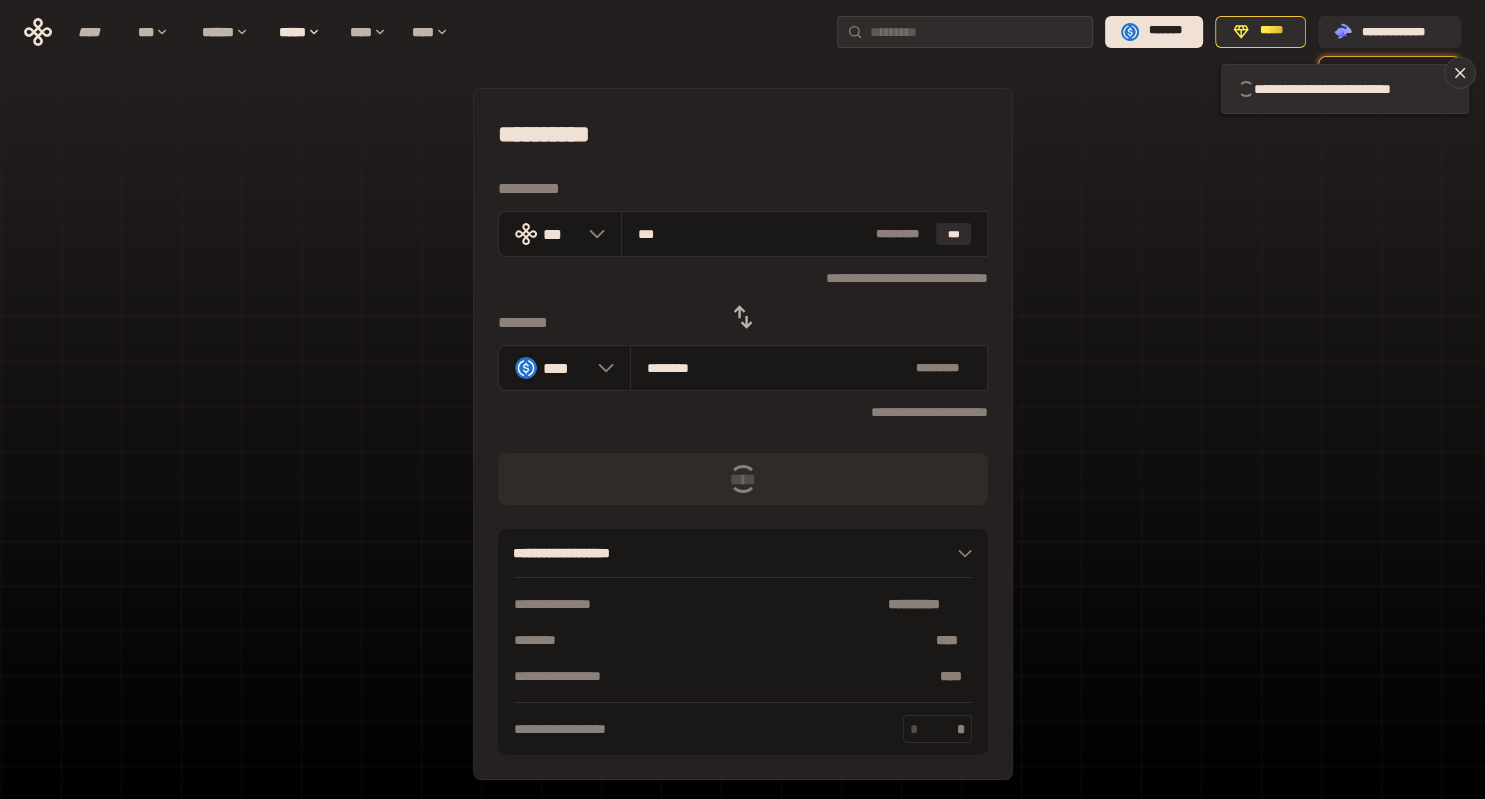 type 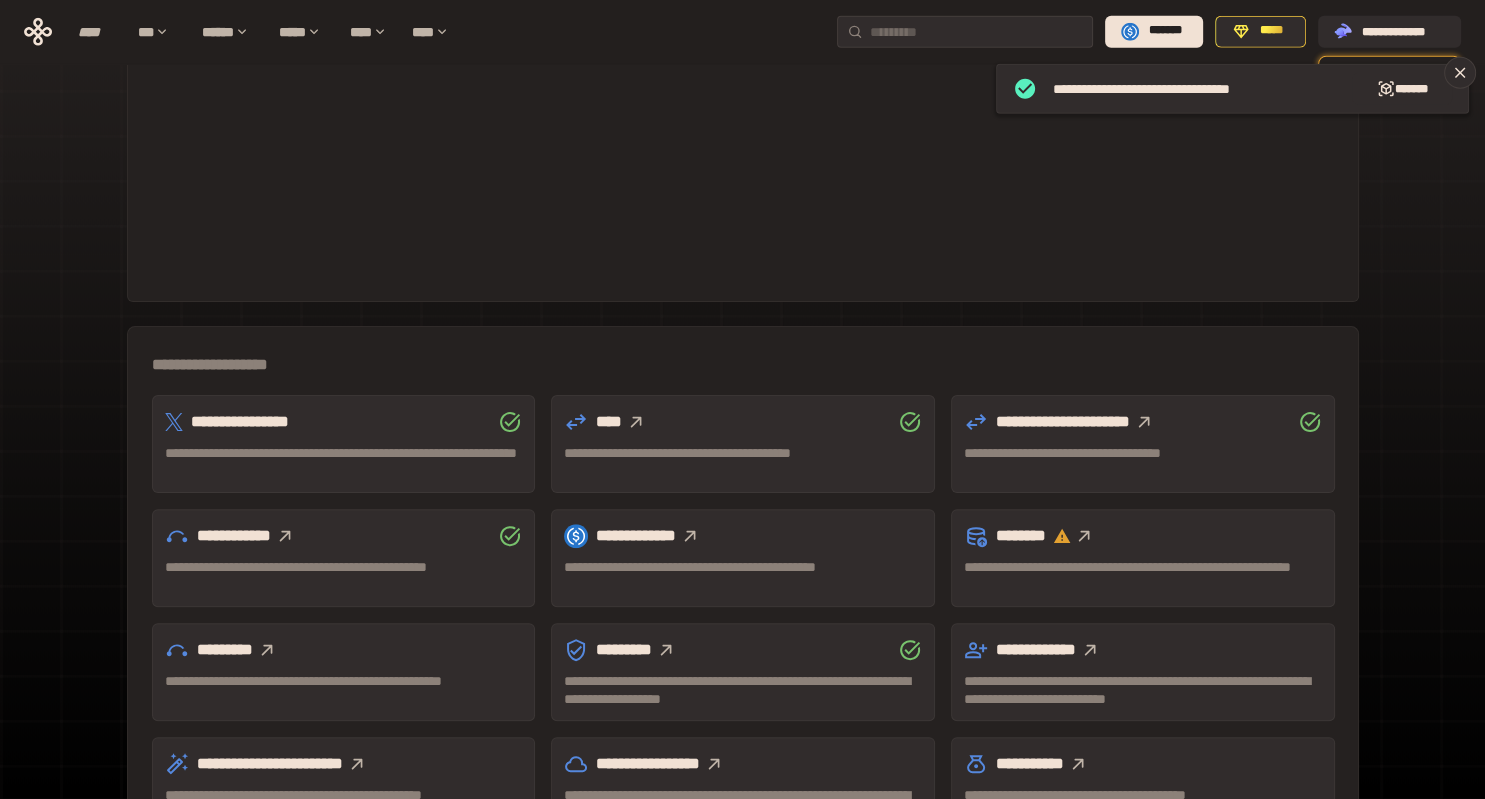 scroll, scrollTop: 422, scrollLeft: 0, axis: vertical 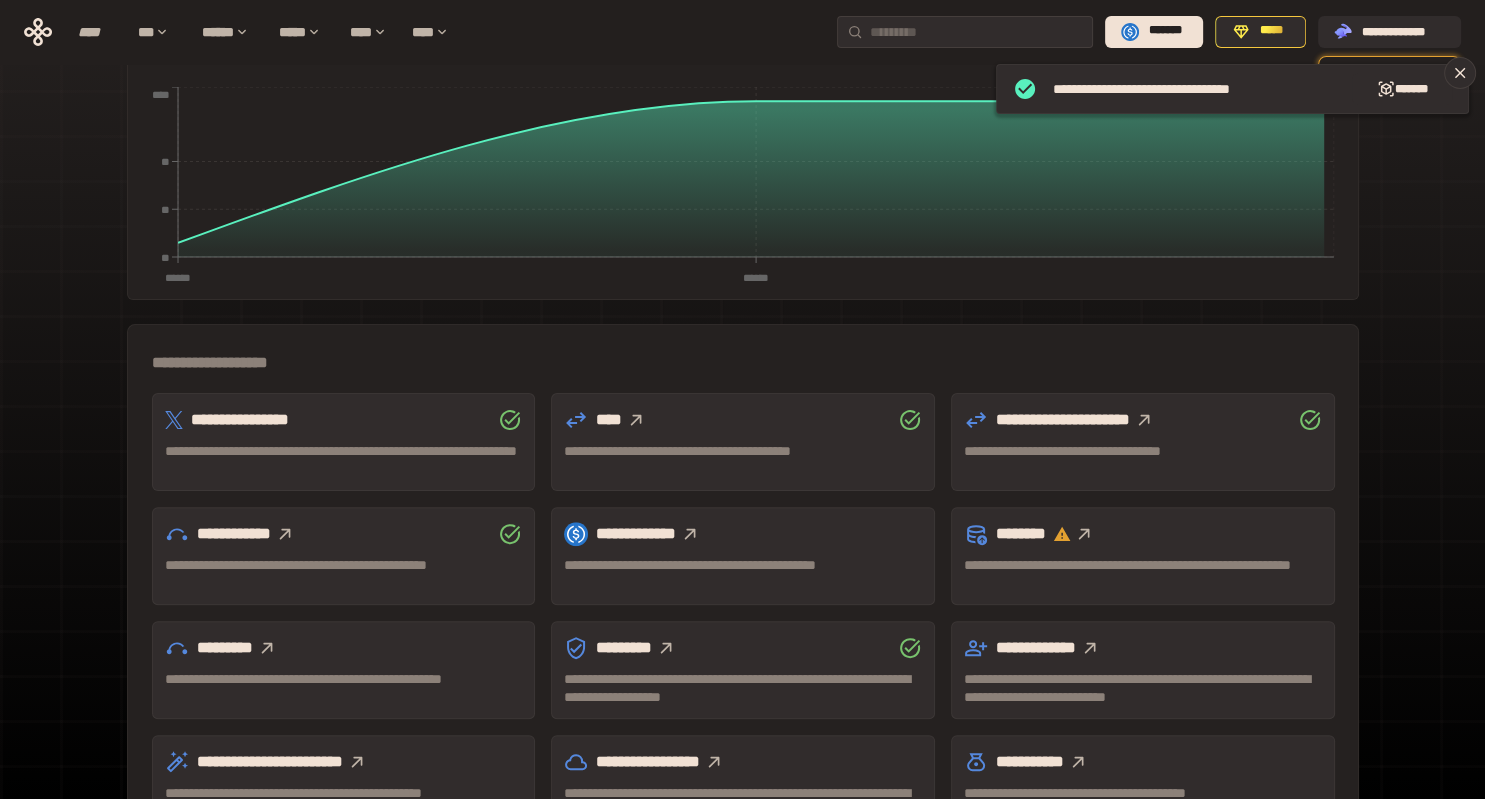 click 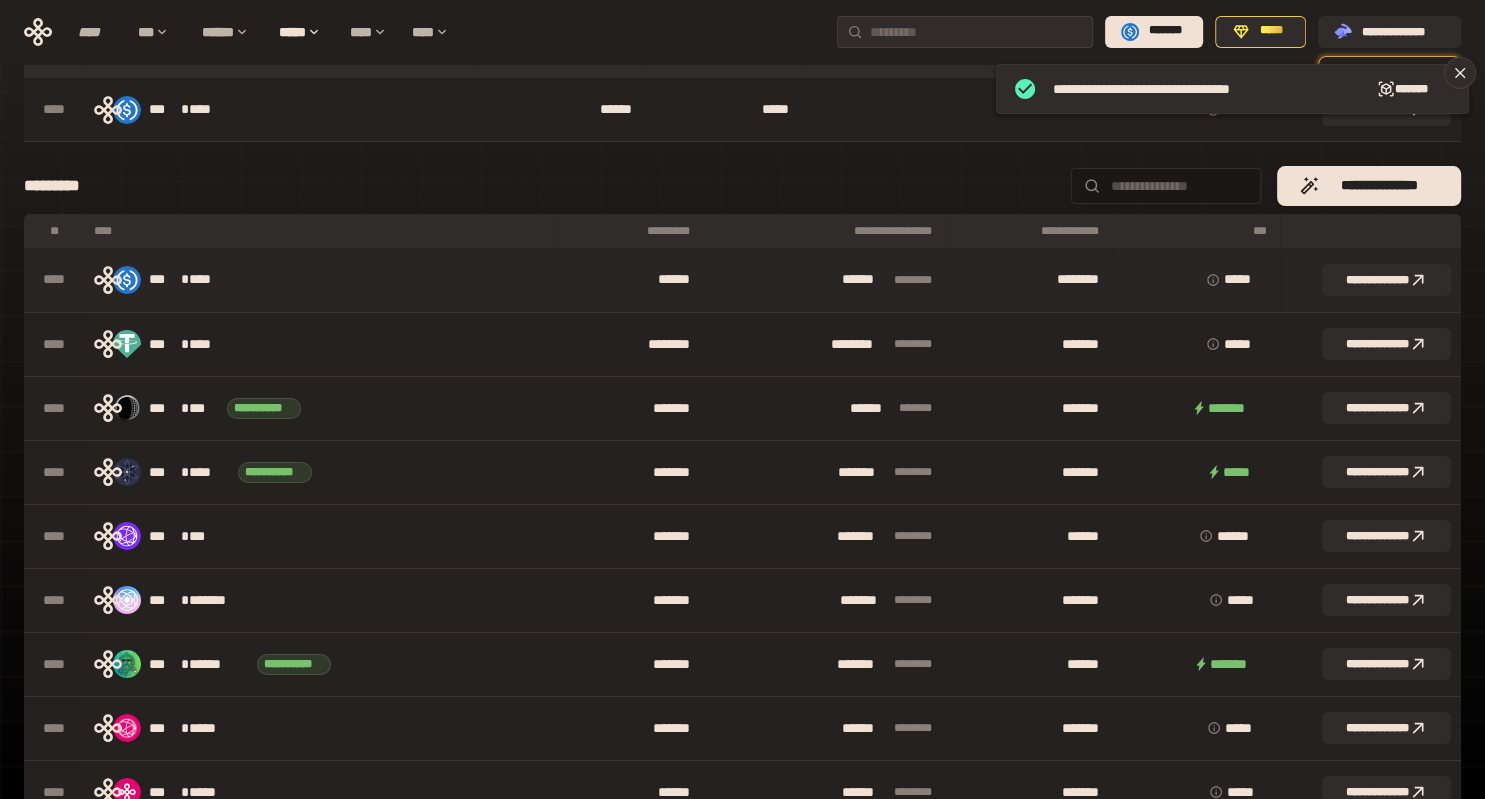 scroll, scrollTop: 0, scrollLeft: 0, axis: both 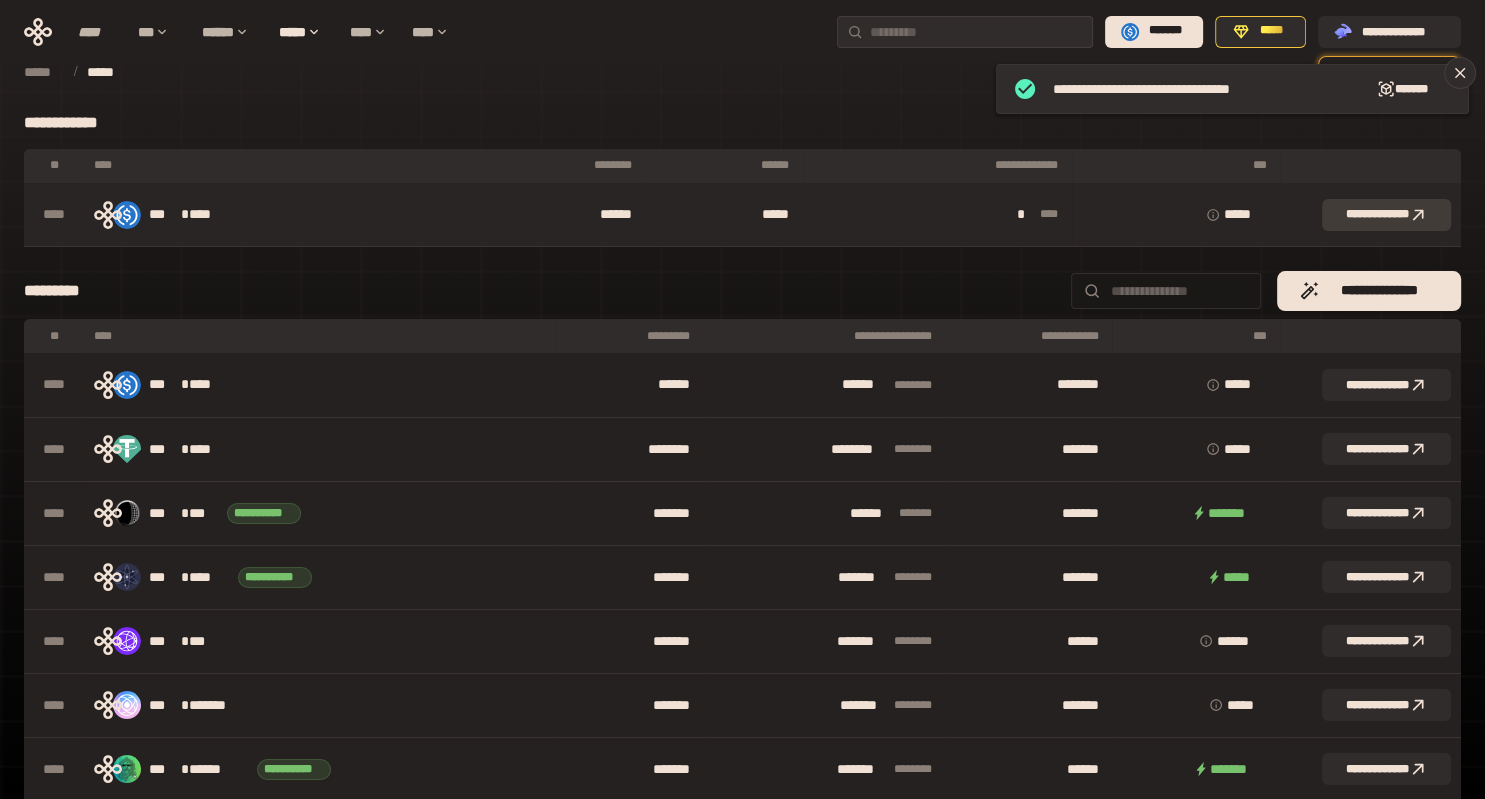 click on "**********" at bounding box center (1386, 215) 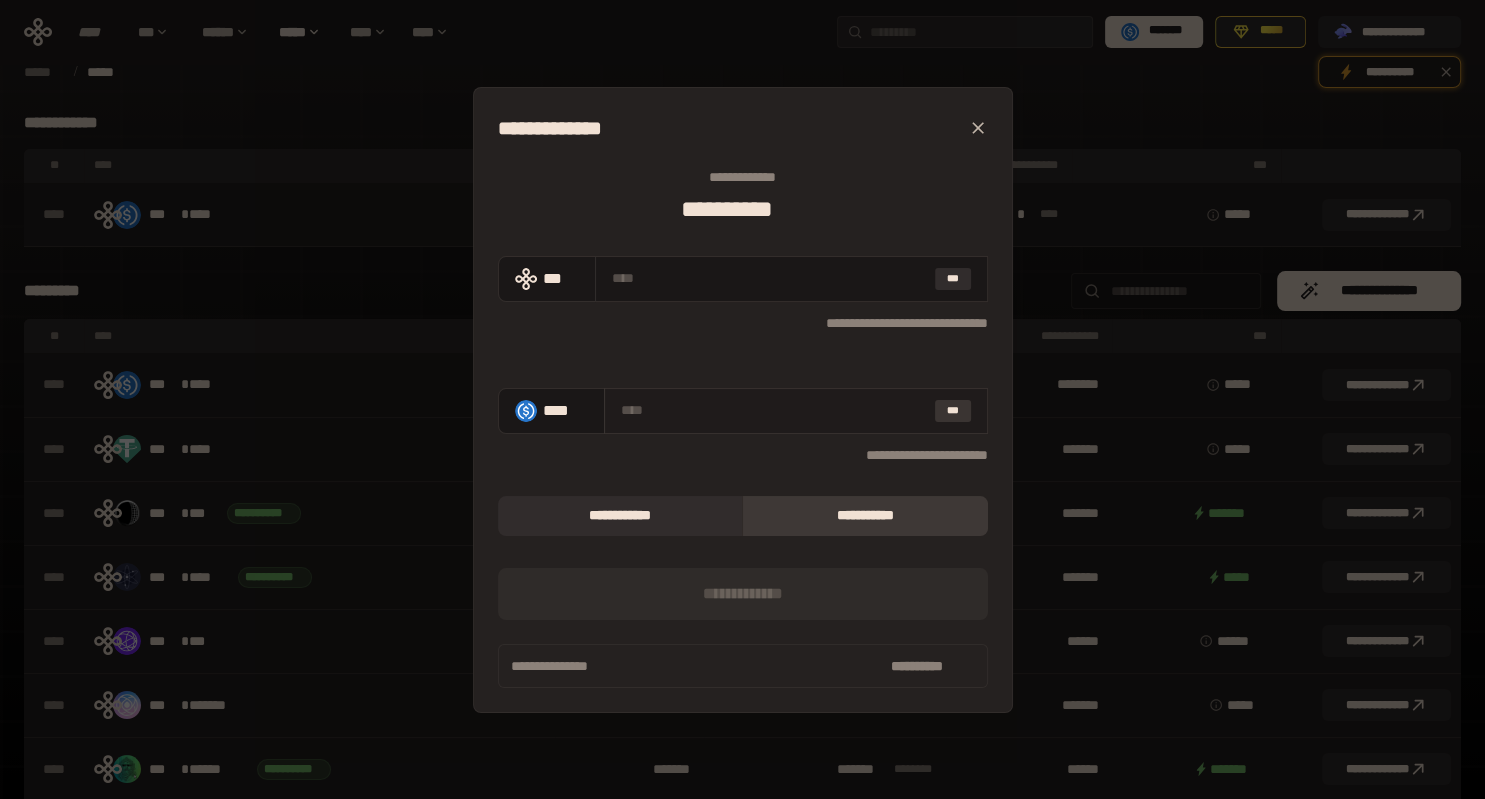 click on "***" at bounding box center (953, 411) 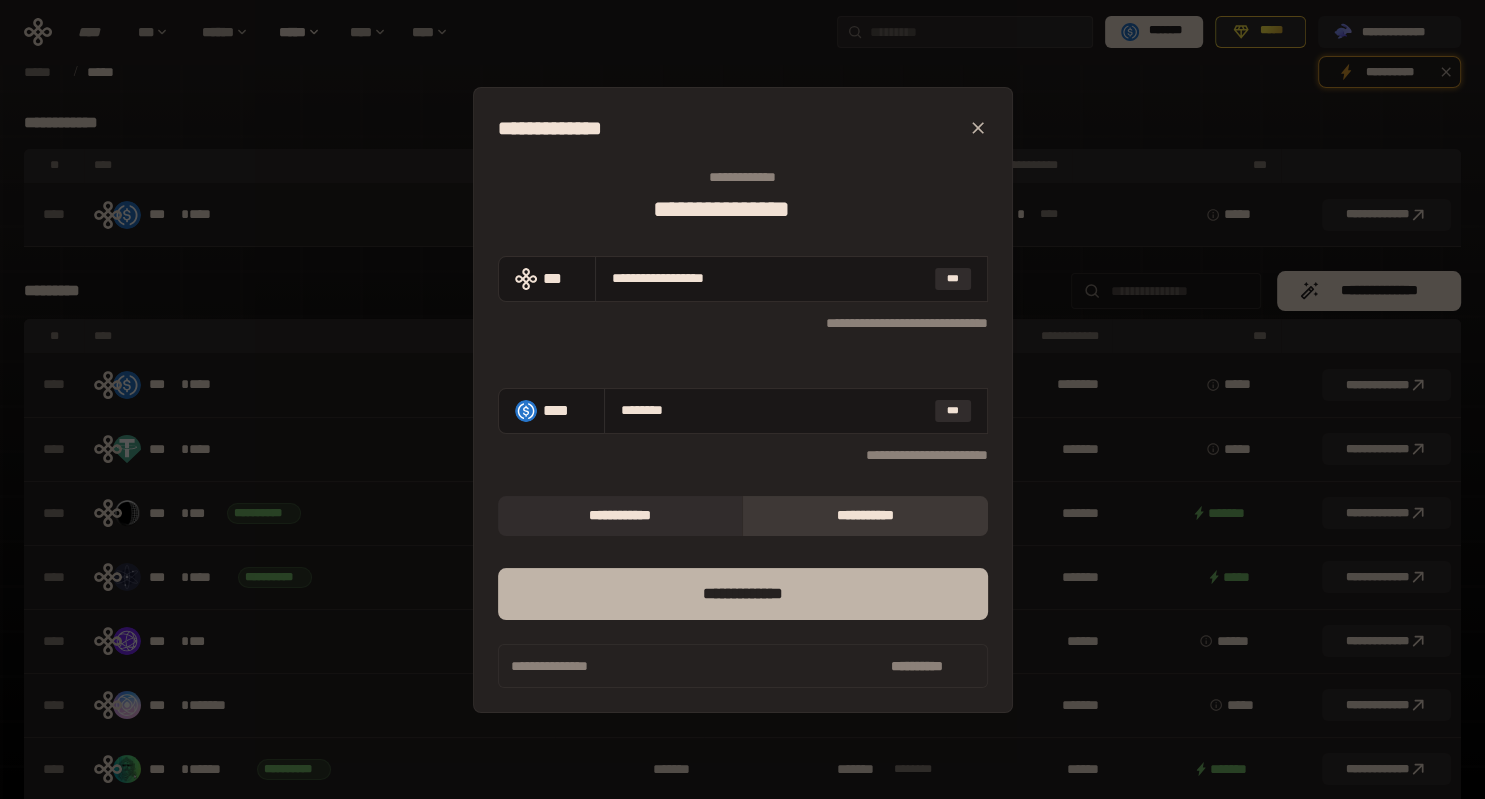 click on "*** *********" at bounding box center [743, 594] 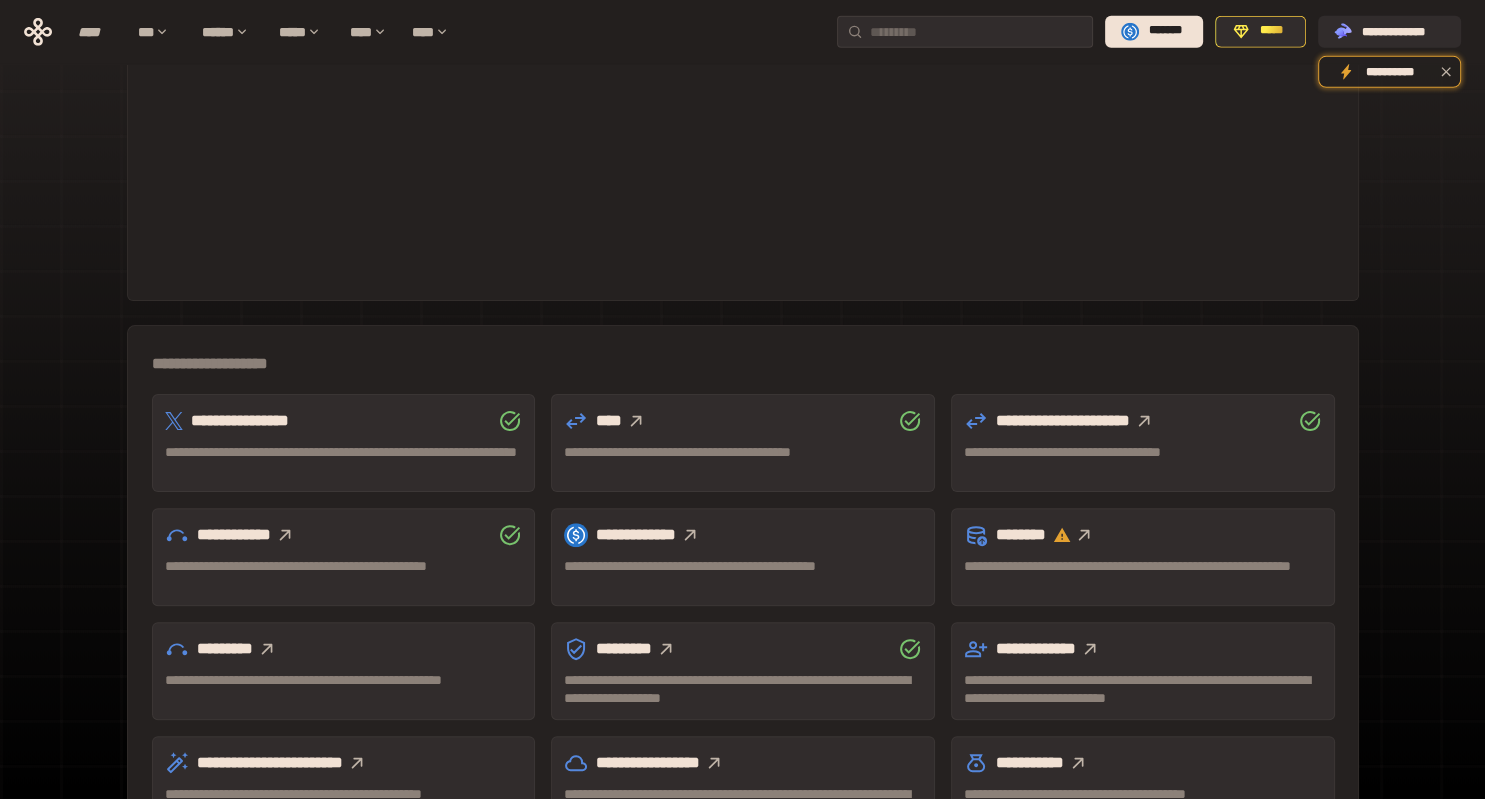 scroll, scrollTop: 422, scrollLeft: 0, axis: vertical 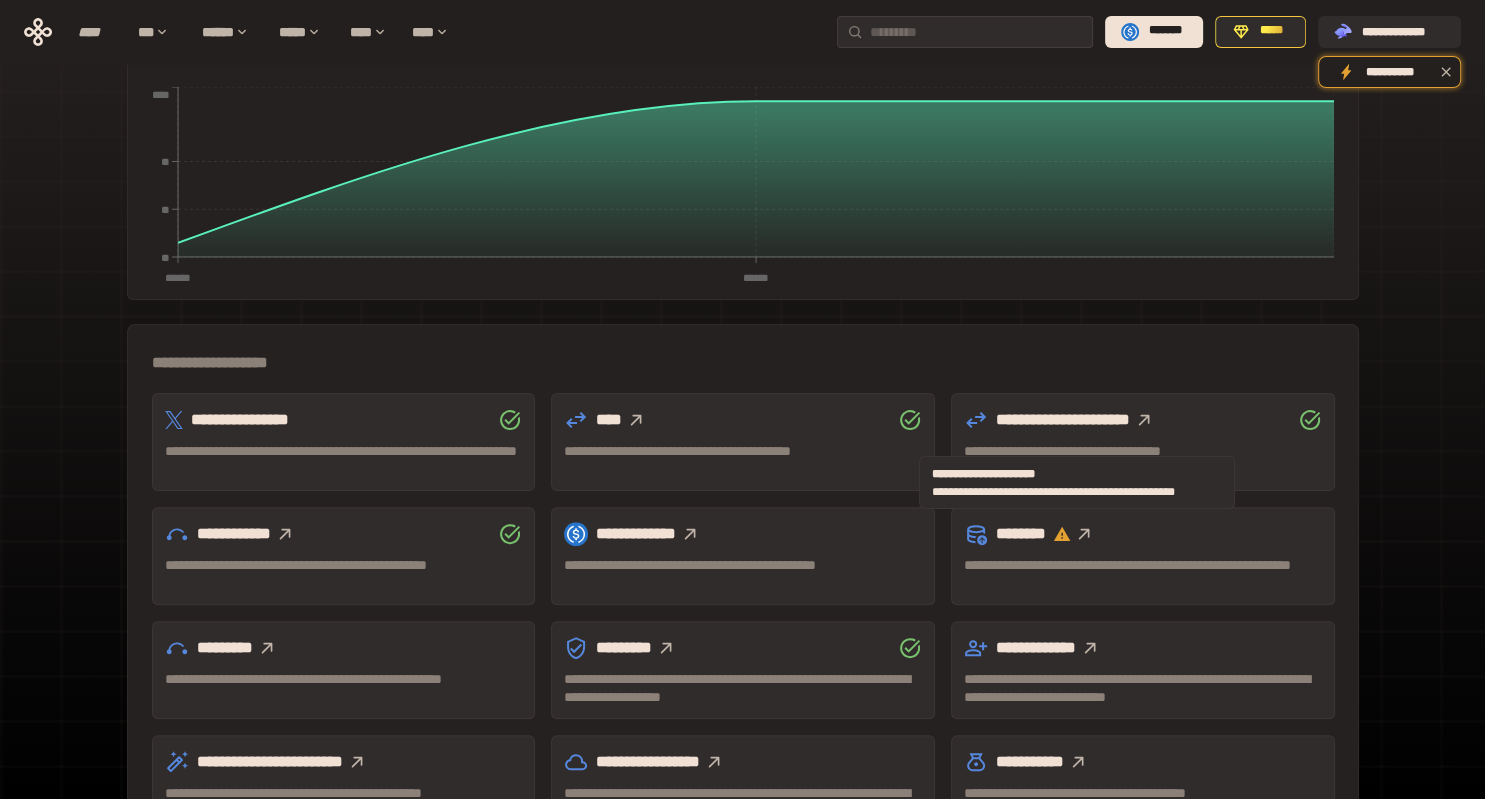 click 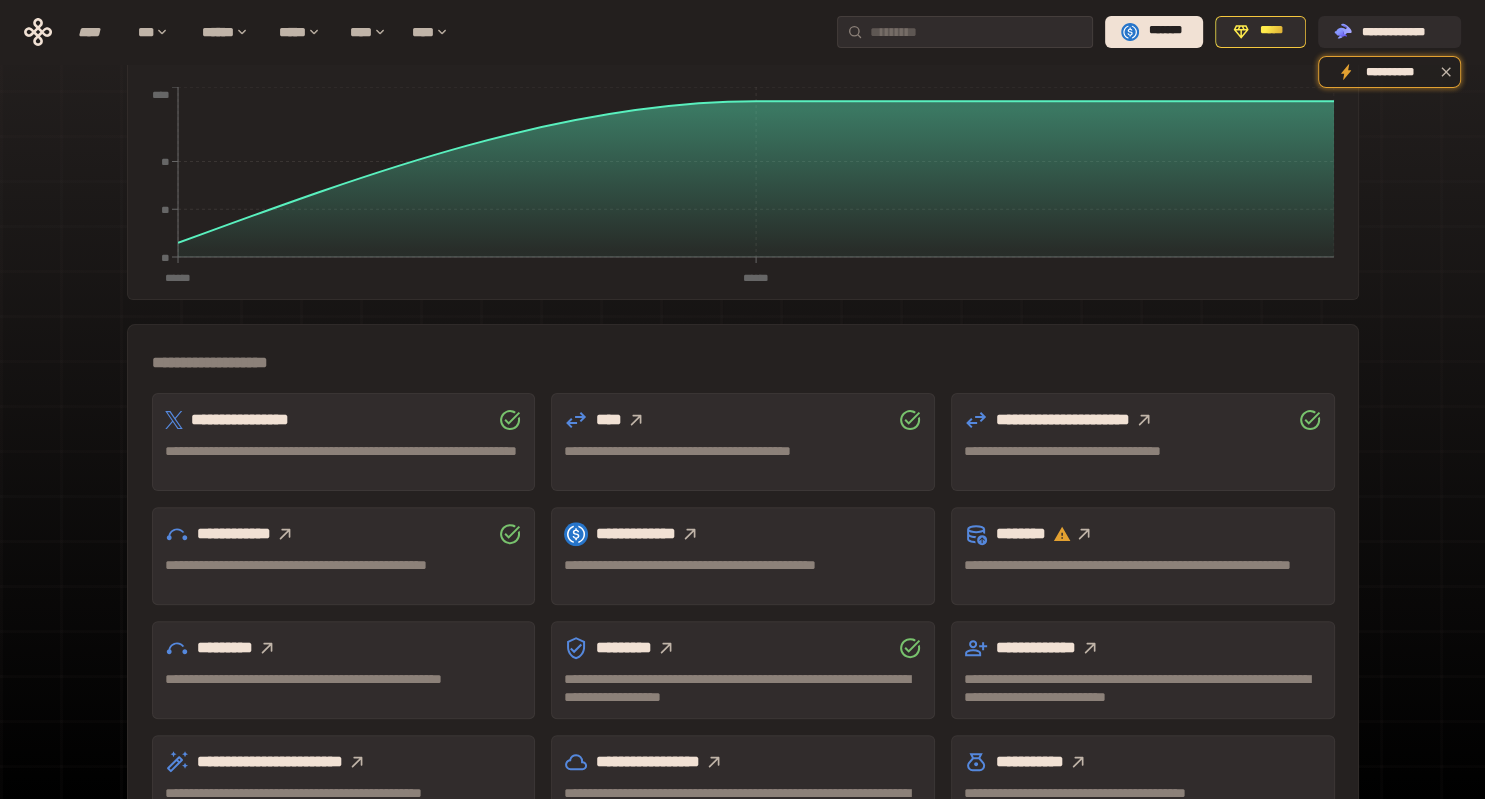 click 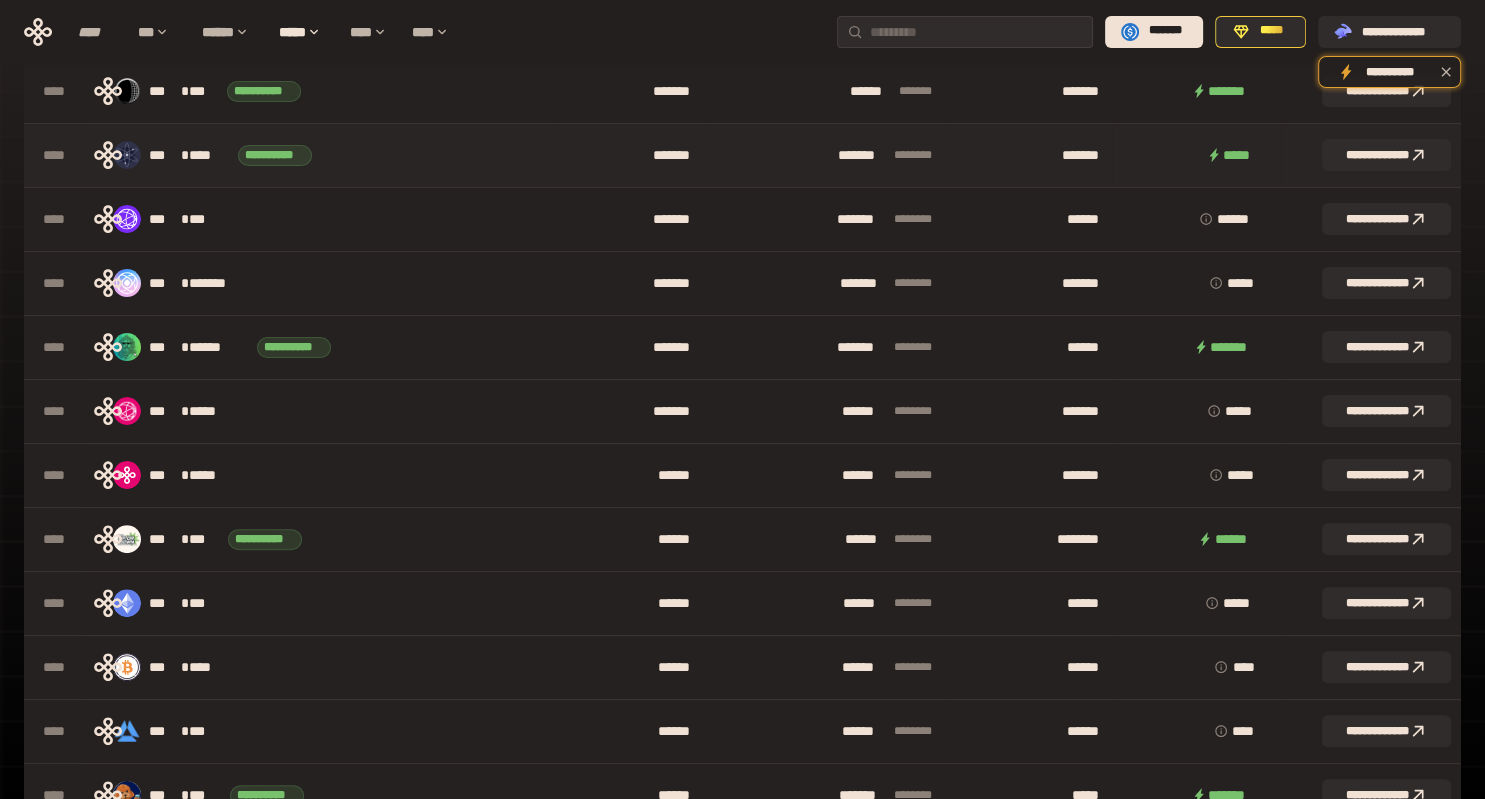 scroll, scrollTop: 0, scrollLeft: 0, axis: both 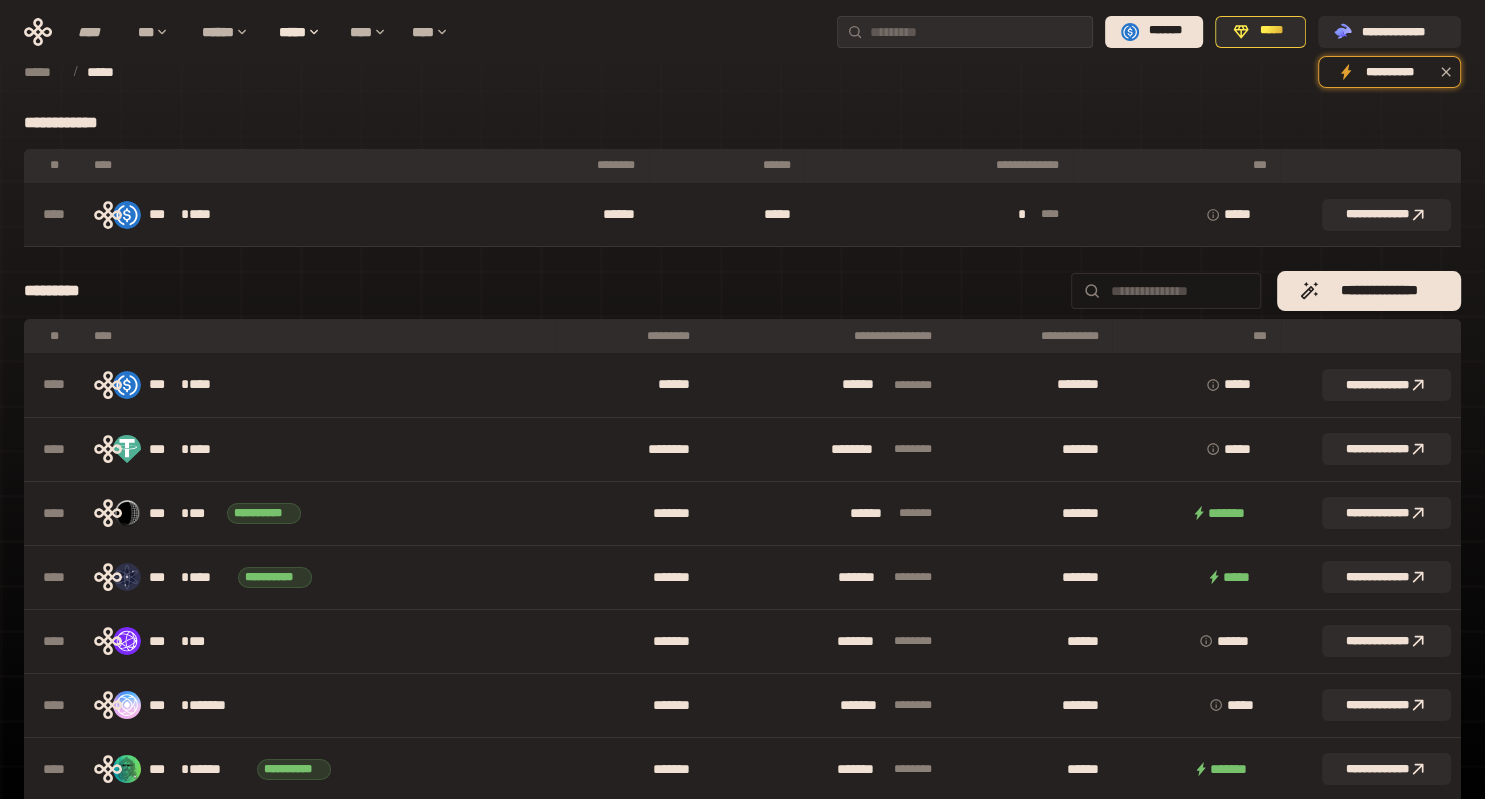 click on "********" at bounding box center [560, 166] 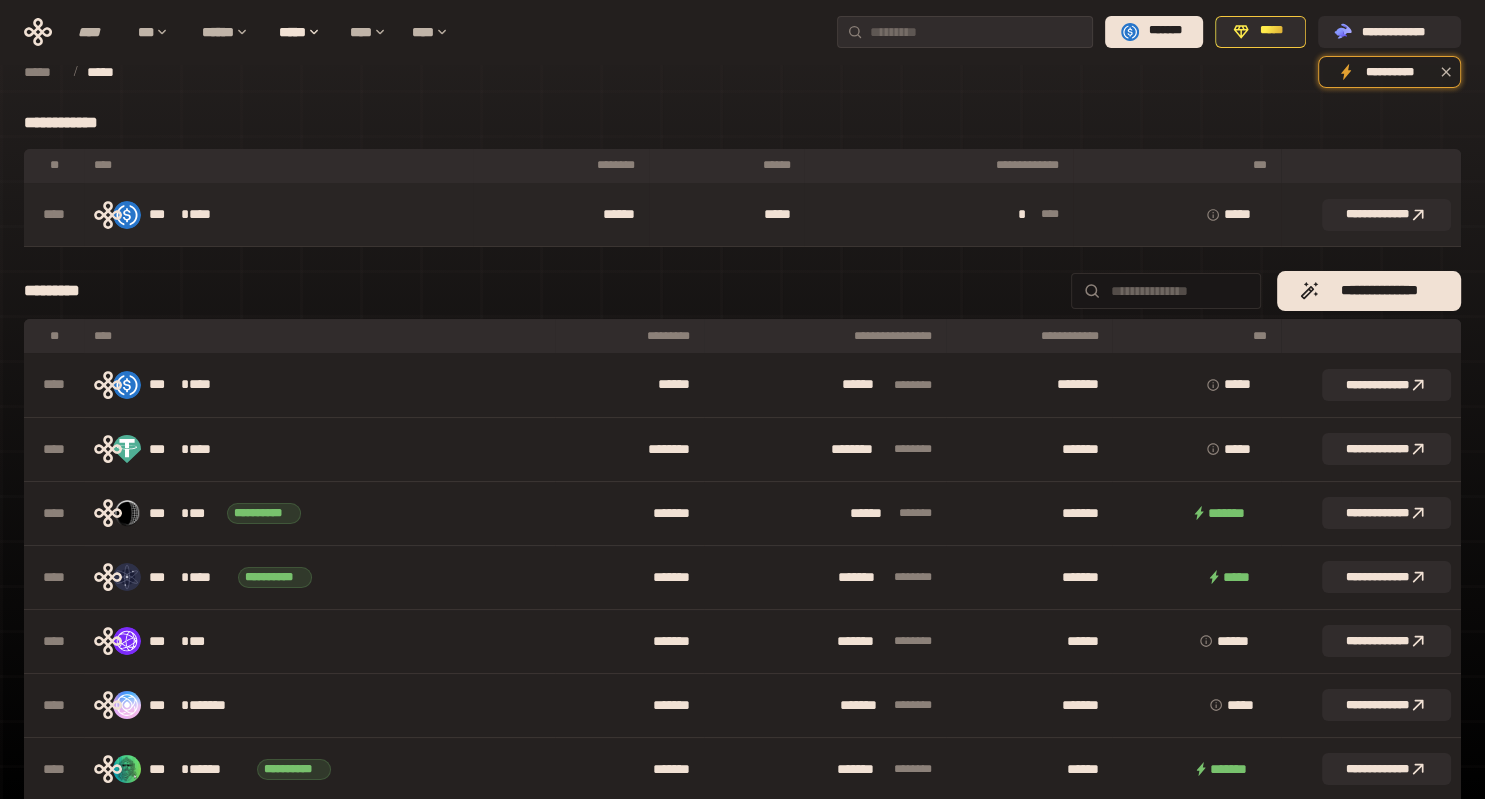 click on "******" at bounding box center [560, 215] 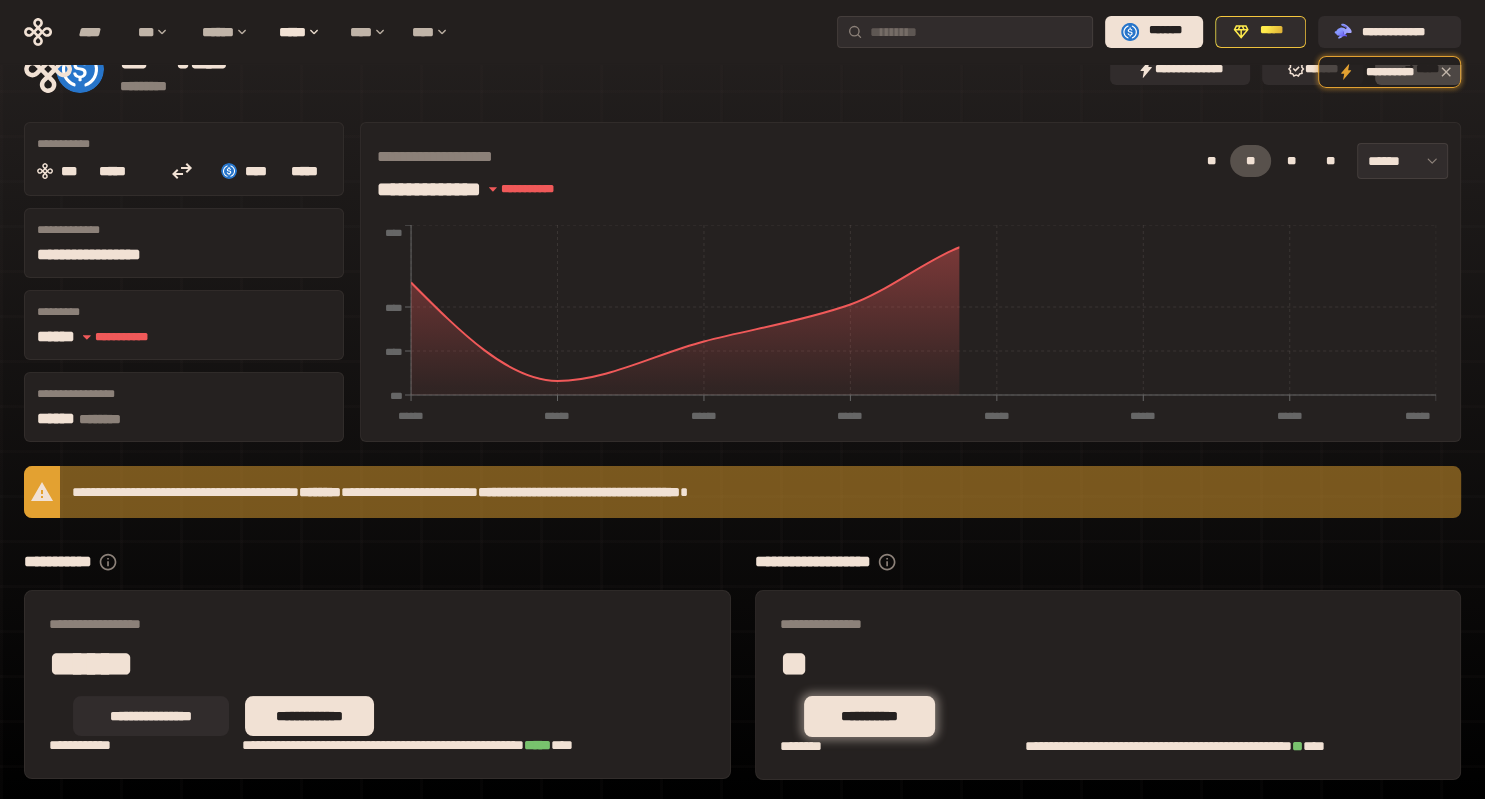 scroll, scrollTop: 95, scrollLeft: 0, axis: vertical 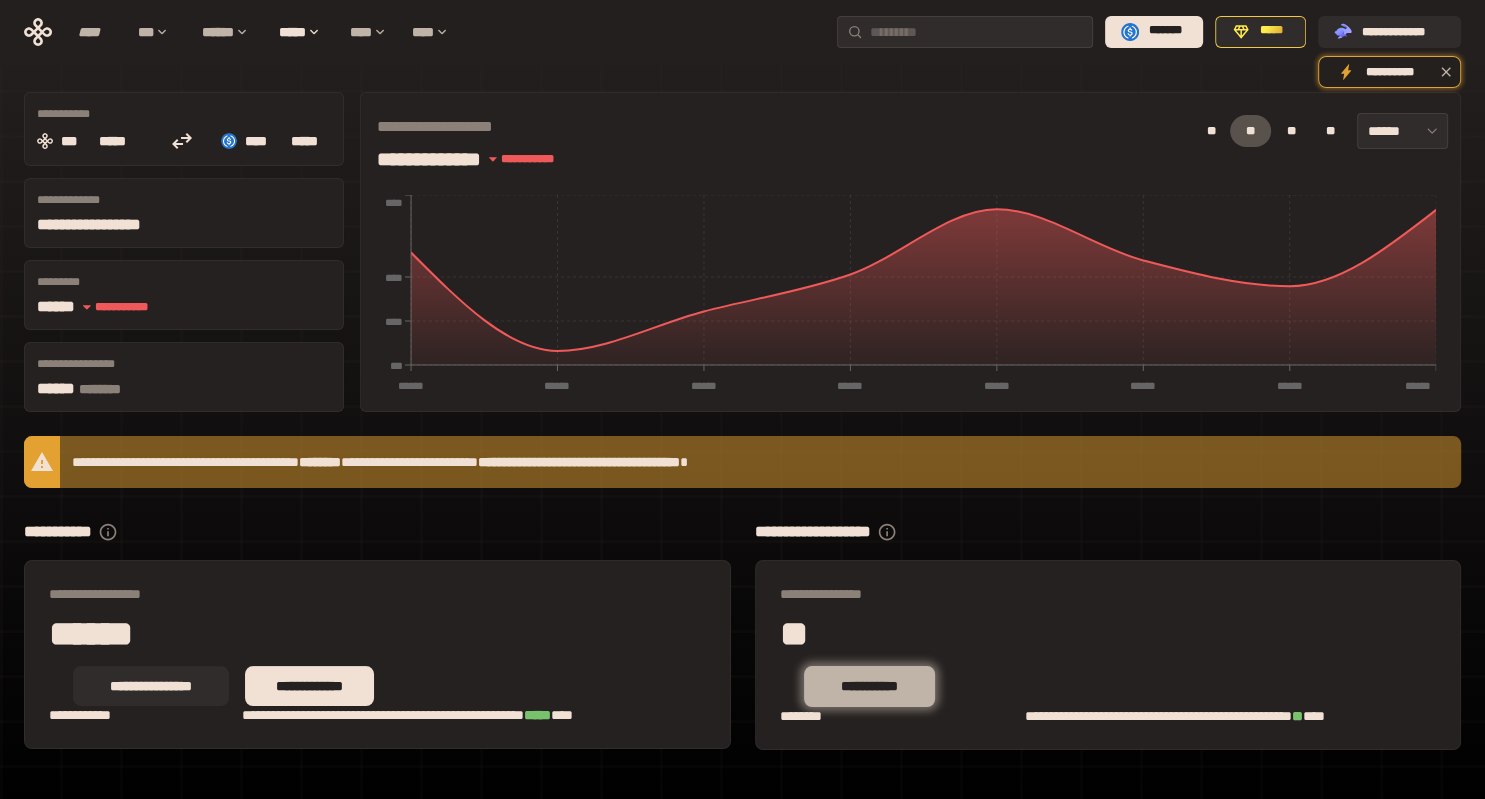click on "**********" at bounding box center (869, 687) 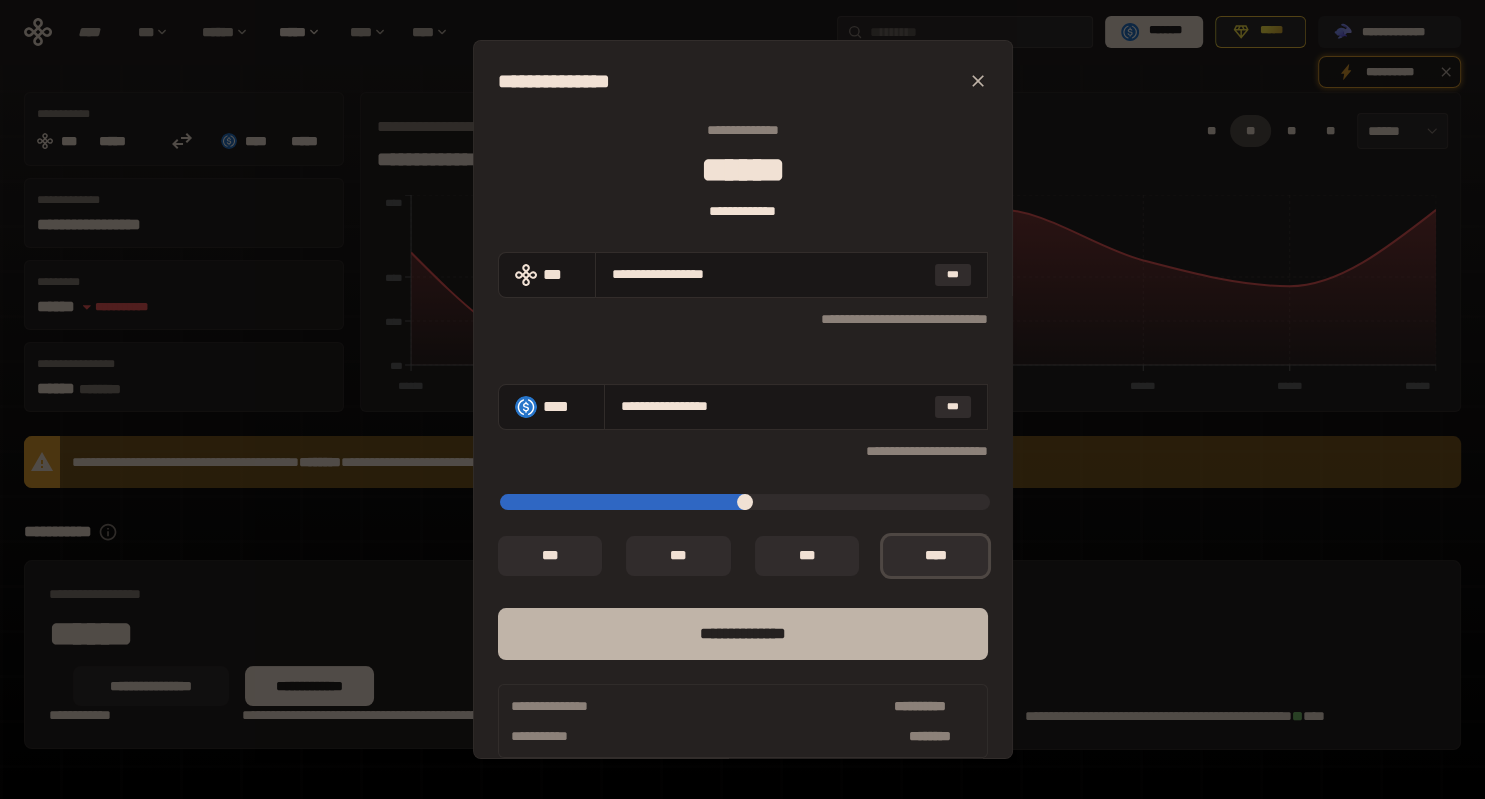 click on "**** *********" at bounding box center (743, 634) 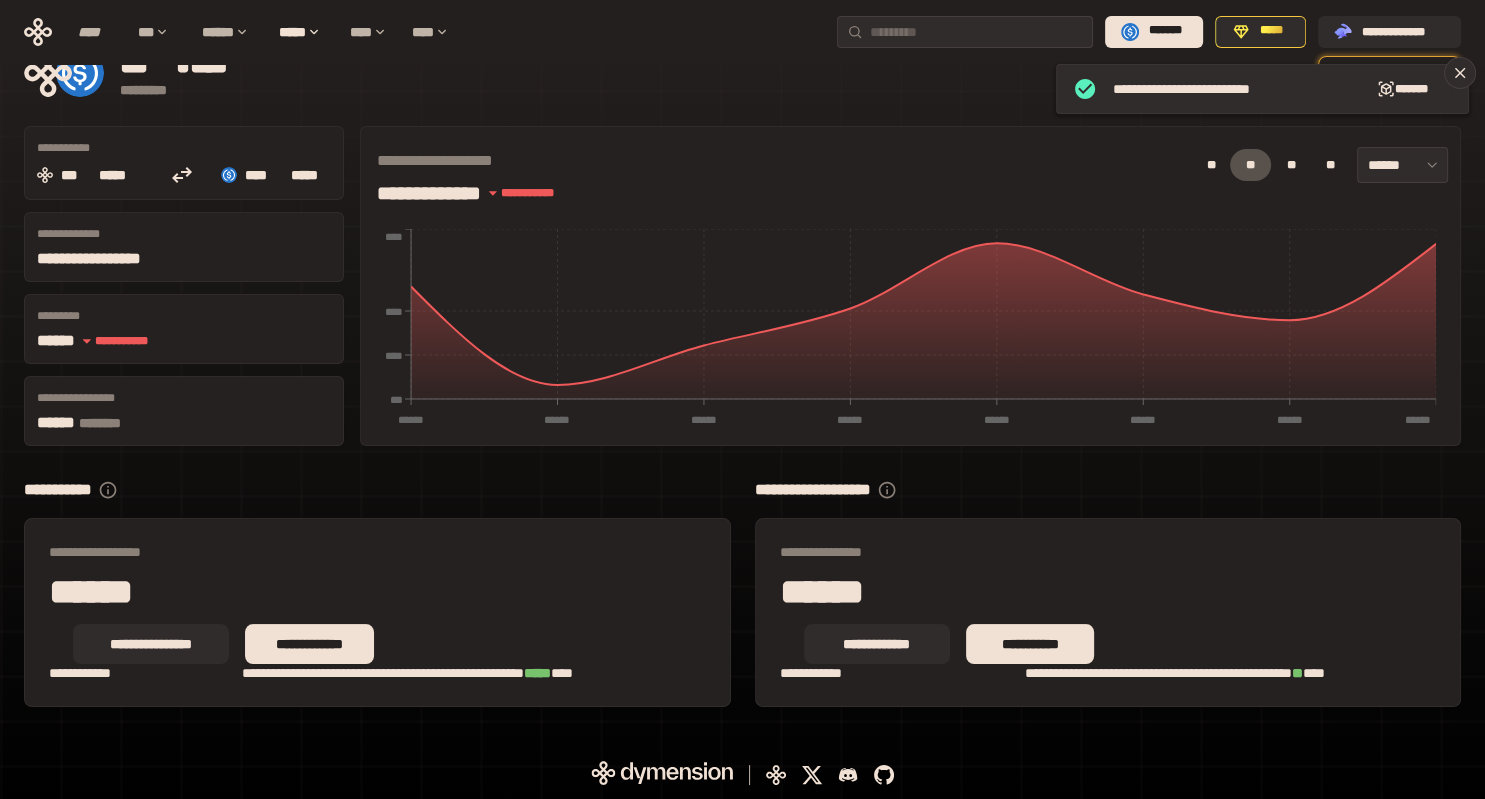scroll, scrollTop: 19, scrollLeft: 0, axis: vertical 